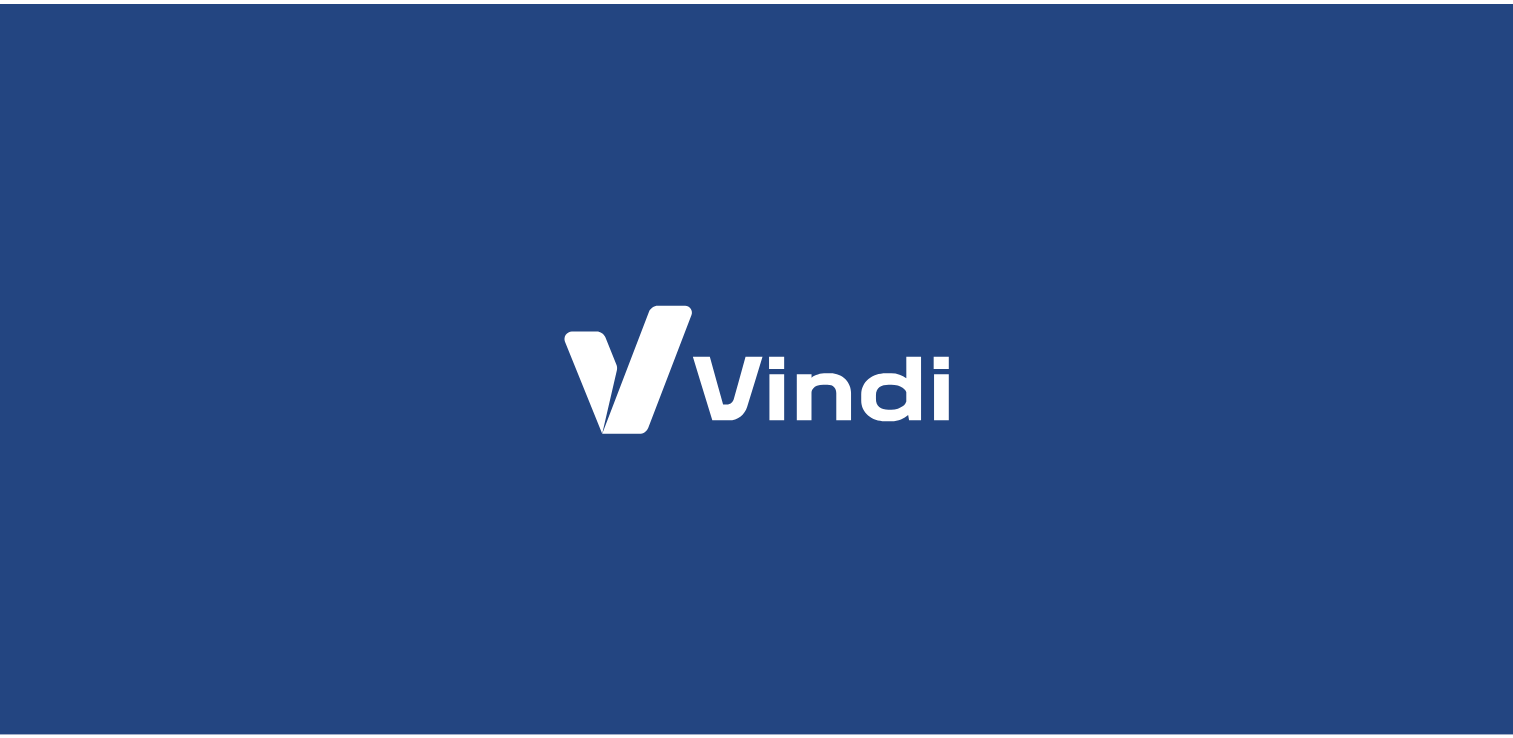 scroll, scrollTop: 0, scrollLeft: 0, axis: both 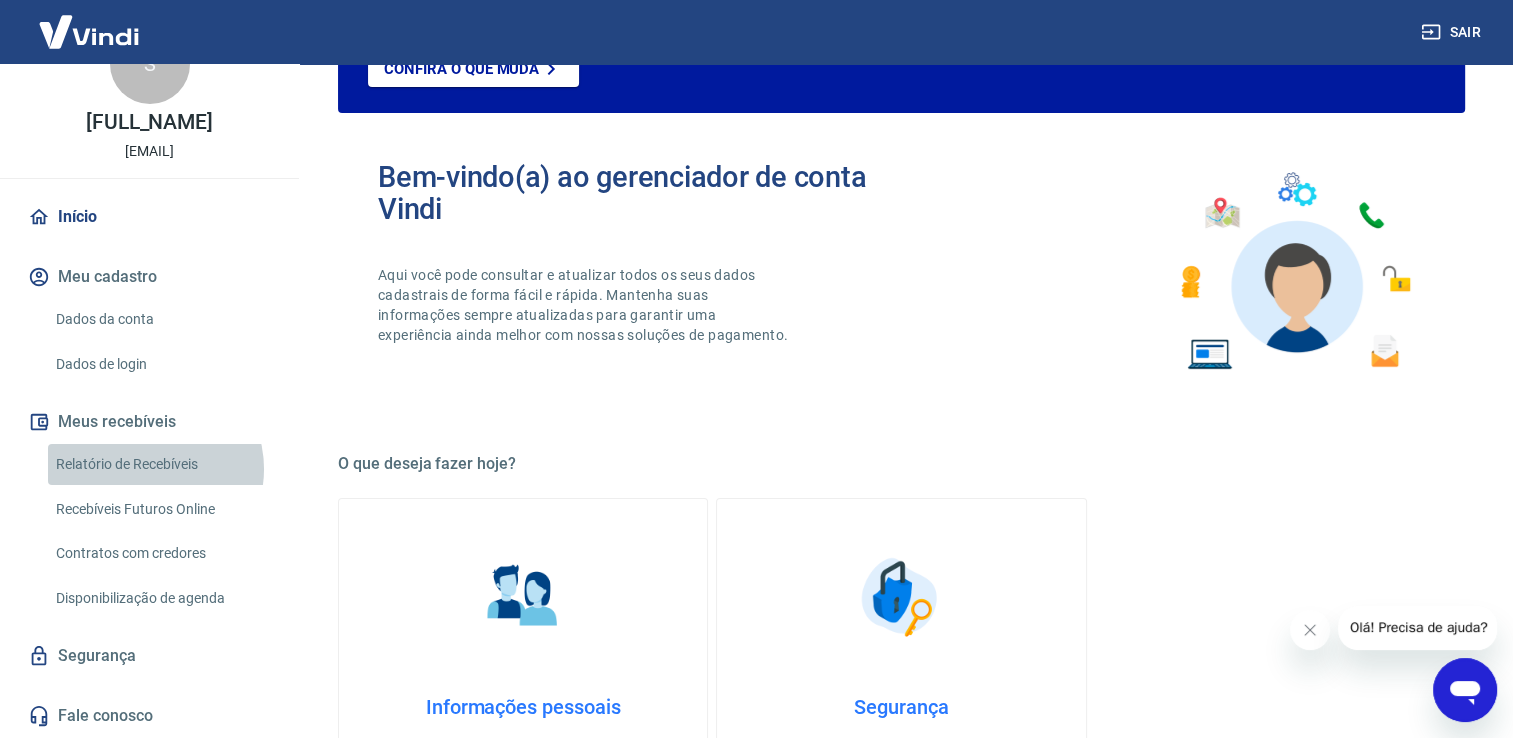 click on "Relatório de Recebíveis" at bounding box center [161, 464] 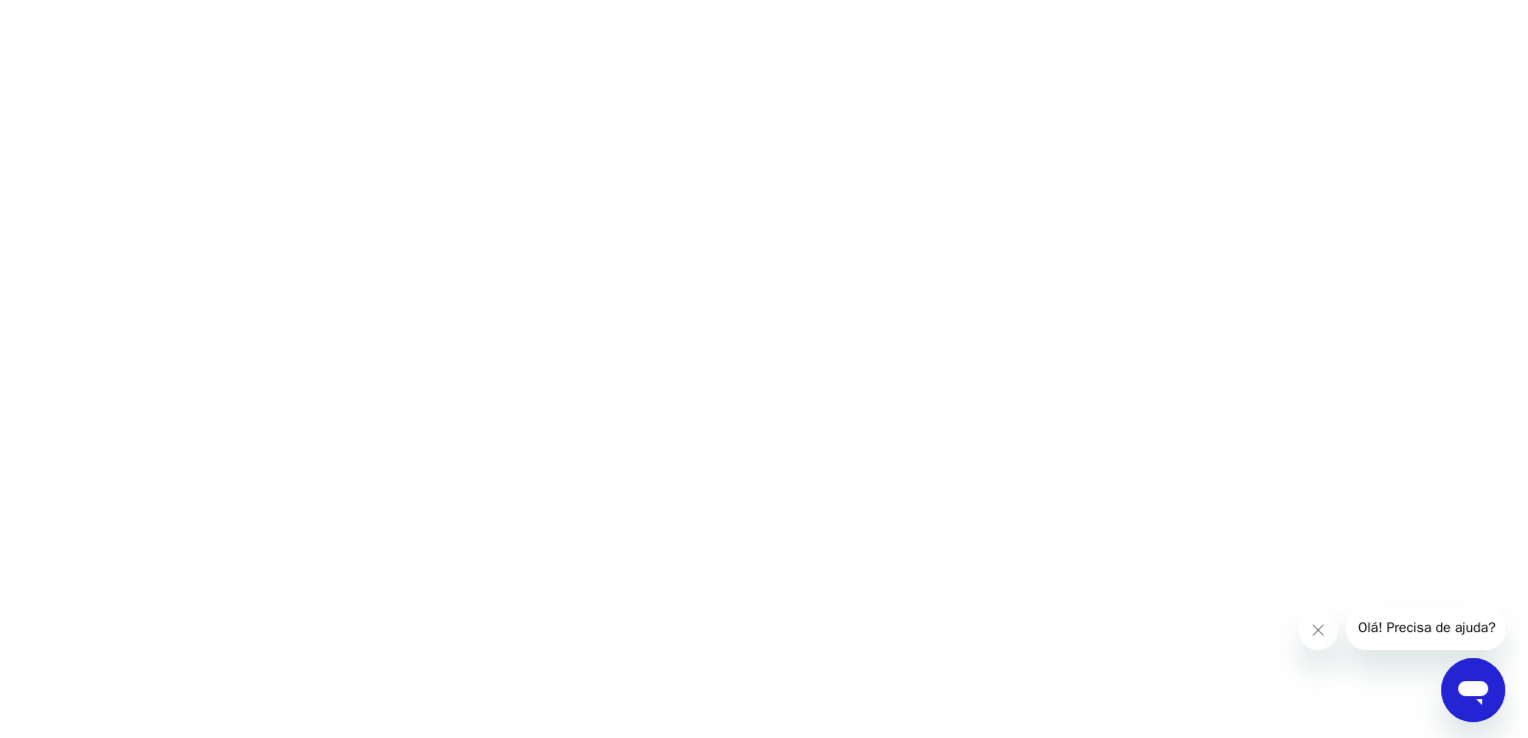 scroll, scrollTop: 0, scrollLeft: 0, axis: both 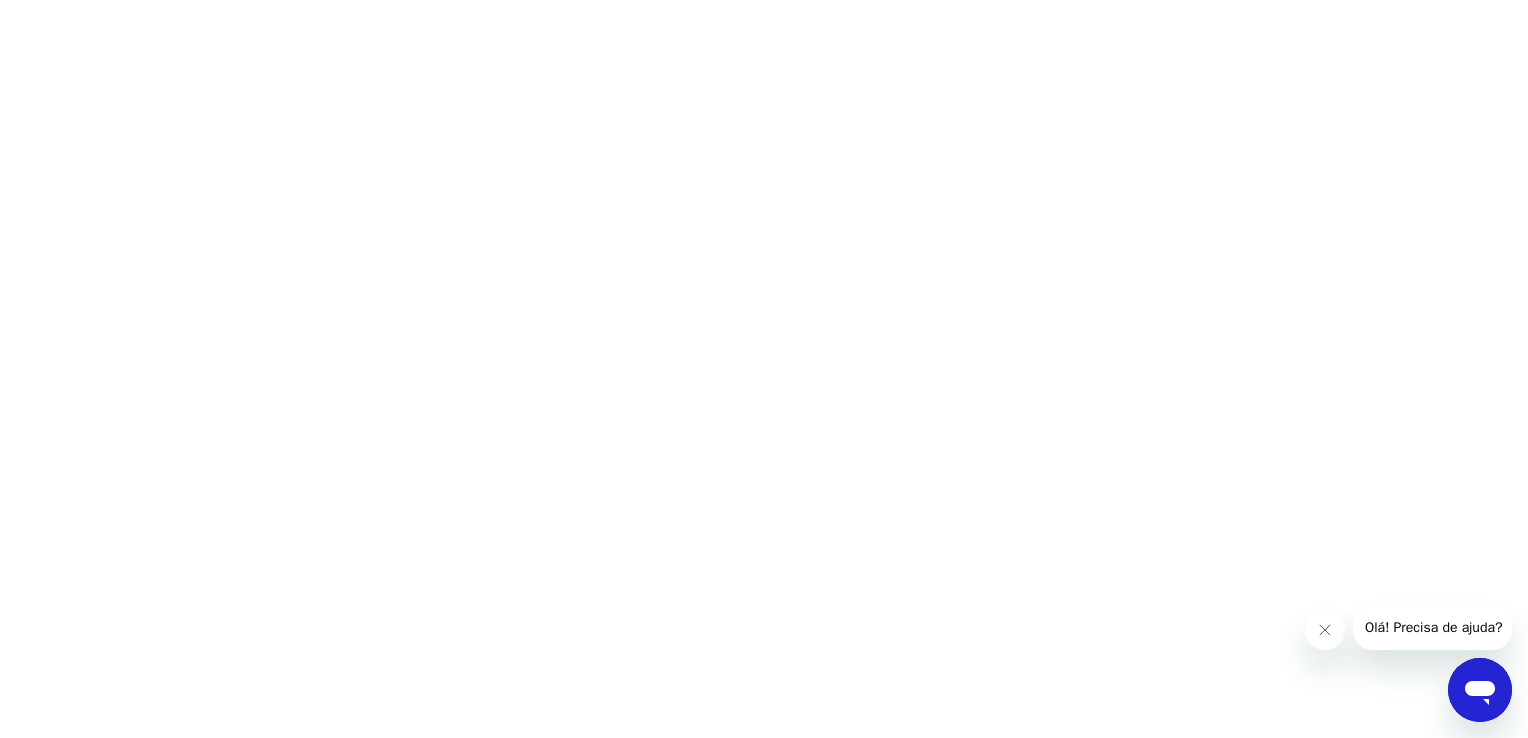 click at bounding box center [1480, 690] 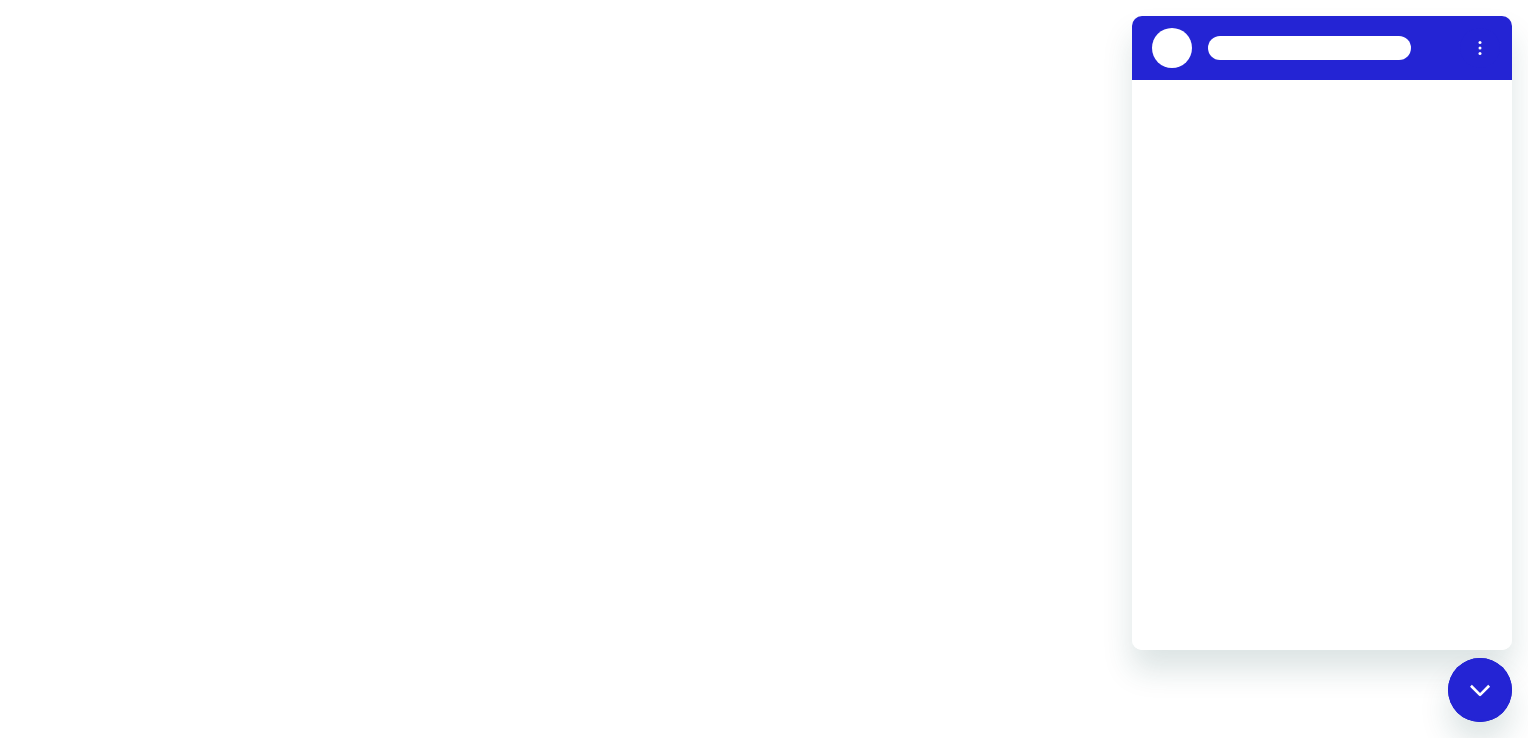 scroll, scrollTop: 0, scrollLeft: 0, axis: both 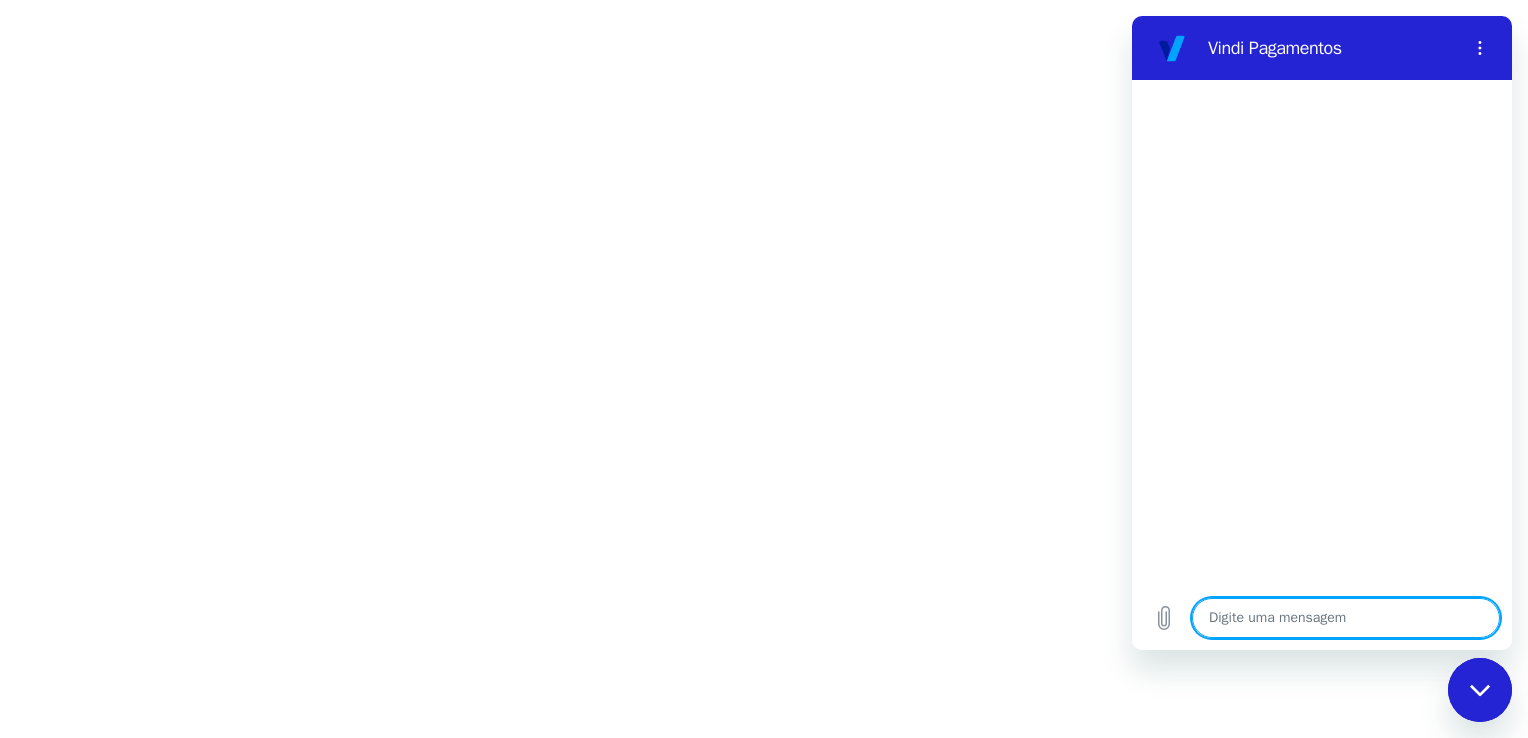 type on "B" 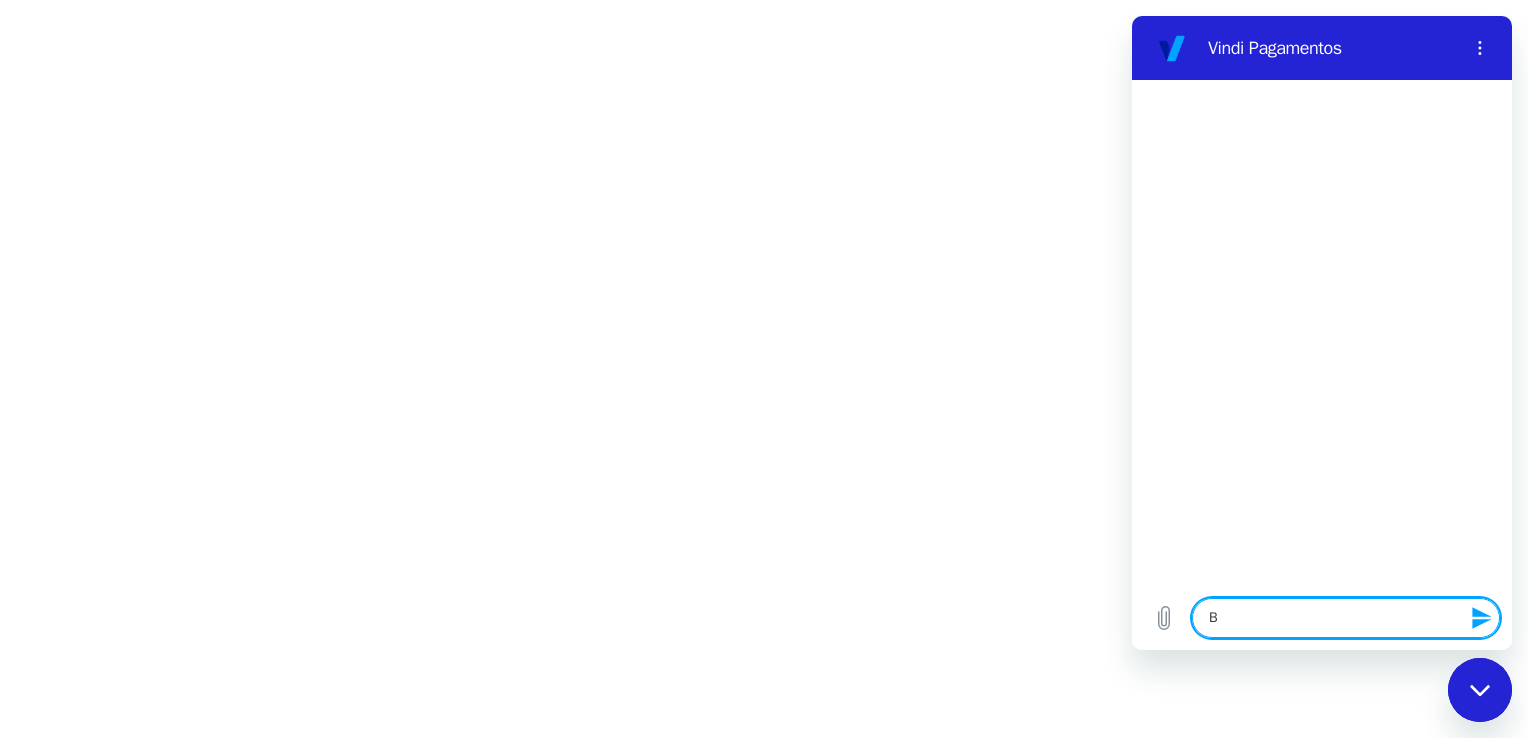 type on "Bo" 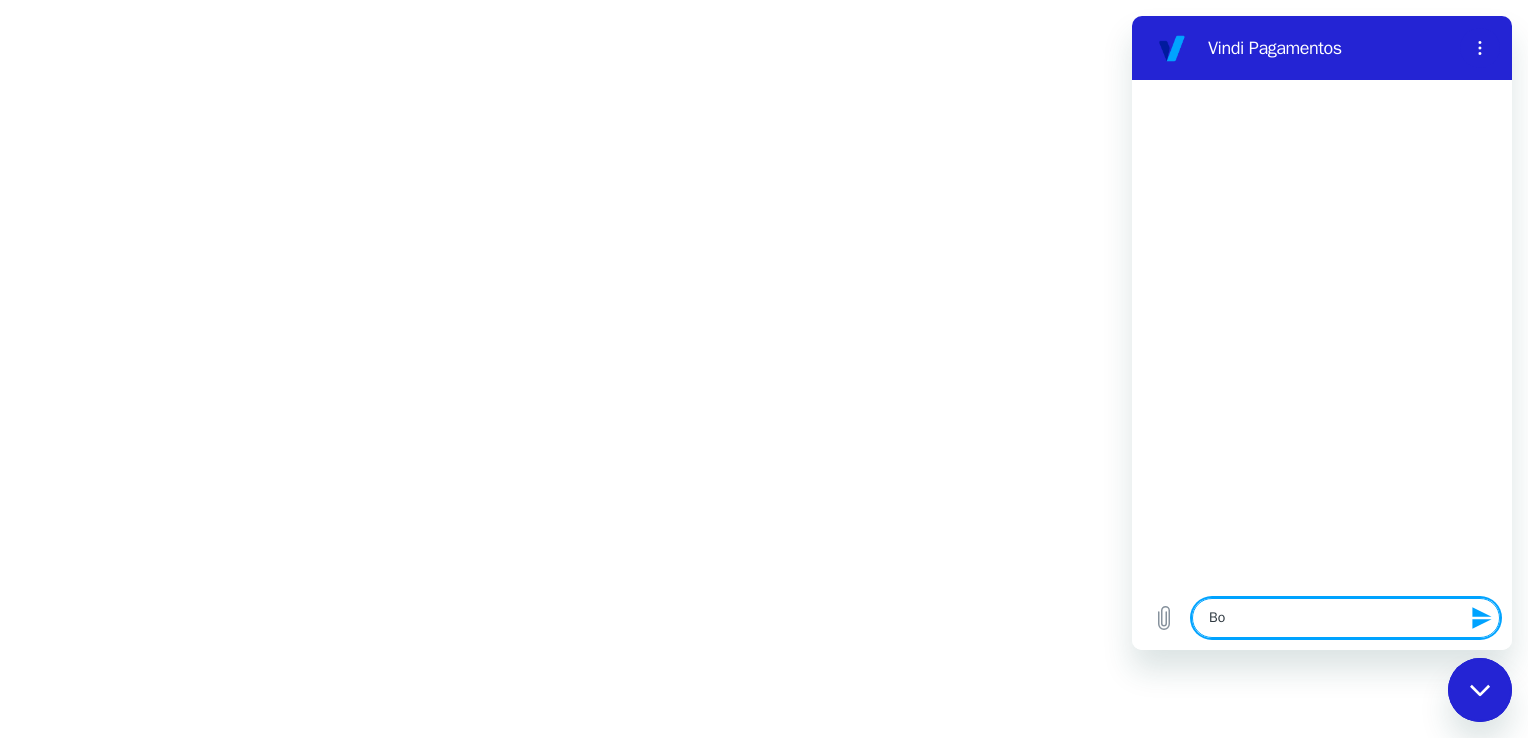 type on "Boa" 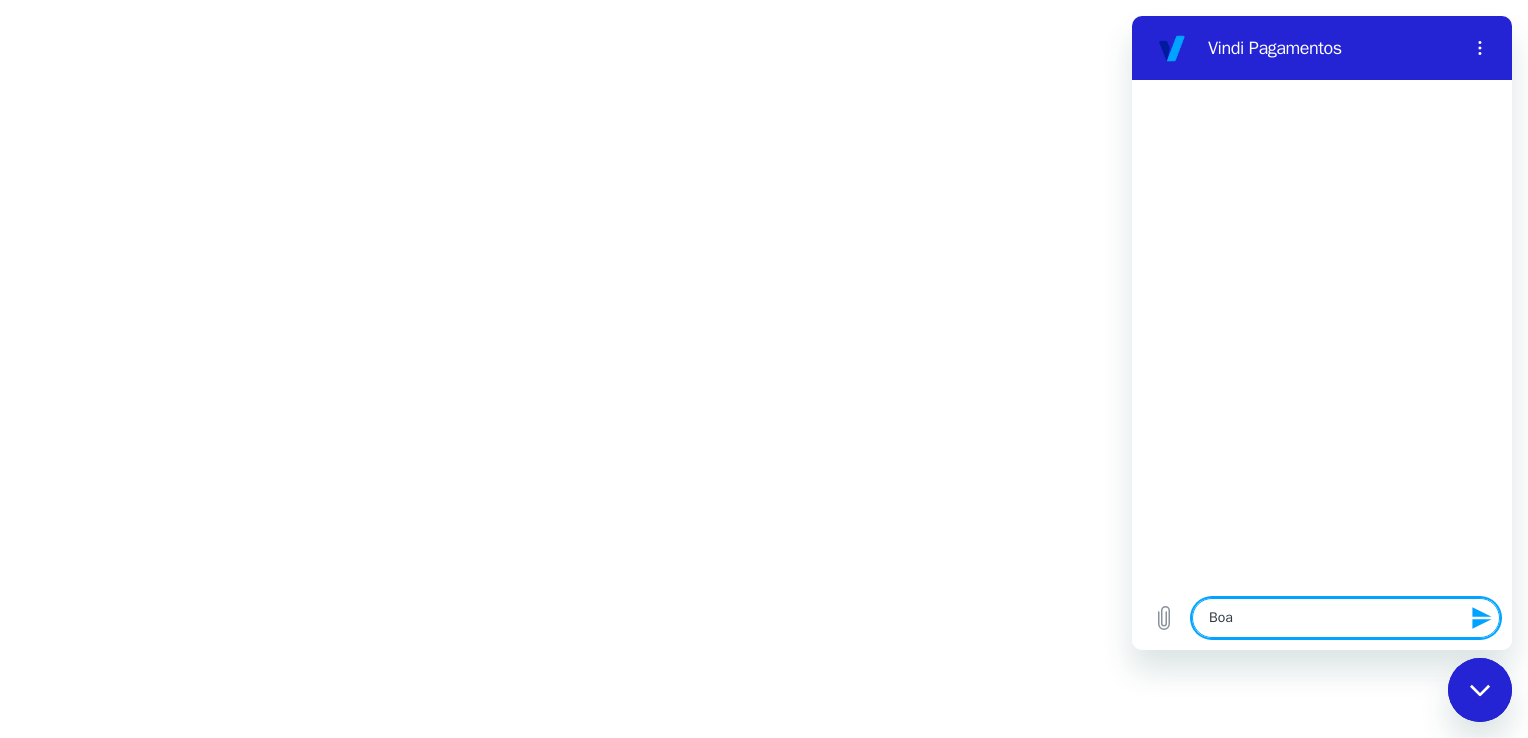 type on "Boa" 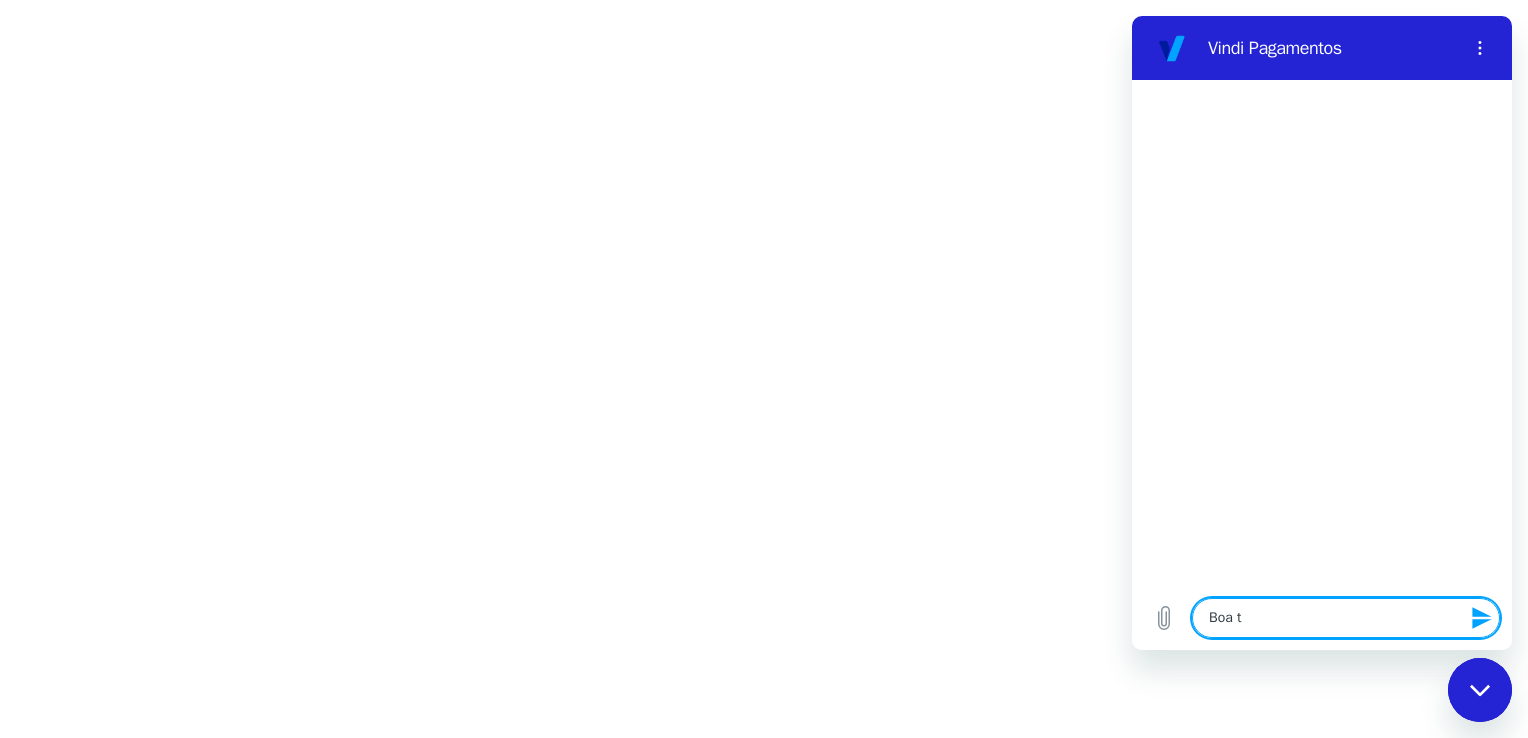 type on "Boa ta" 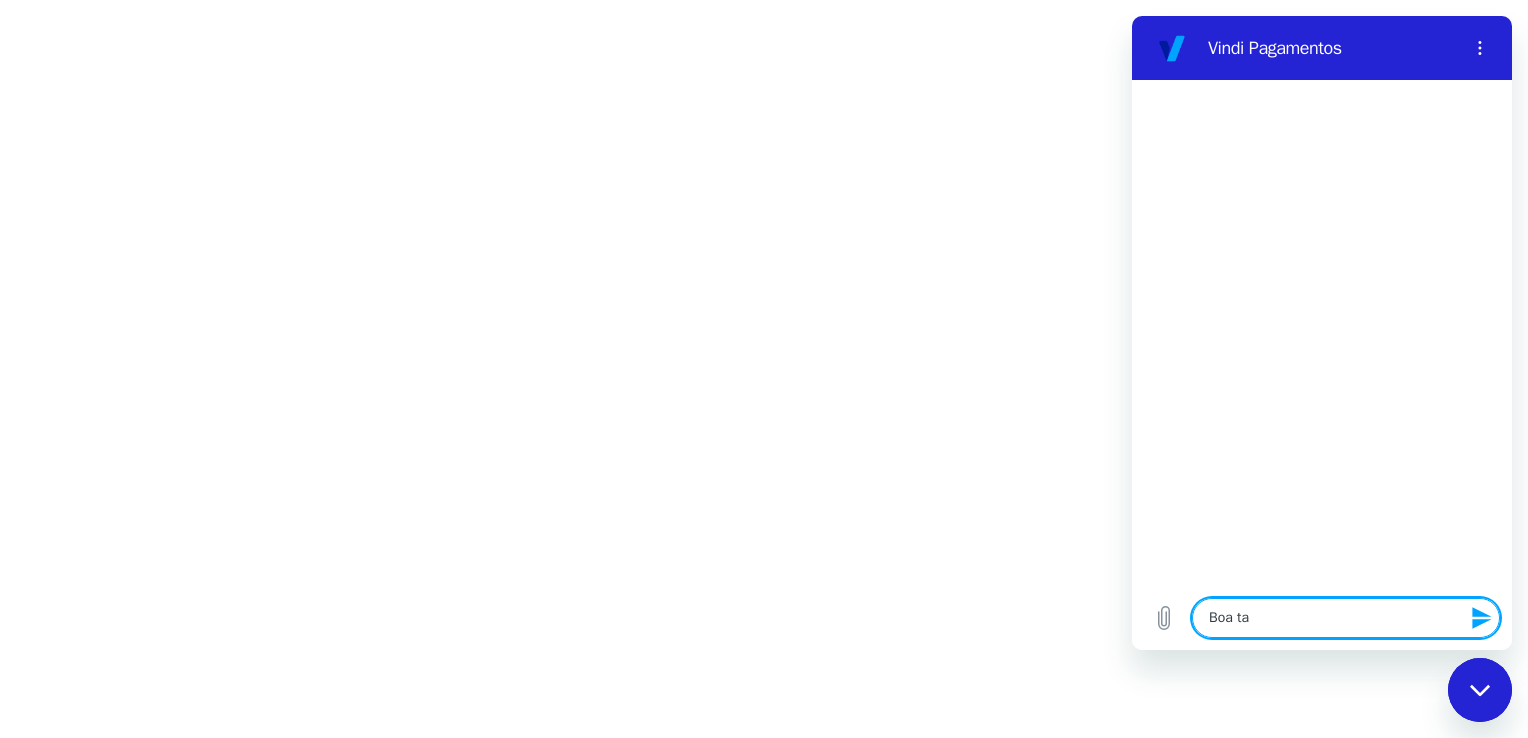 type on "Boa tar" 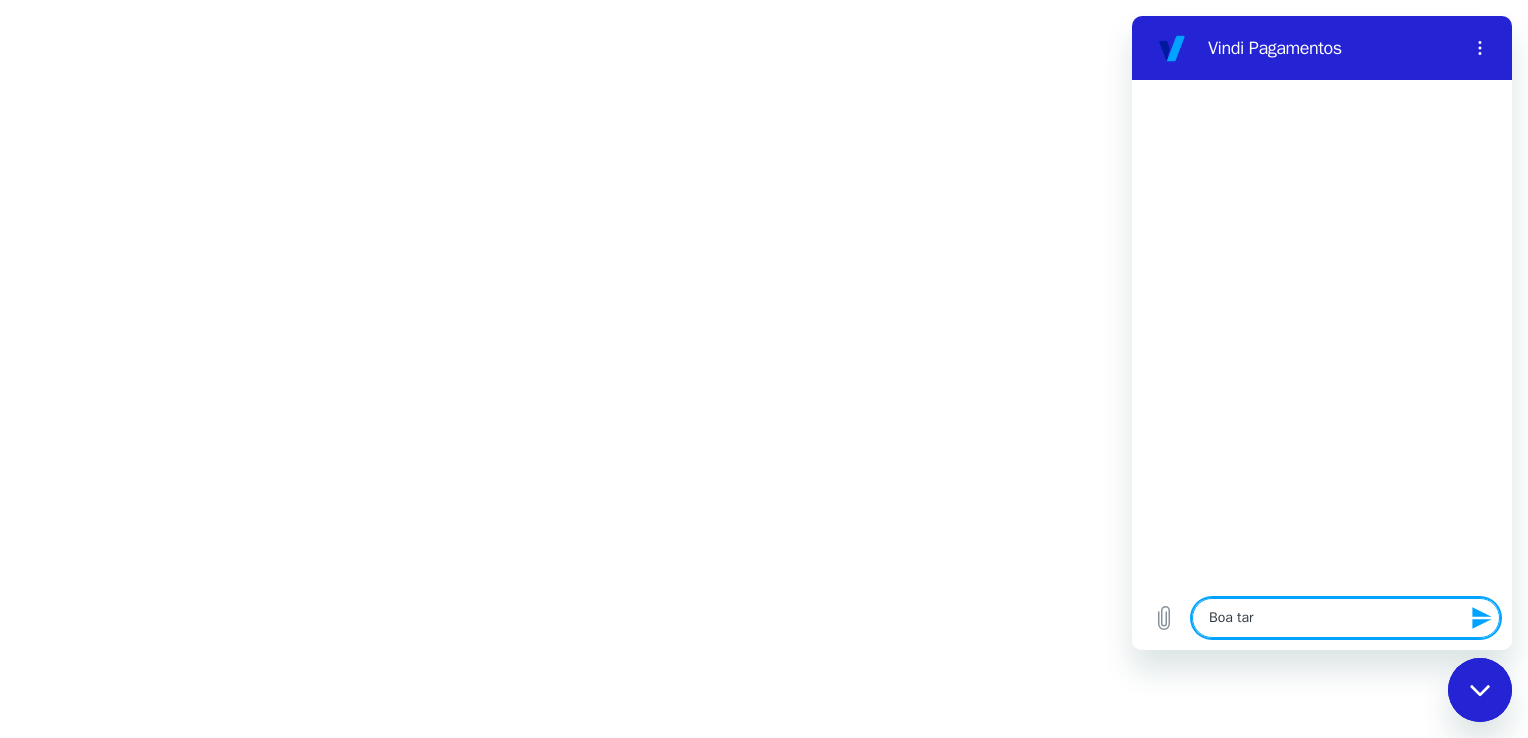 type on "x" 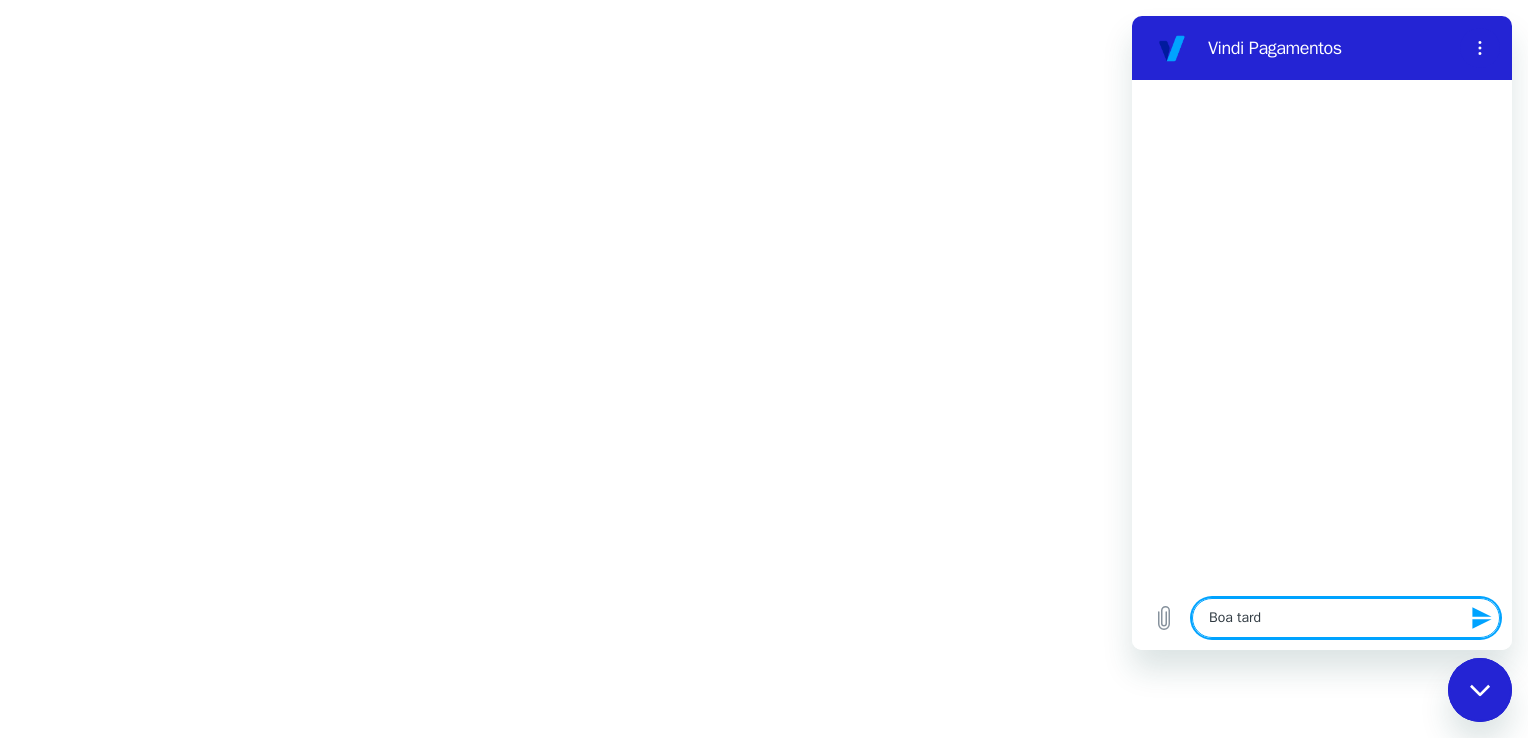 type on "Boa tarde" 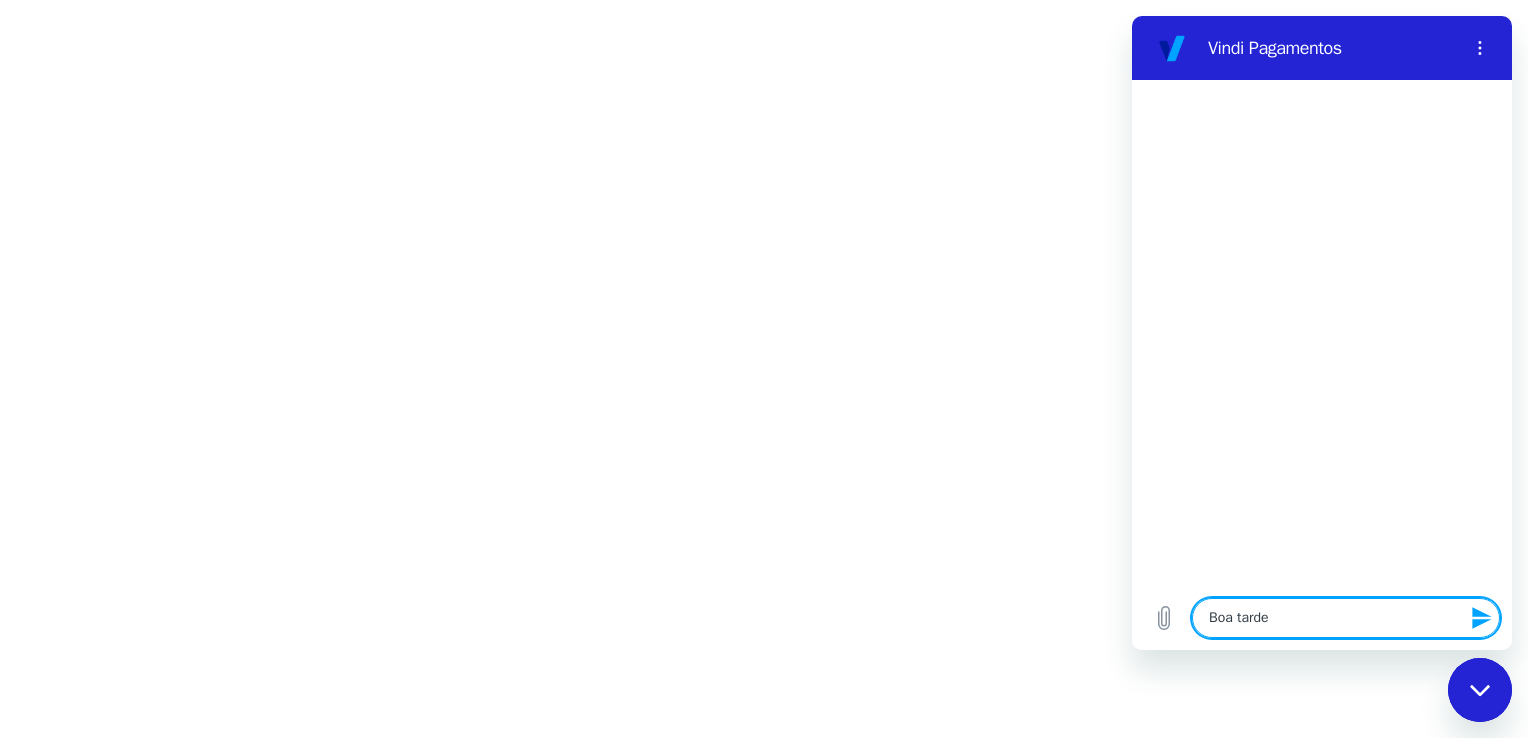 type on "x" 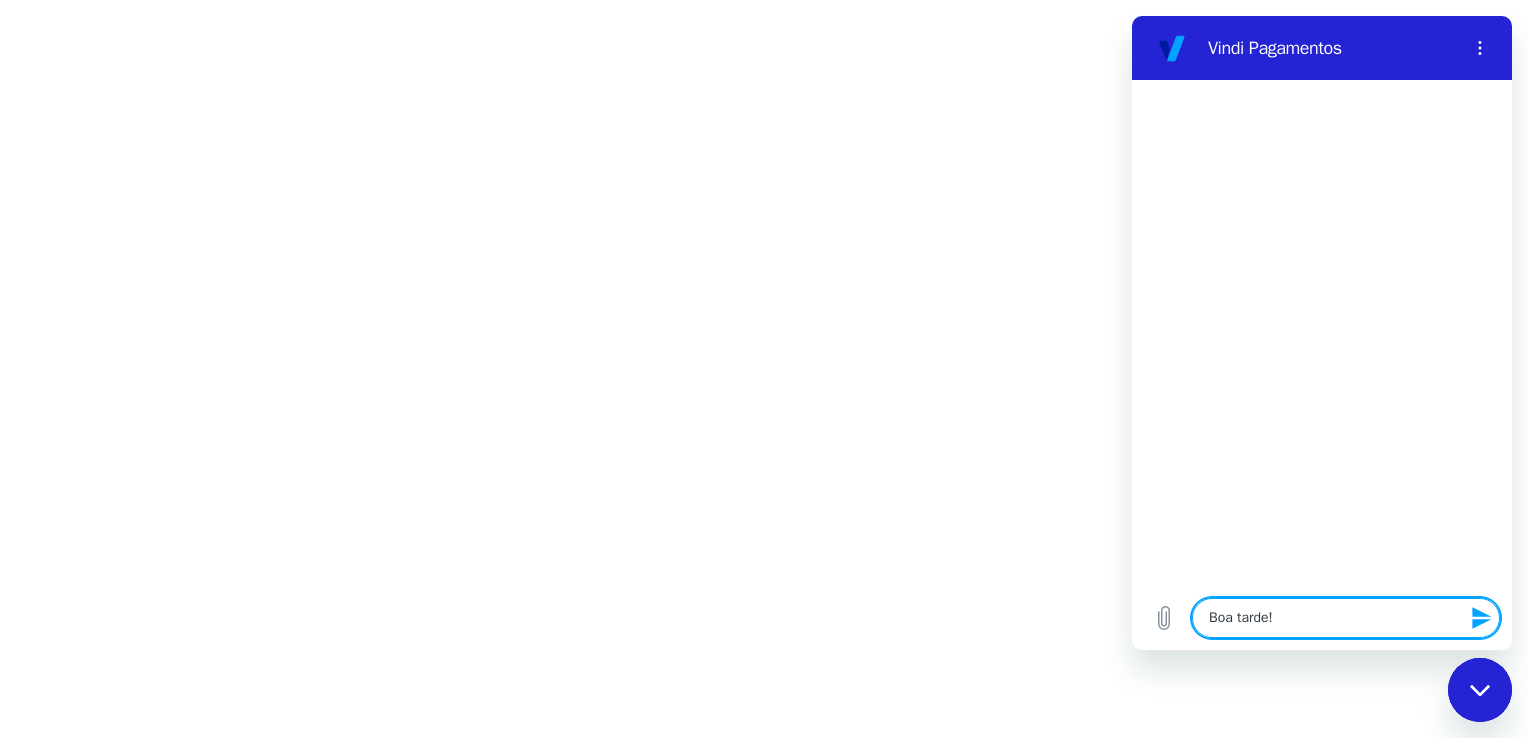 type on "Boa tarde!" 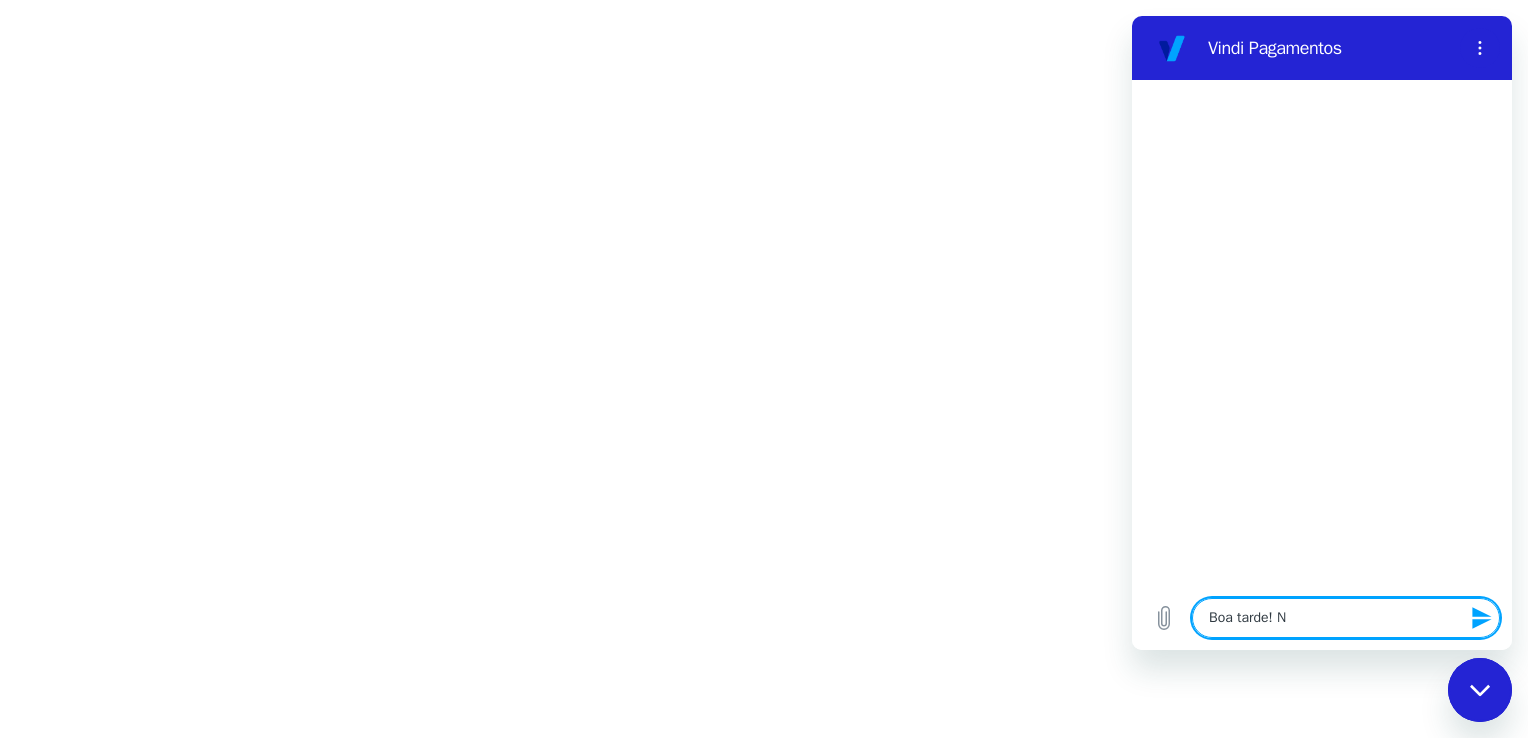 type on "Boa tarde! Nã" 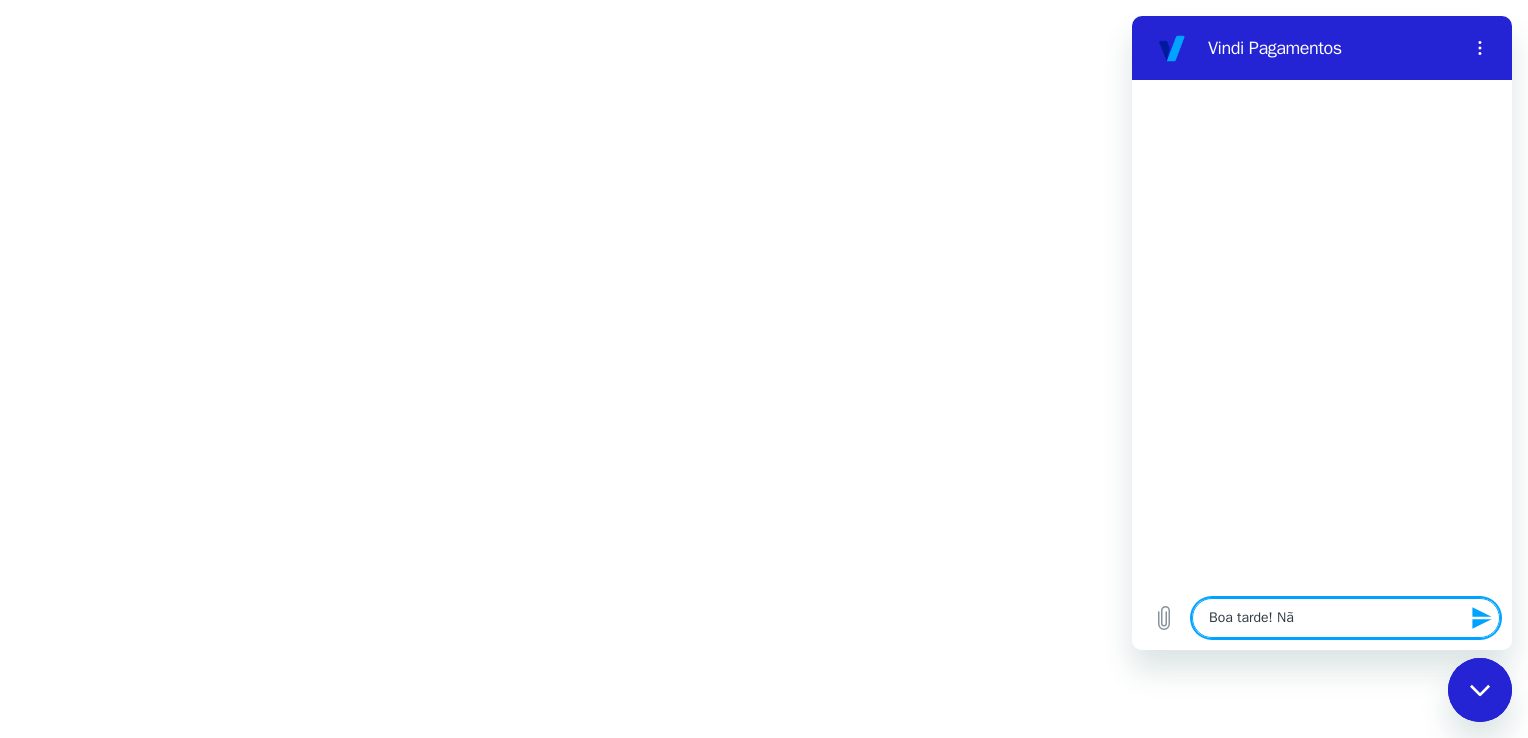 type on "Boa tarde! Não" 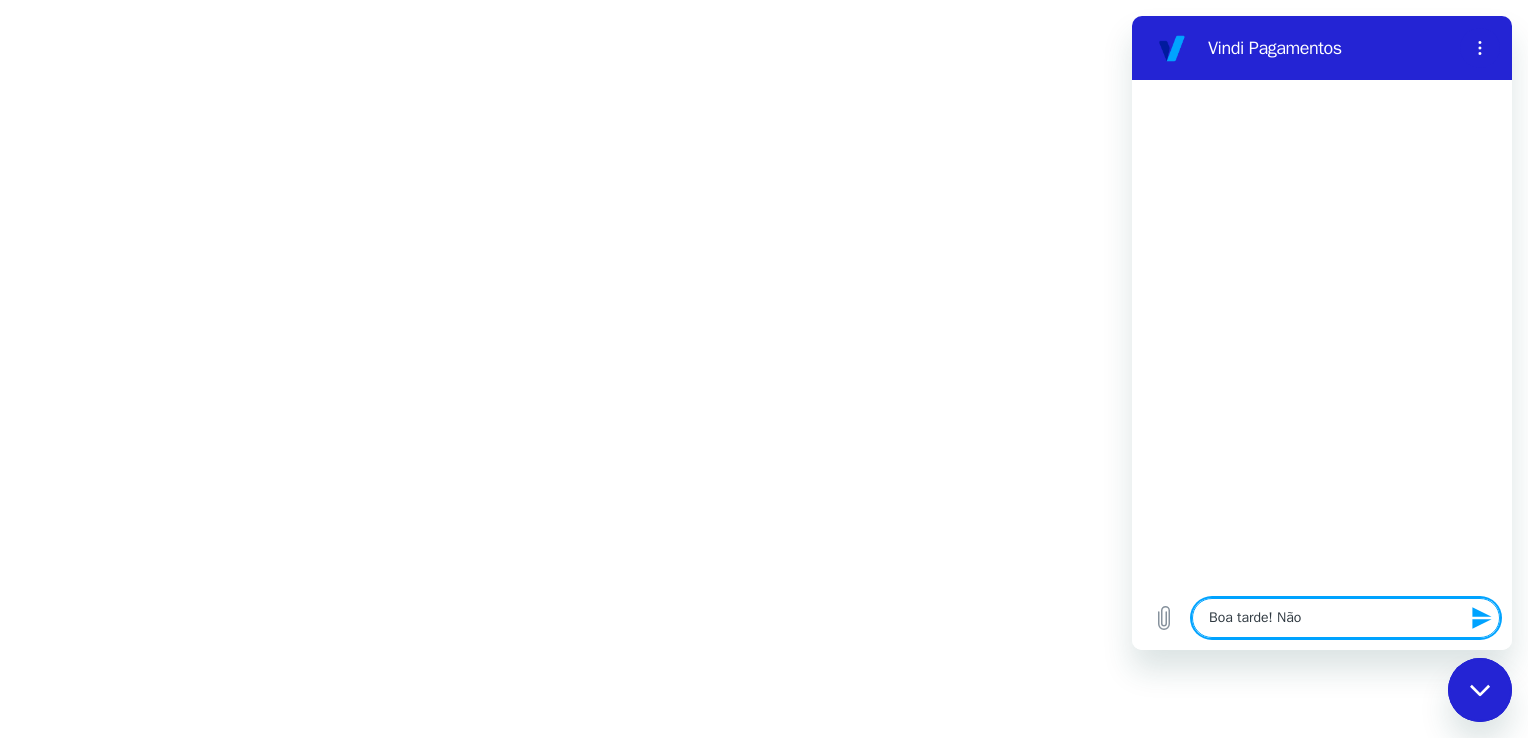 type on "x" 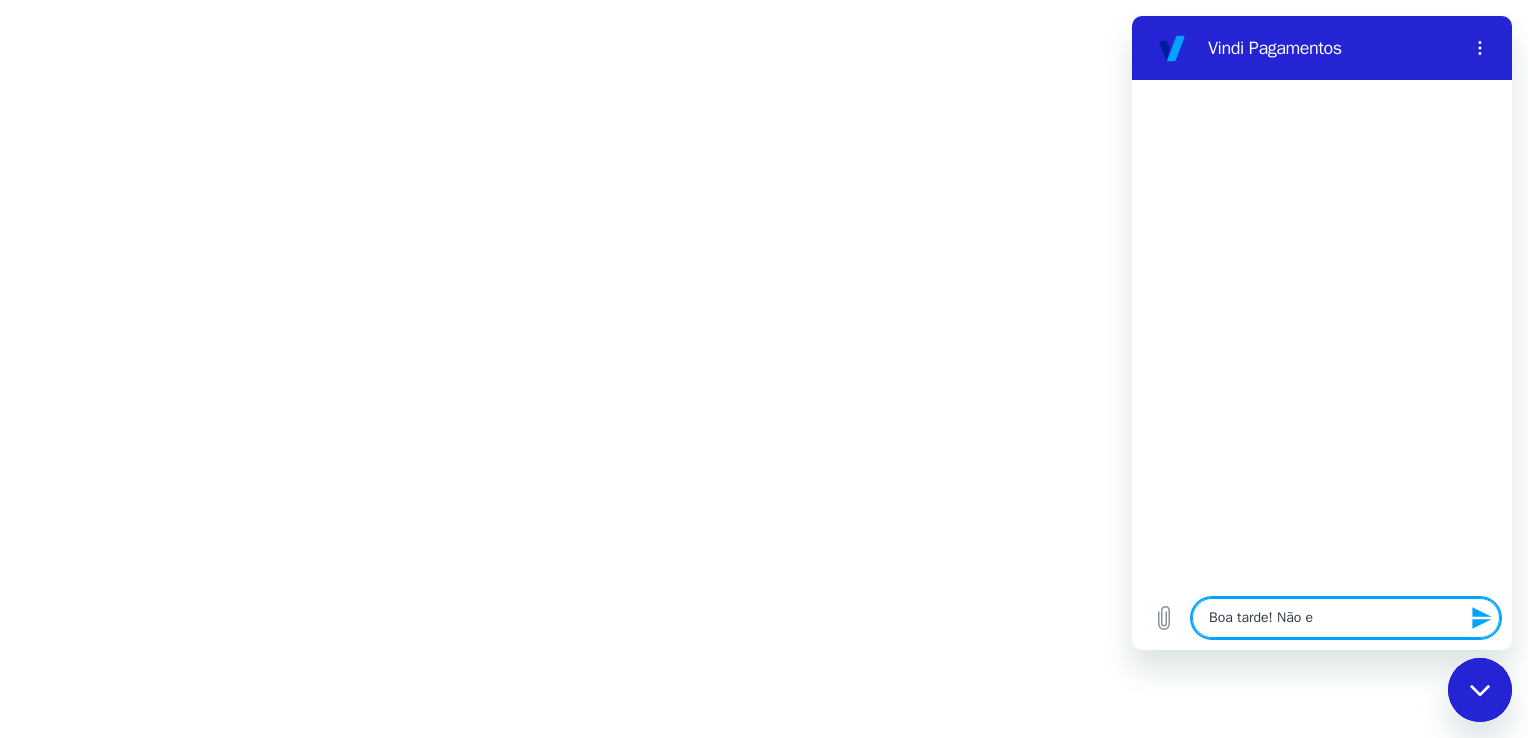 type on "Boa tarde! Não es" 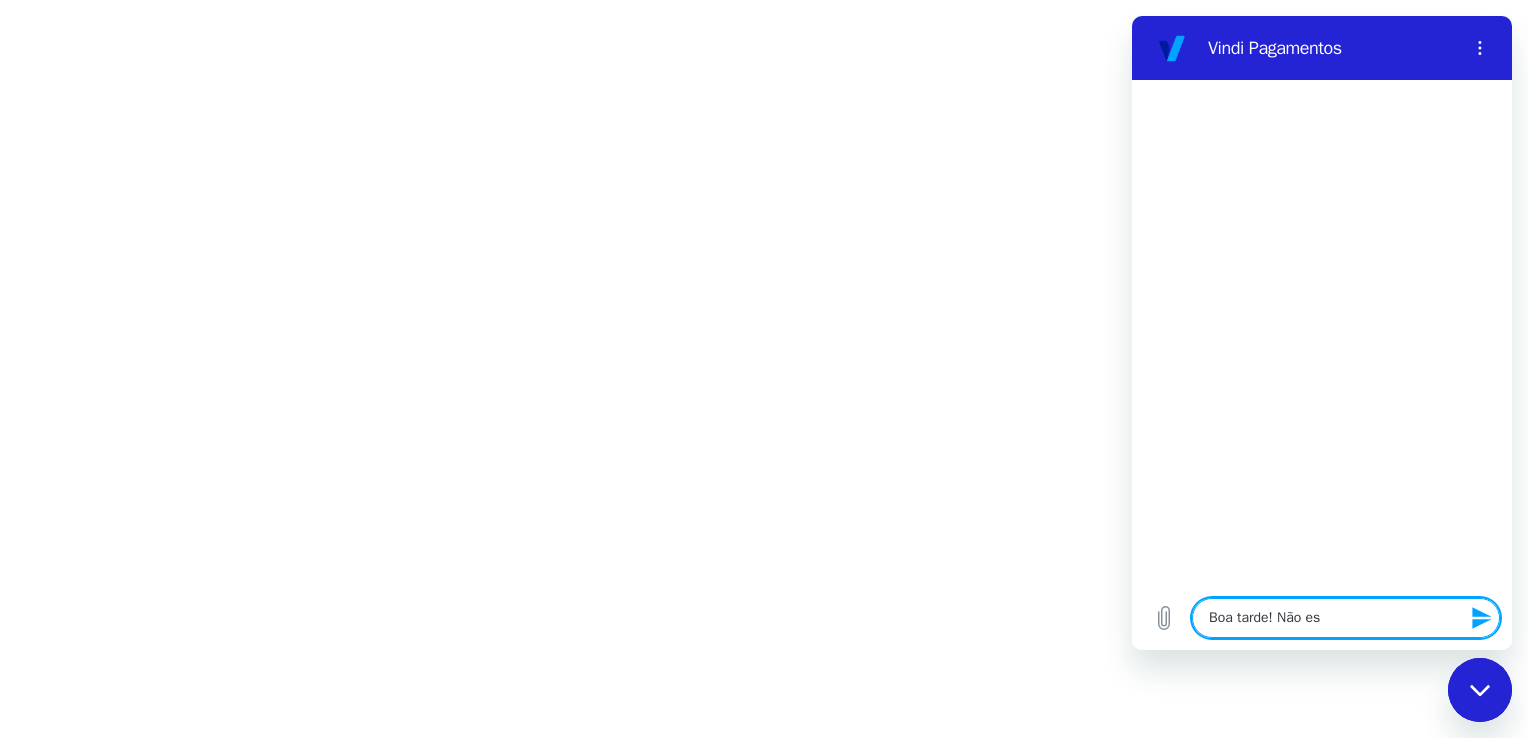 type on "Boa tarde! Não est" 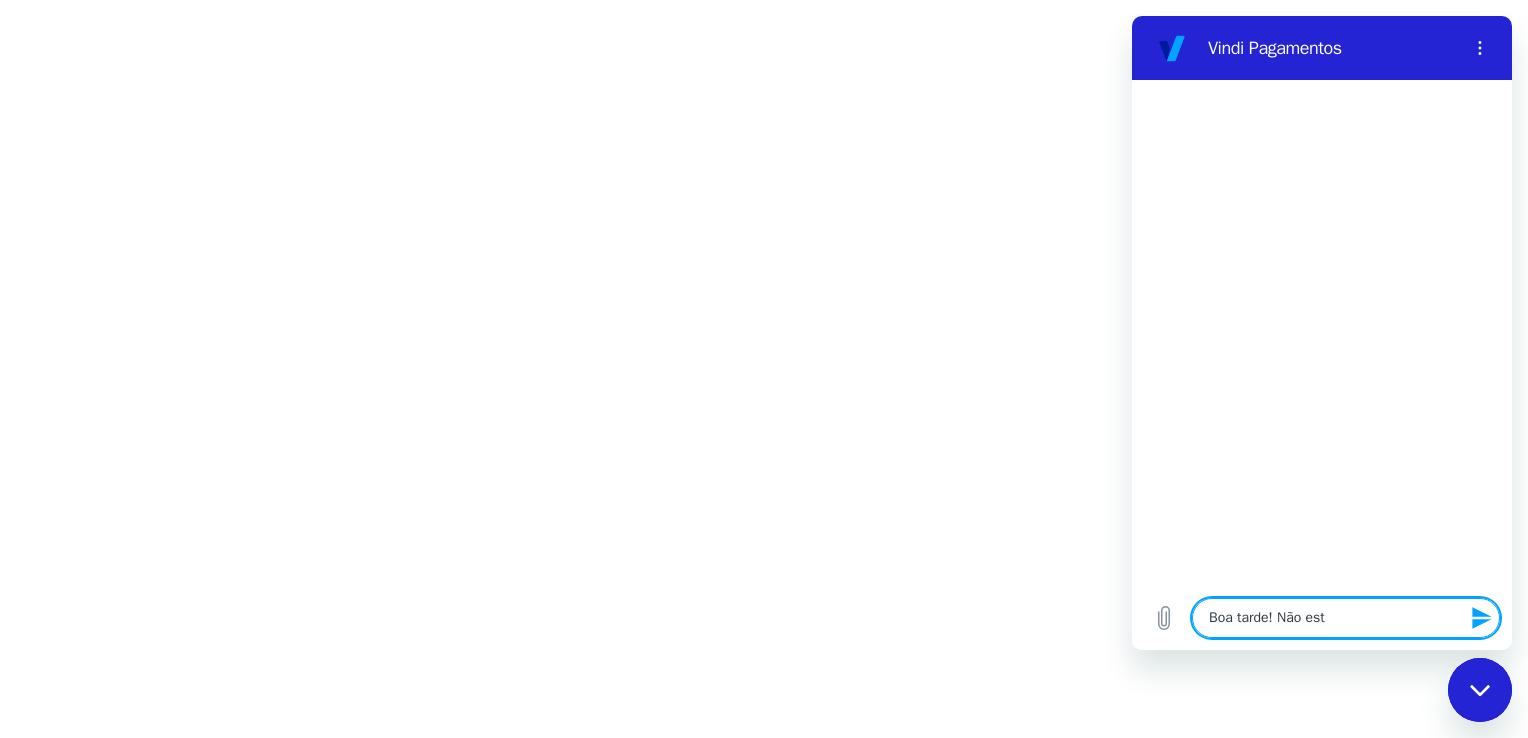 type on "Boa tarde! Não esto" 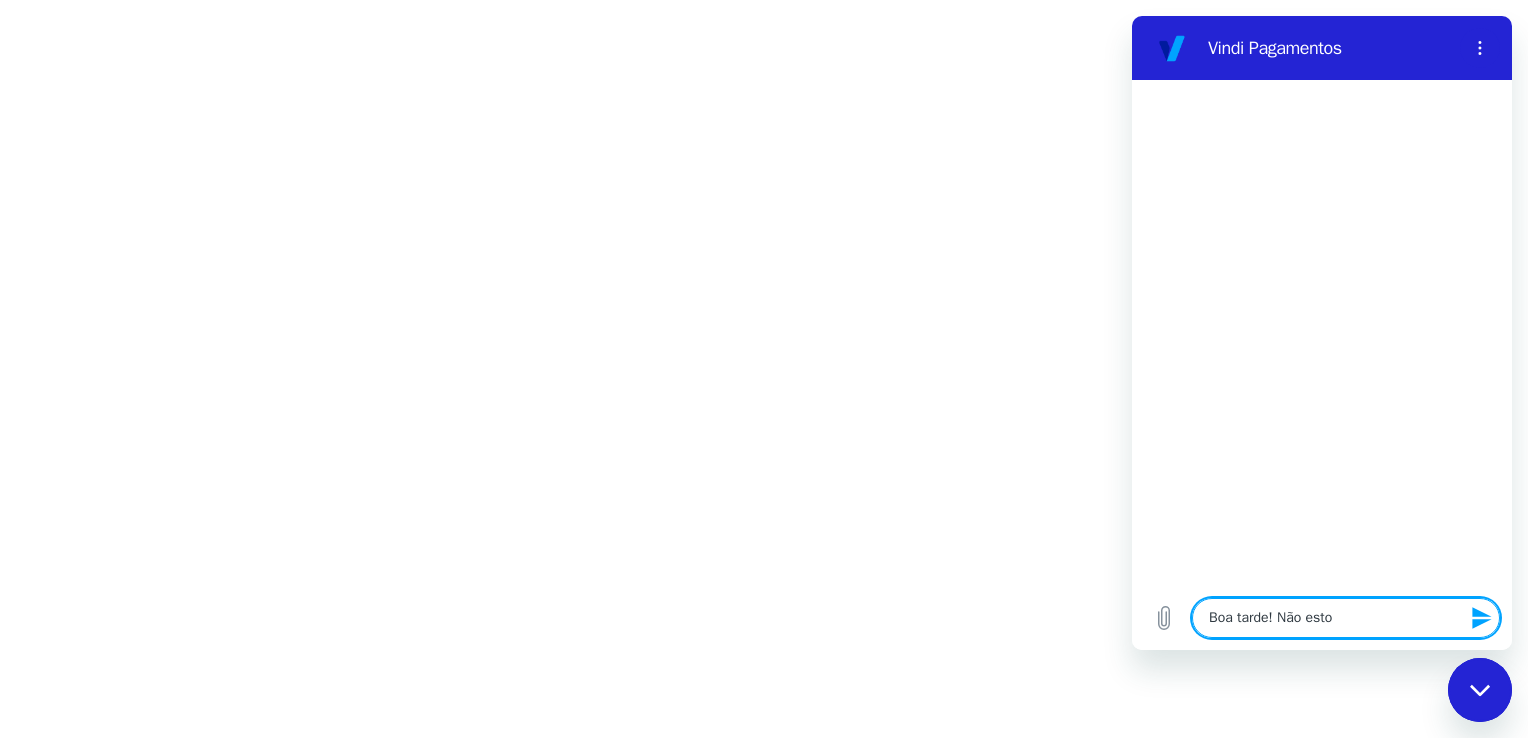 type on "Boa tarde! Não estou" 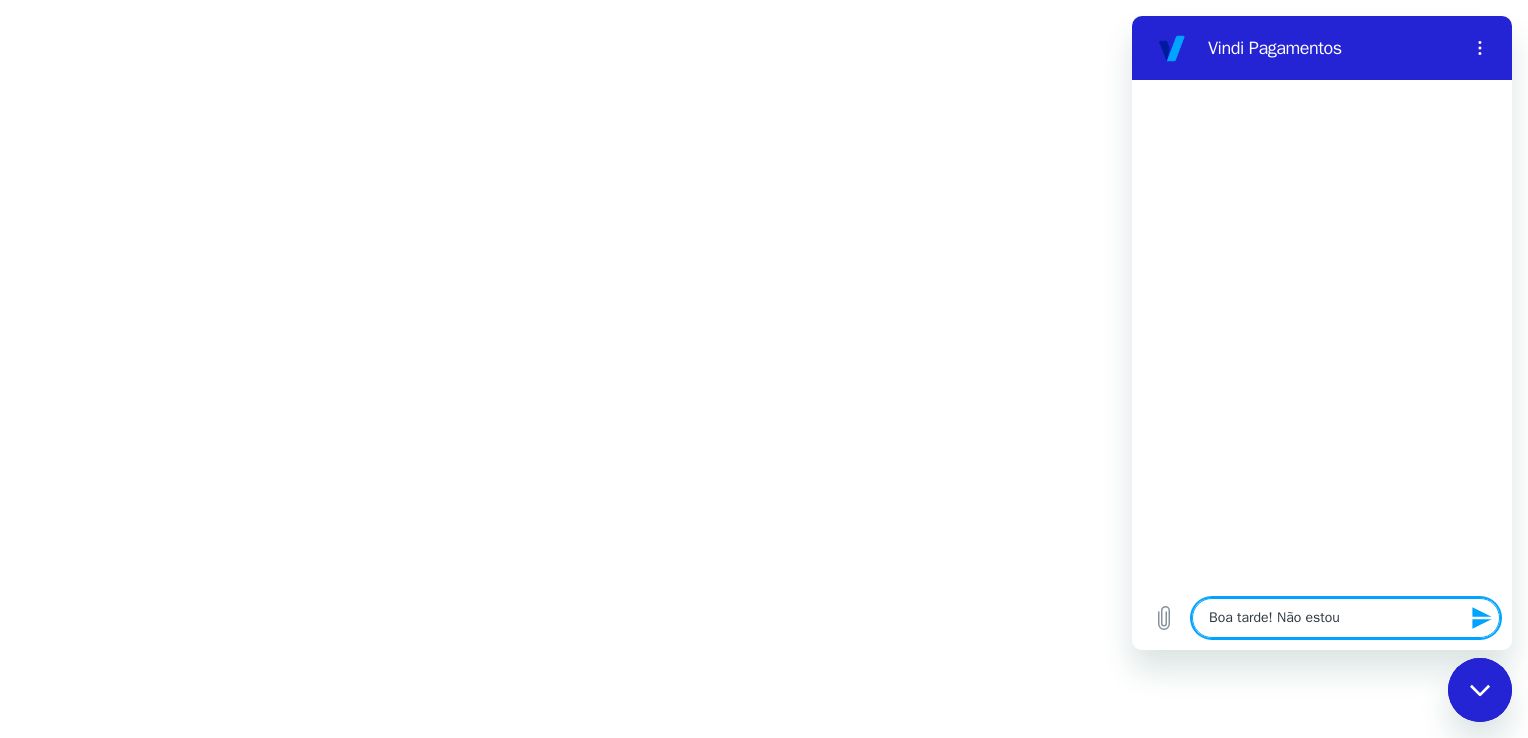 type on "Boa tarde! Não estou" 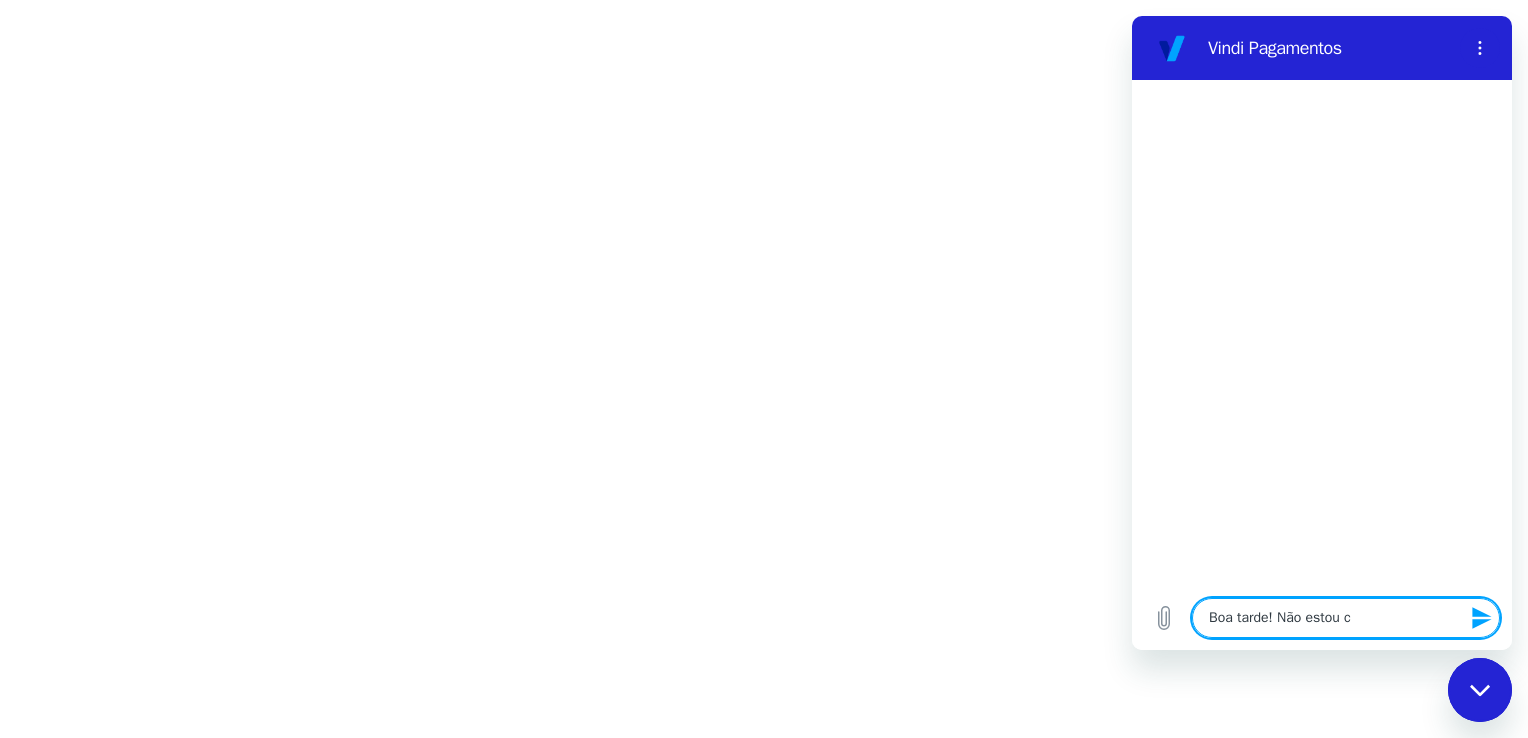 type on "Boa tarde! Não estou co" 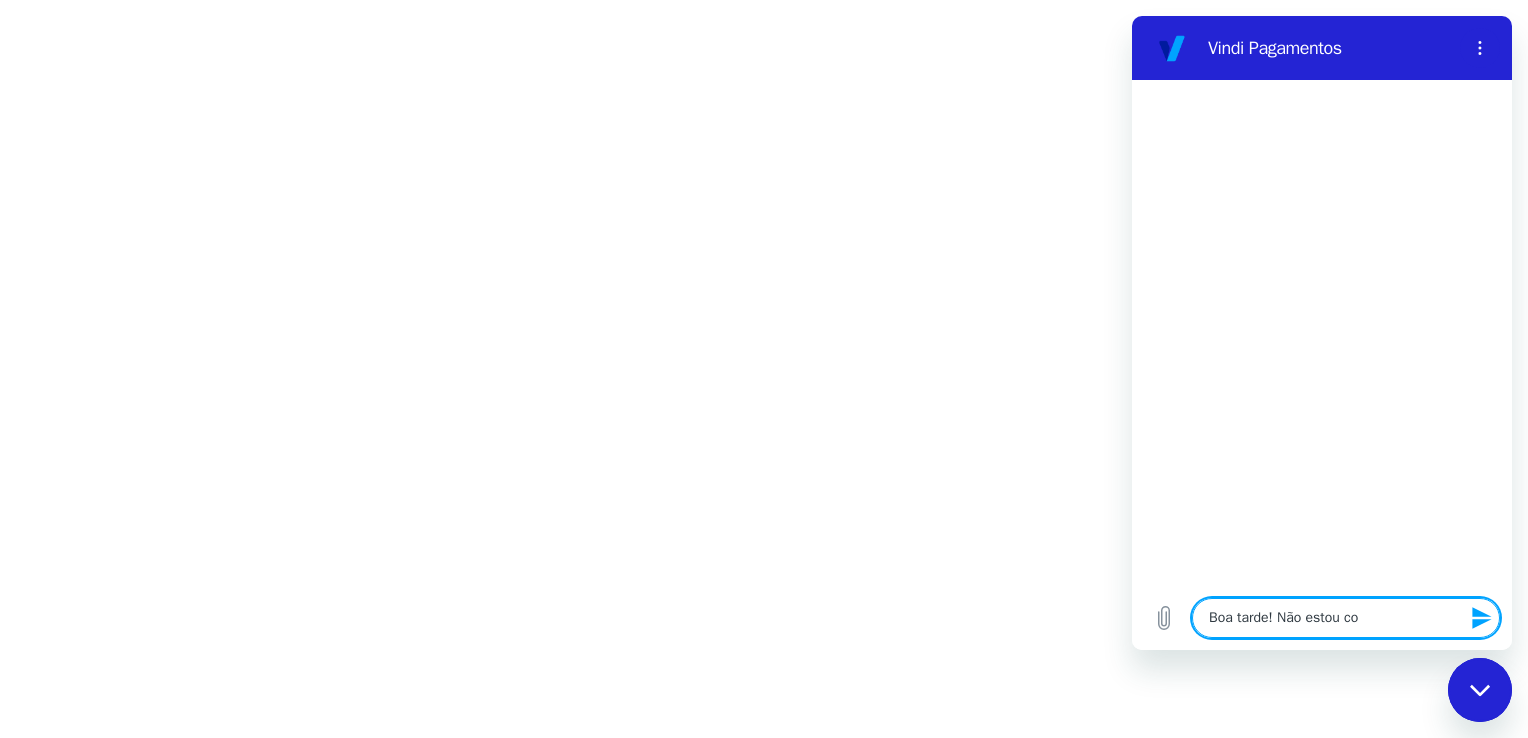 type on "Boa tarde! Não estou con" 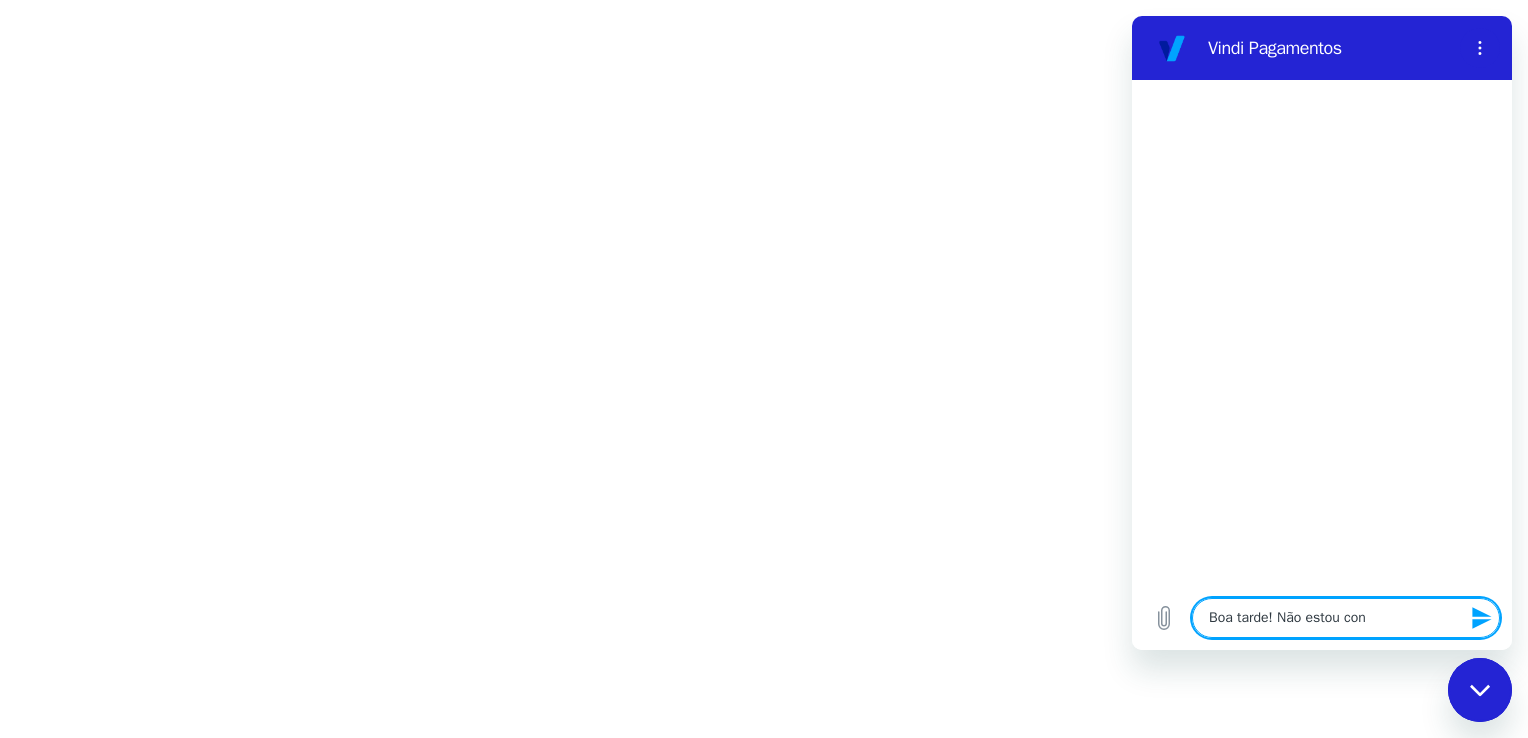 type on "Boa tarde! Não estou cons" 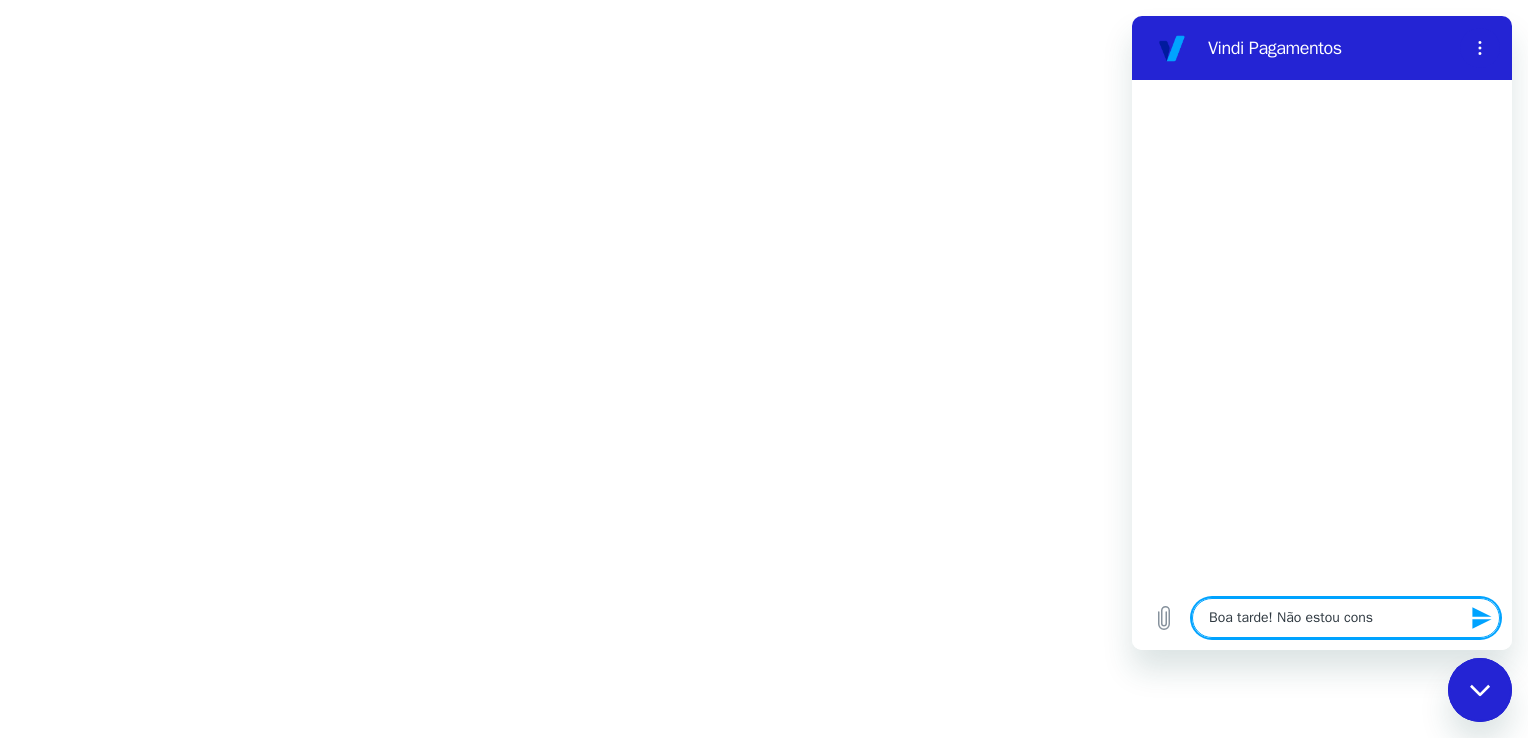 type on "Boa tarde! Não estou conse" 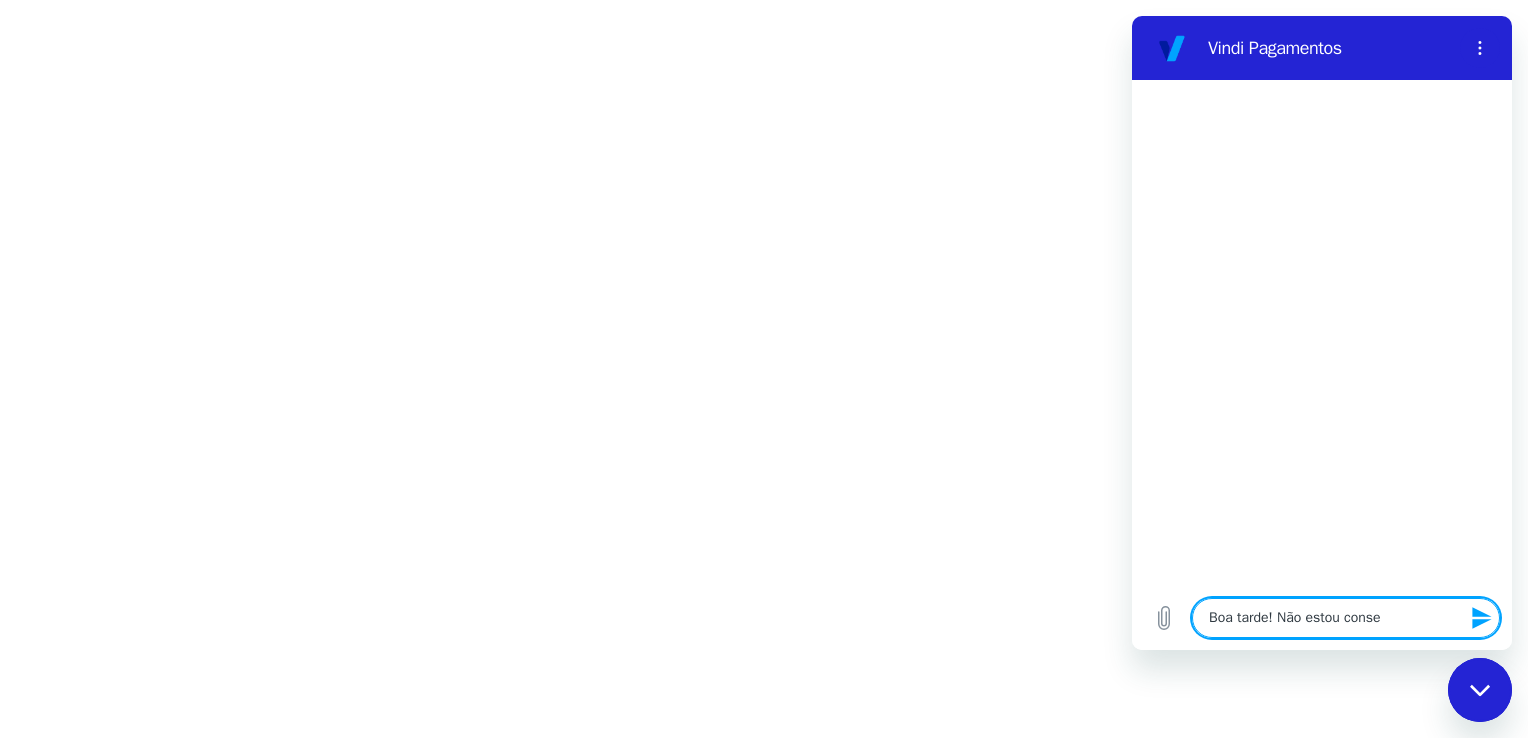 type on "Boa tarde! Não estou conseg" 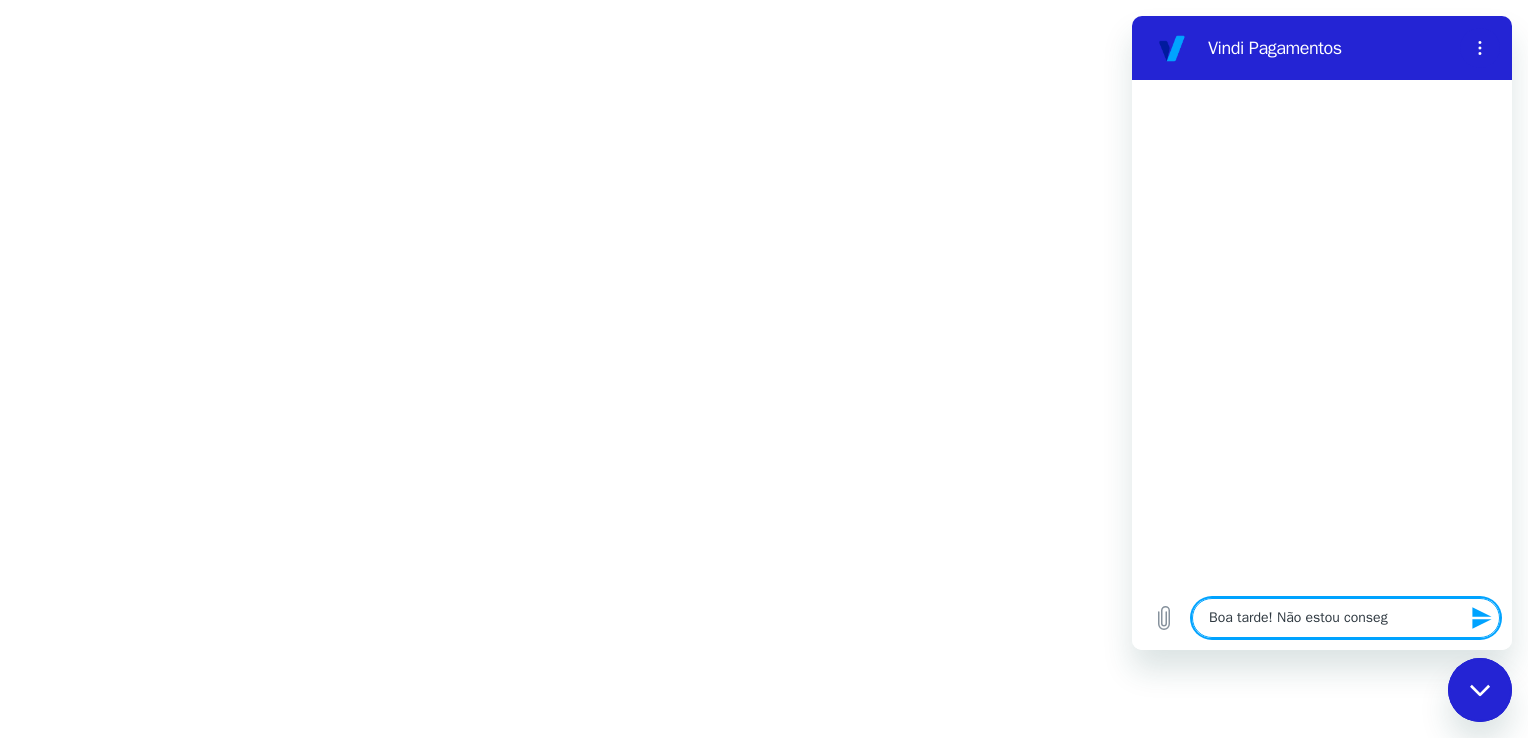 type on "Boa tarde! Não estou consegu" 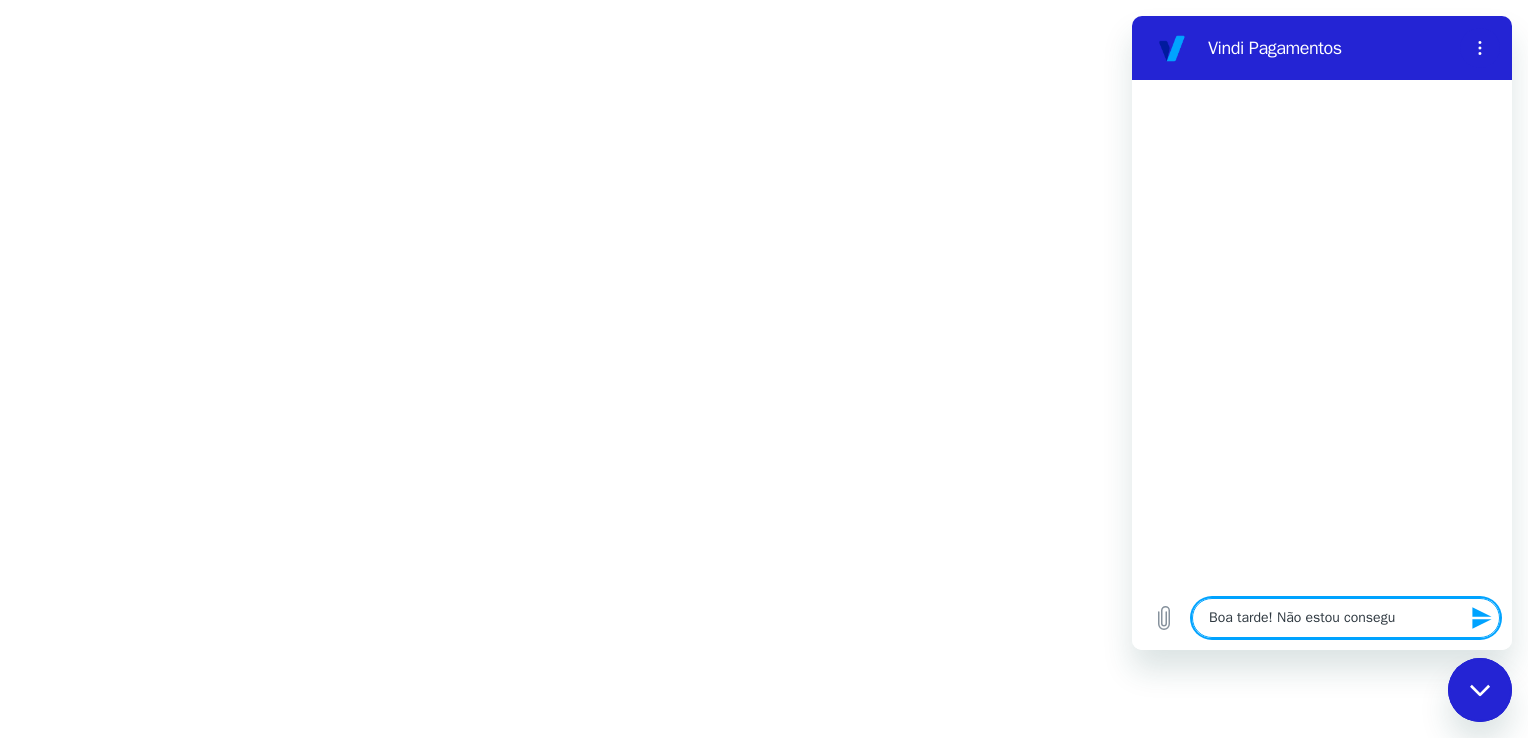 type on "Boa tarde! Não estou consegui" 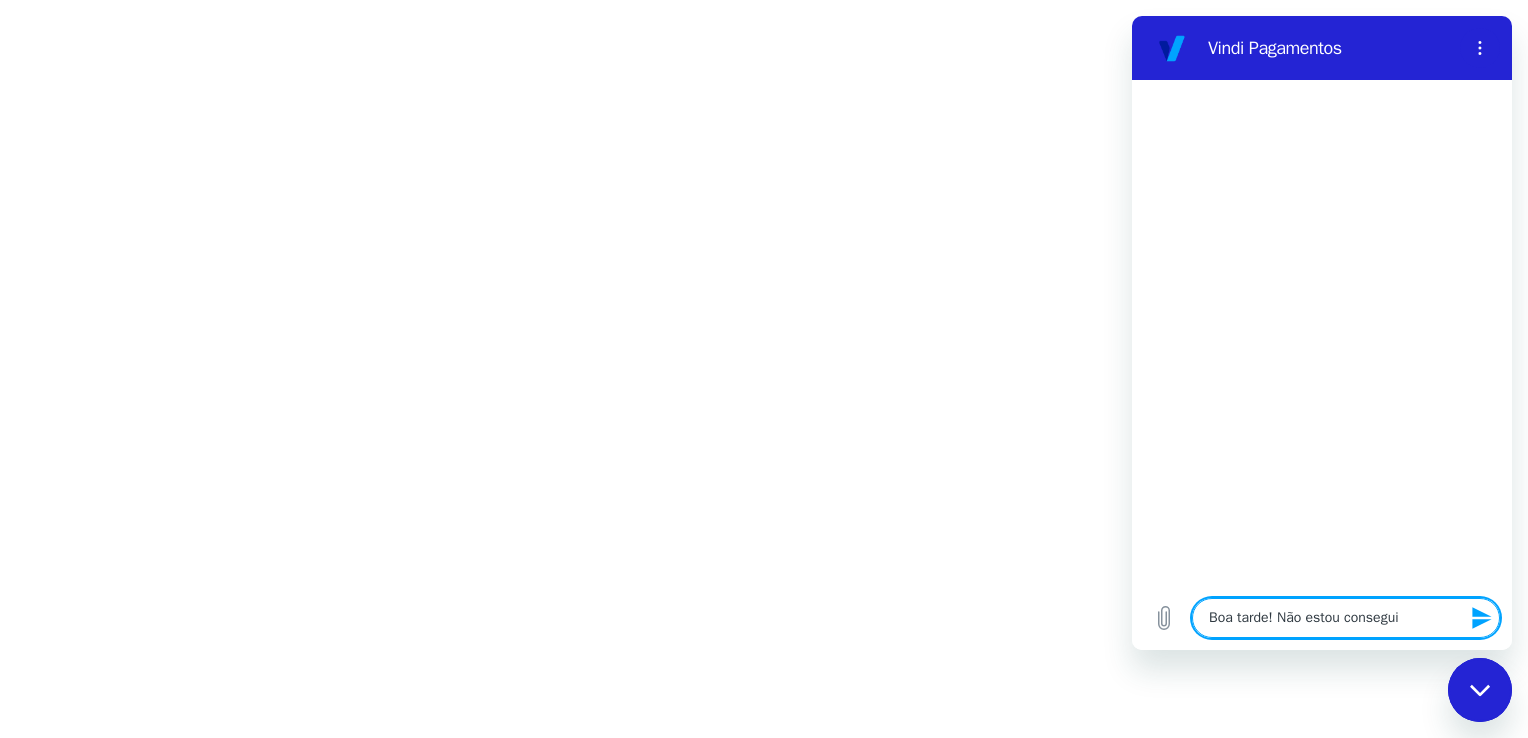 type on "Boa tarde! Não estou conseguin" 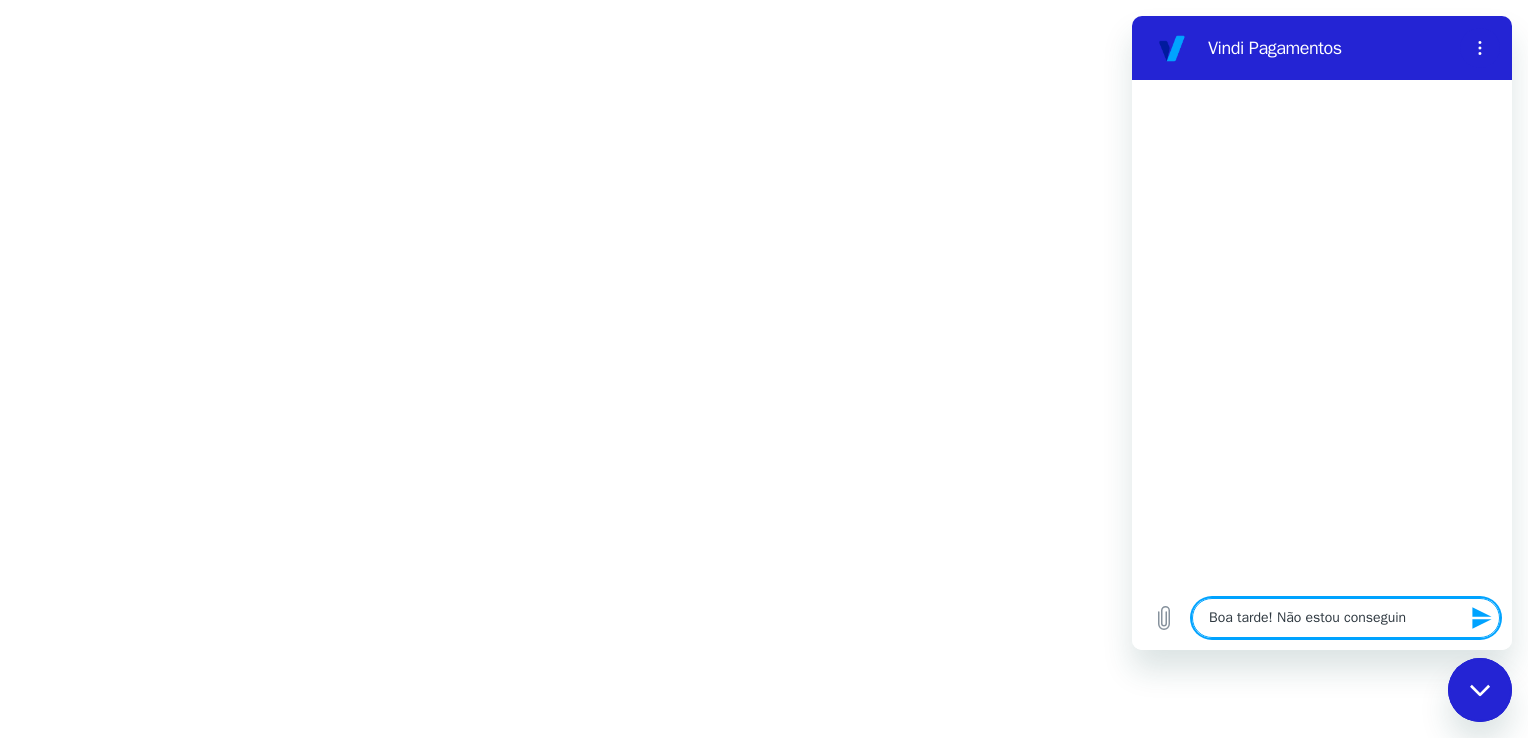 type on "Boa tarde! Não estou conseguind" 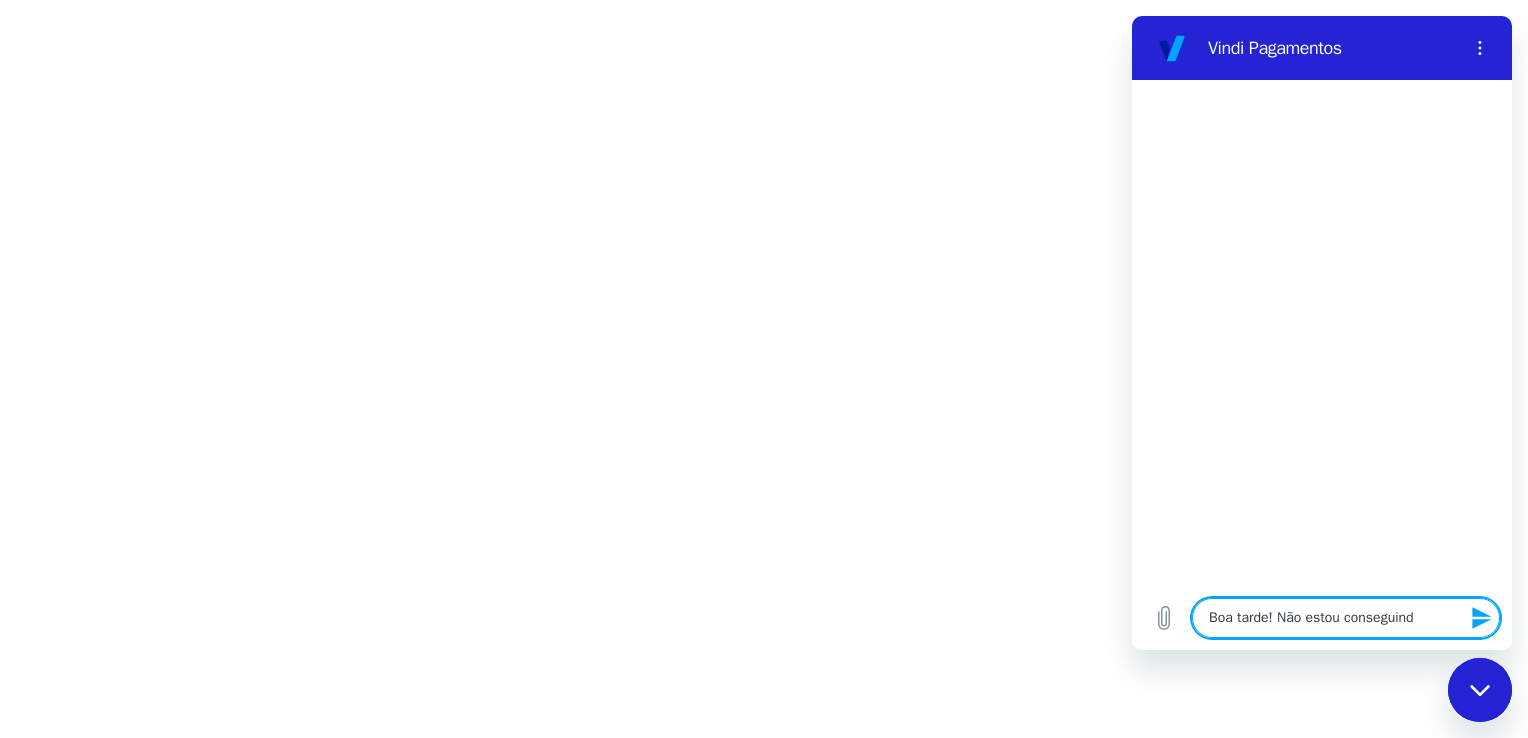 type on "Boa tarde! Não estou conseguindo" 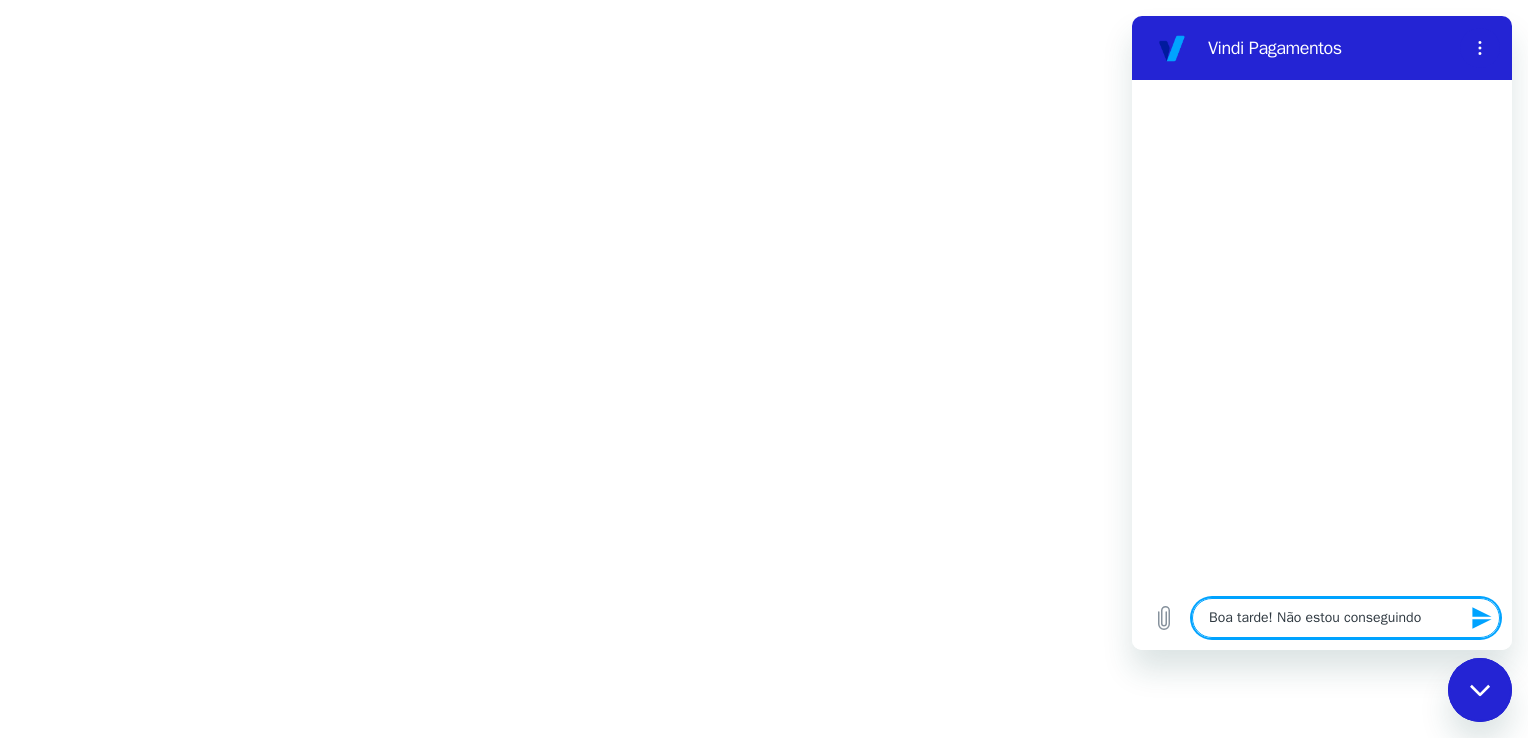 type on "Boa tarde! Não estou conseguindo" 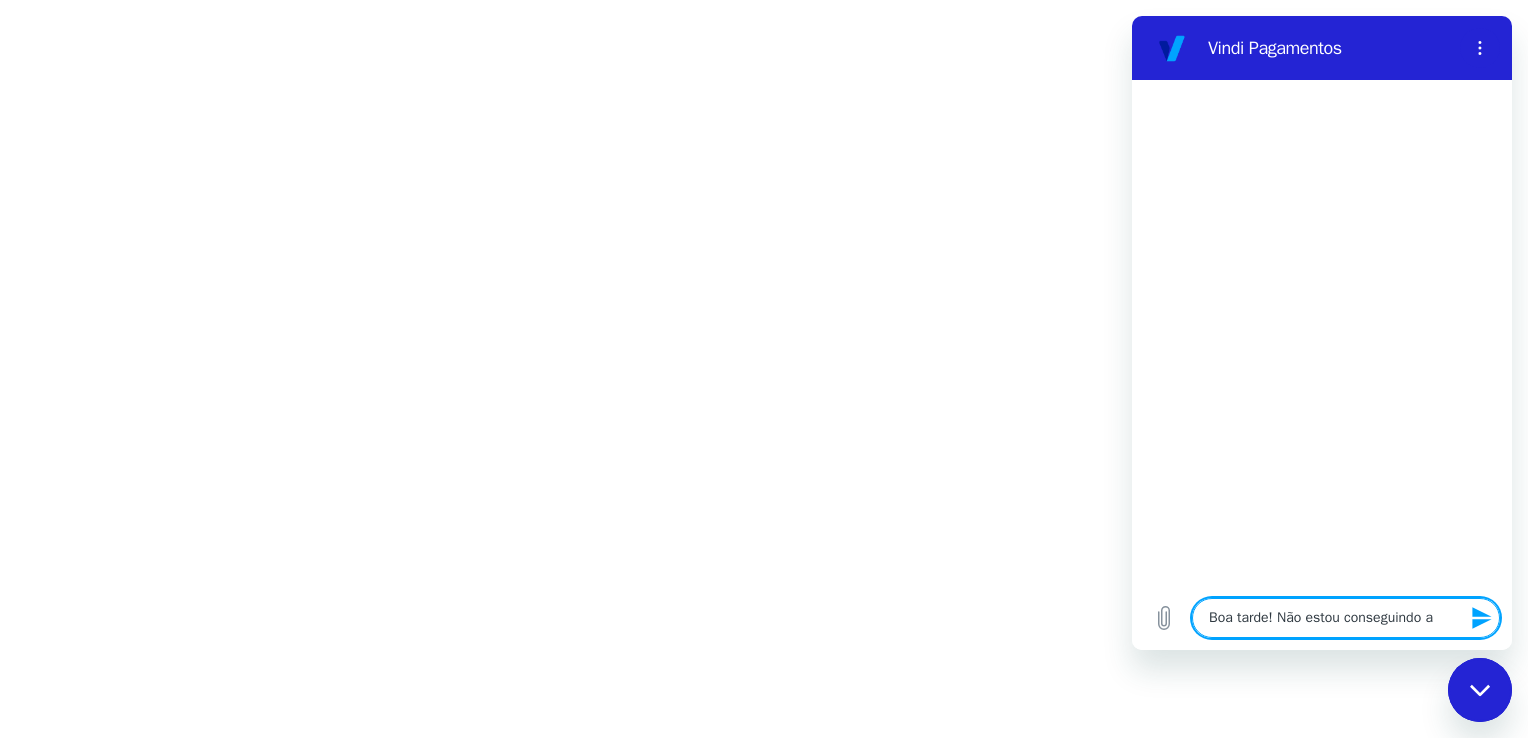 type on "Boa tarde! Não estou conseguindo ac" 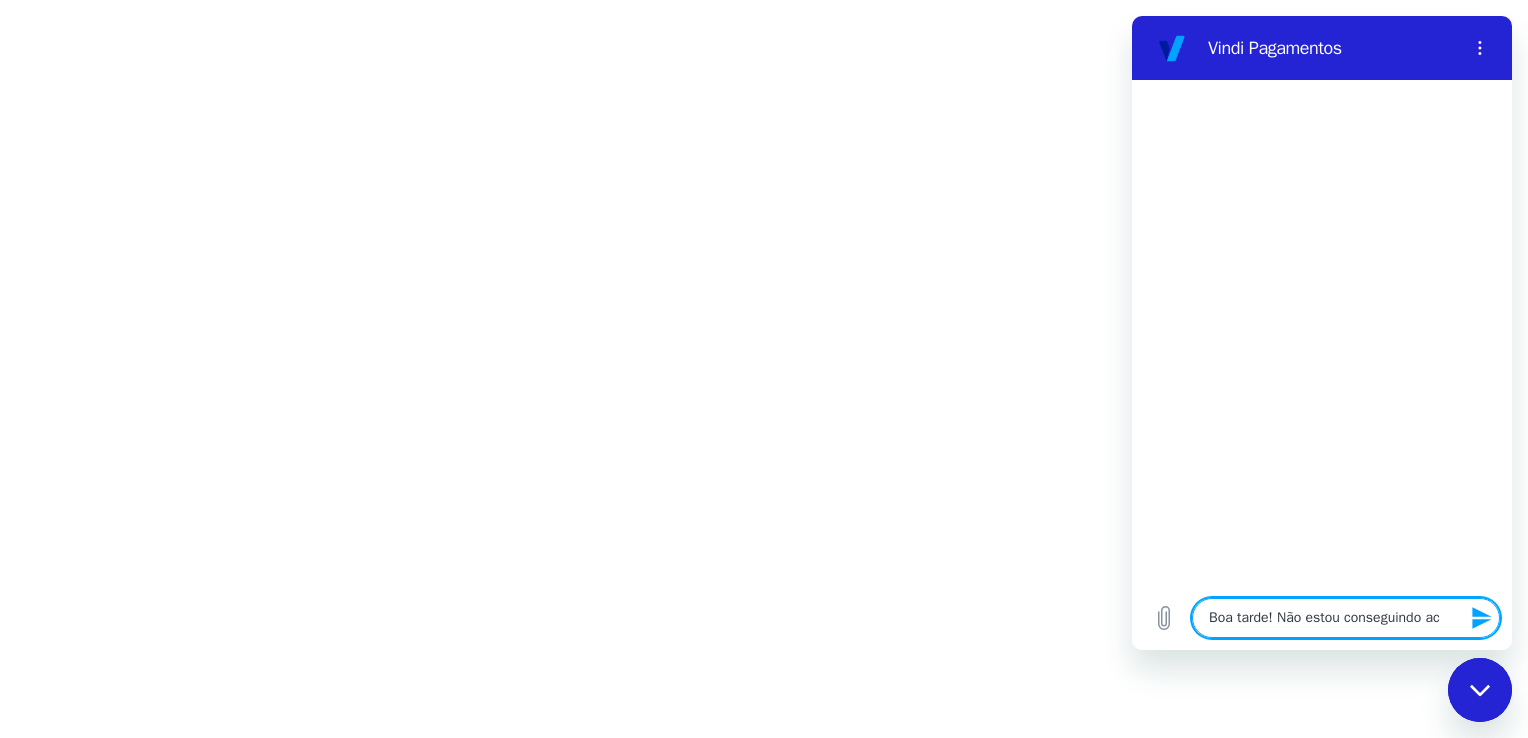 type on "Boa tarde! Não estou conseguindo ace" 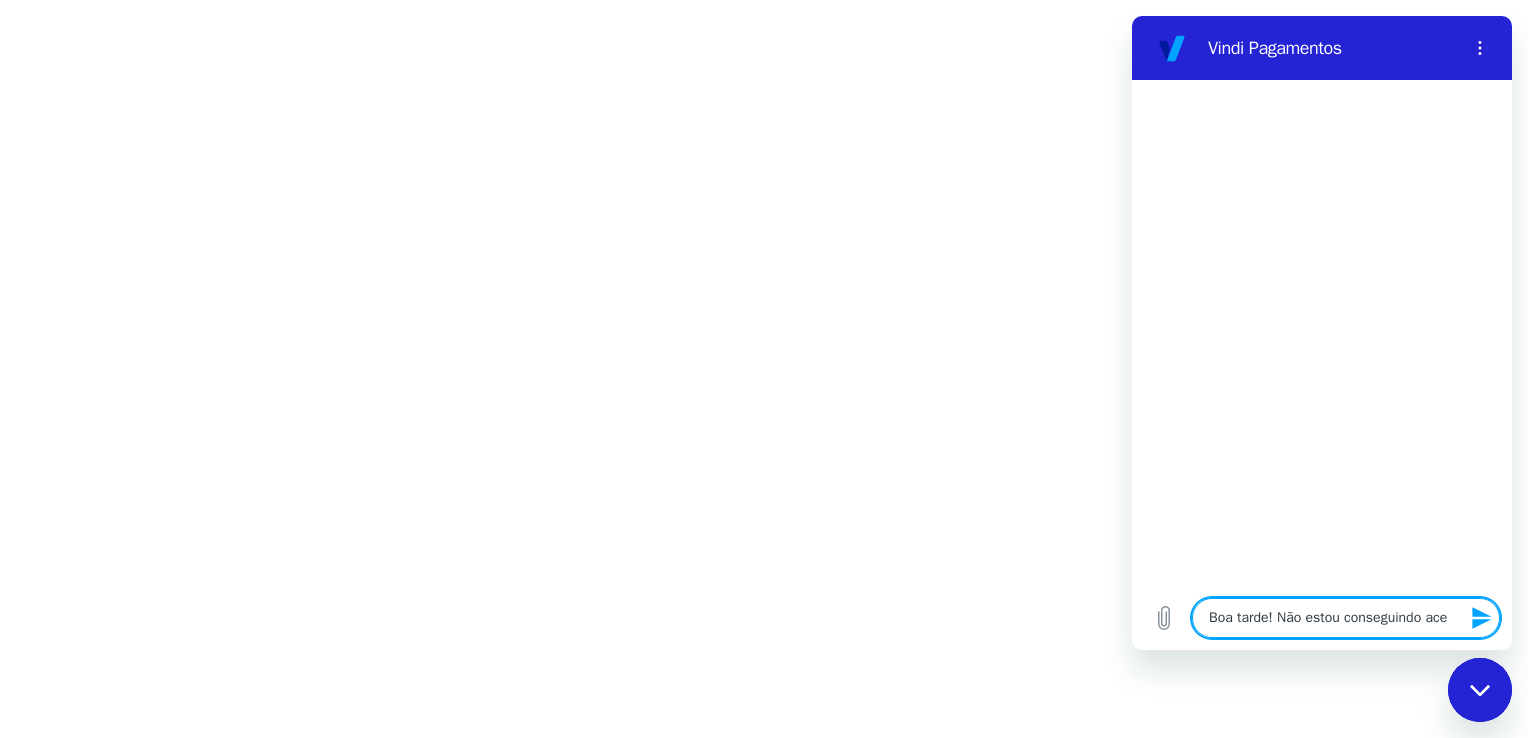 type on "Boa tarde! Não estou conseguindo aces" 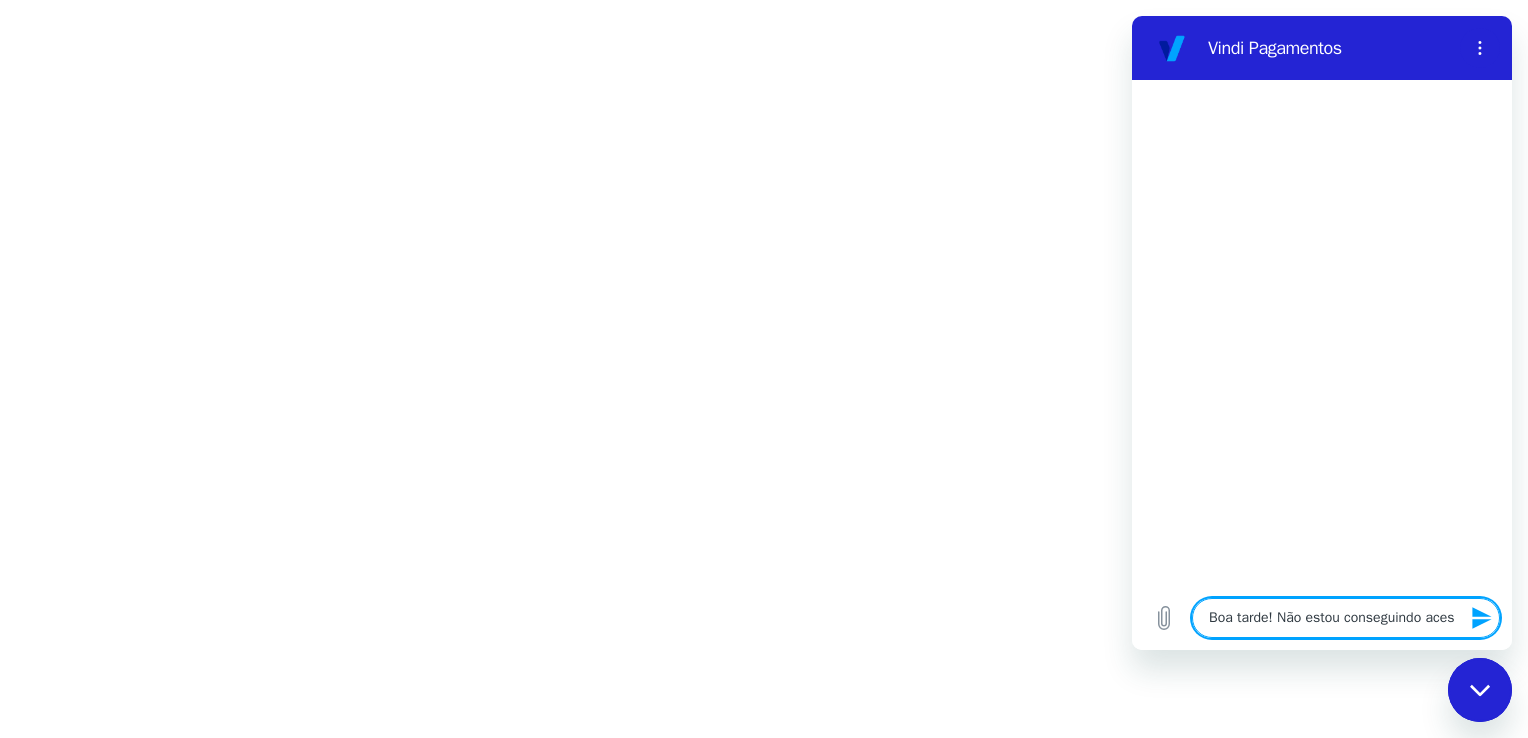 type on "Boa tarde! Não estou conseguindo acess" 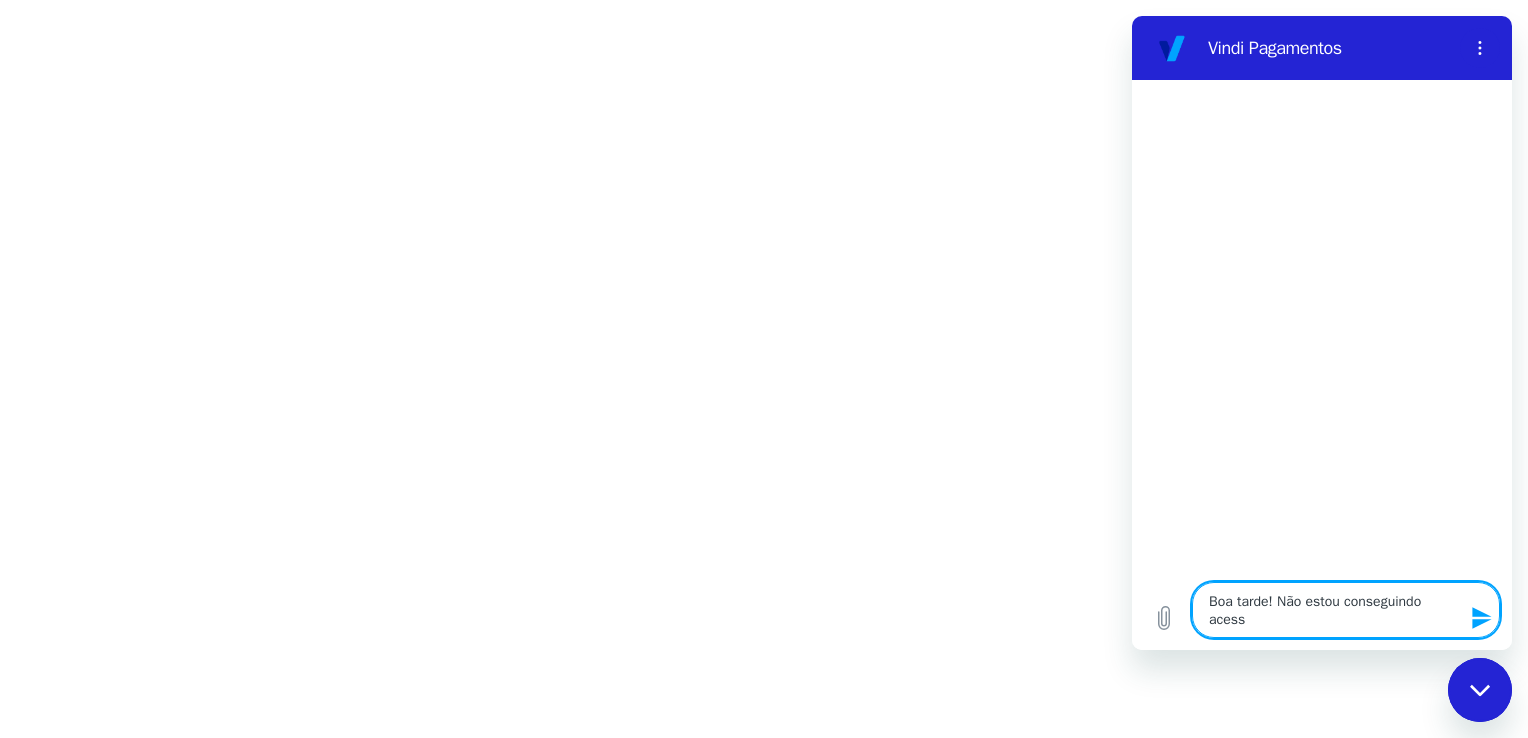 type on "Boa tarde! Não estou conseguindo acessa" 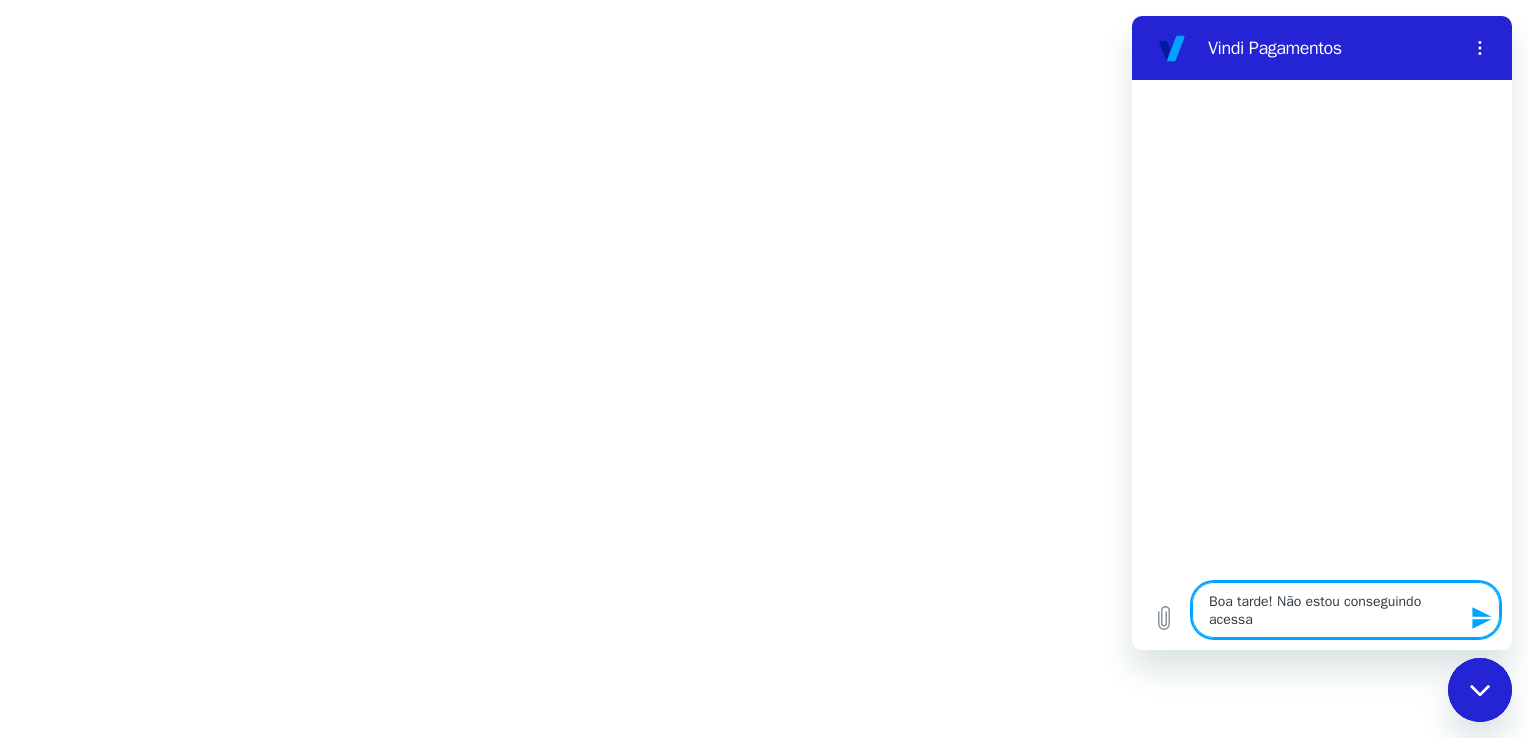 type on "Boa tarde! Não estou conseguindo acessar" 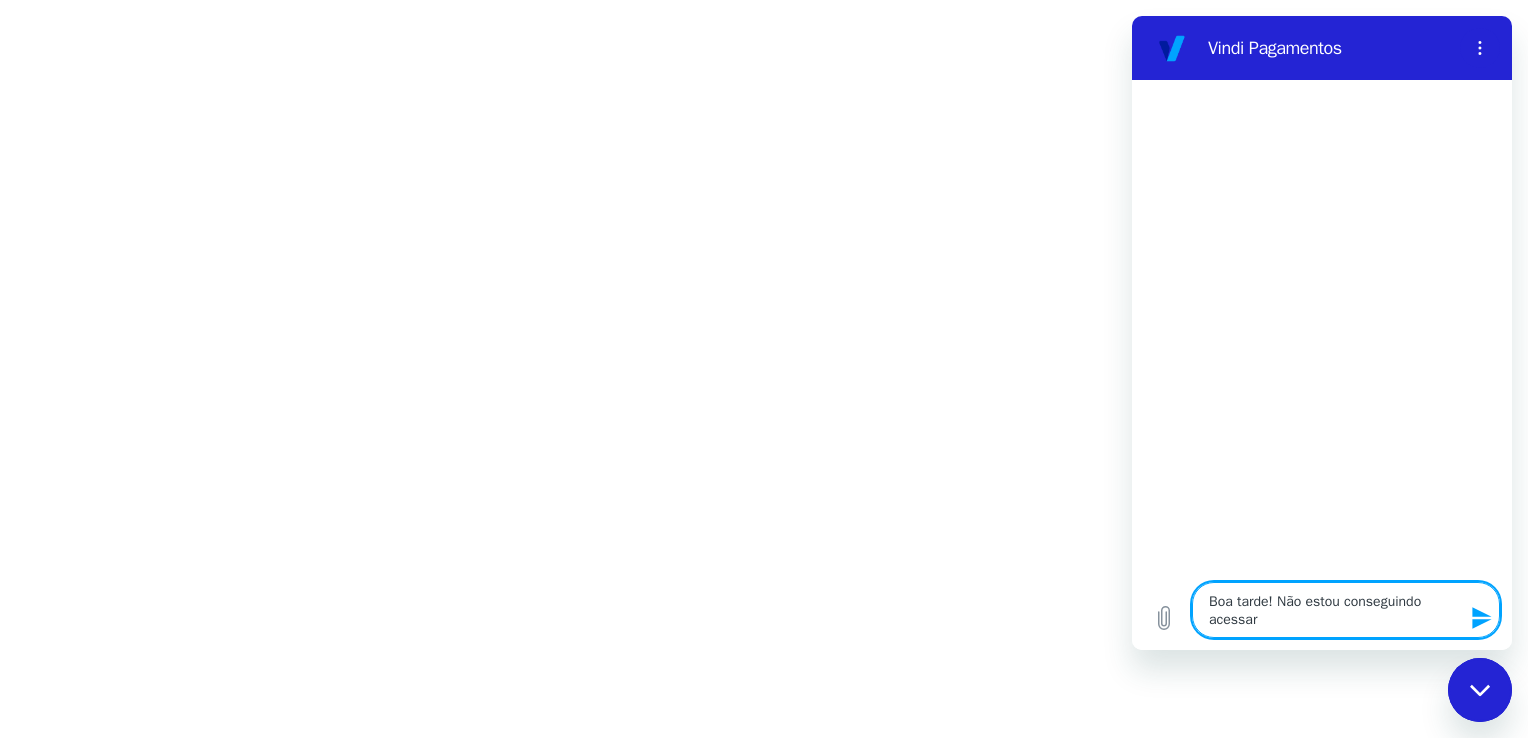 type on "Boa tarde! Não estou conseguindo acessar" 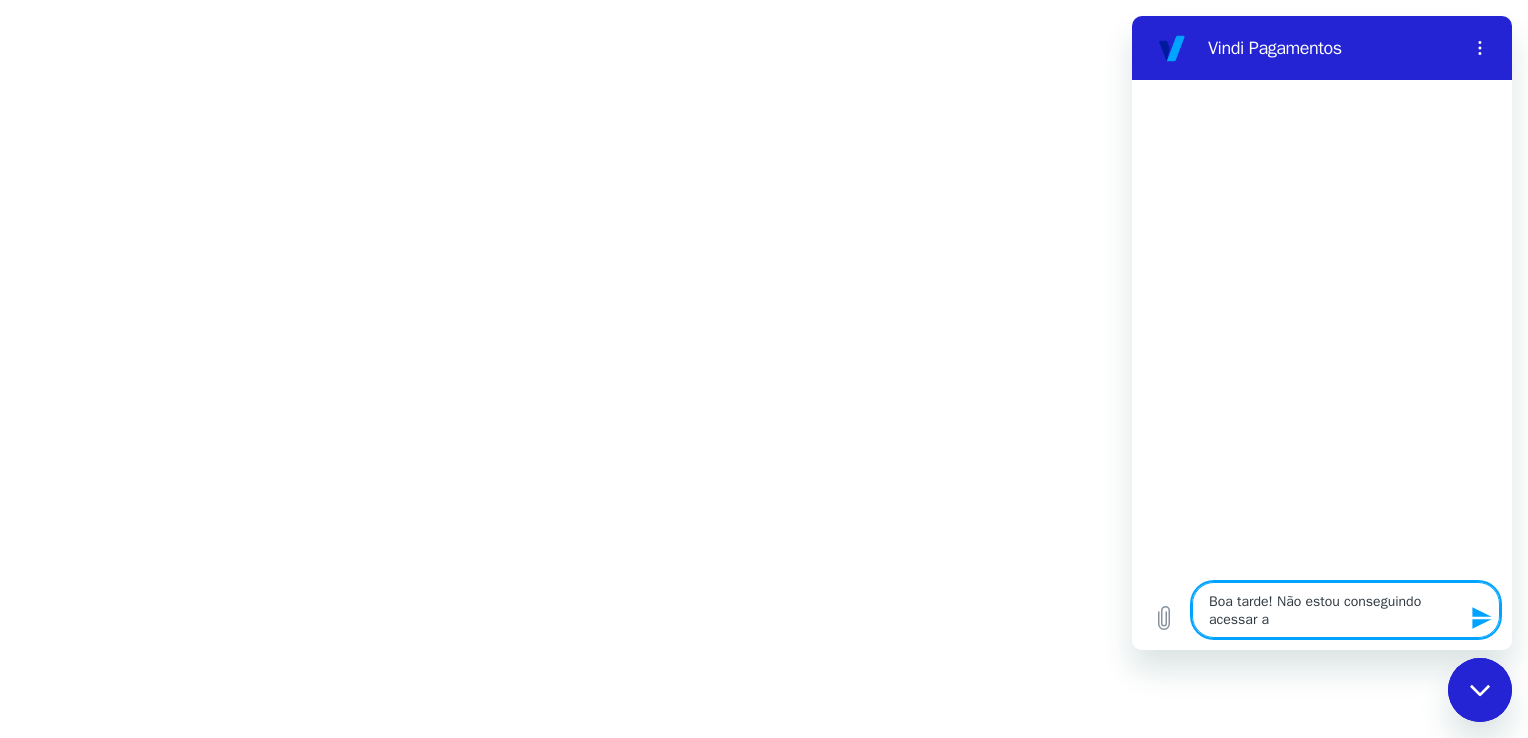 type on "Boa tarde! Não estou conseguindo acessar a" 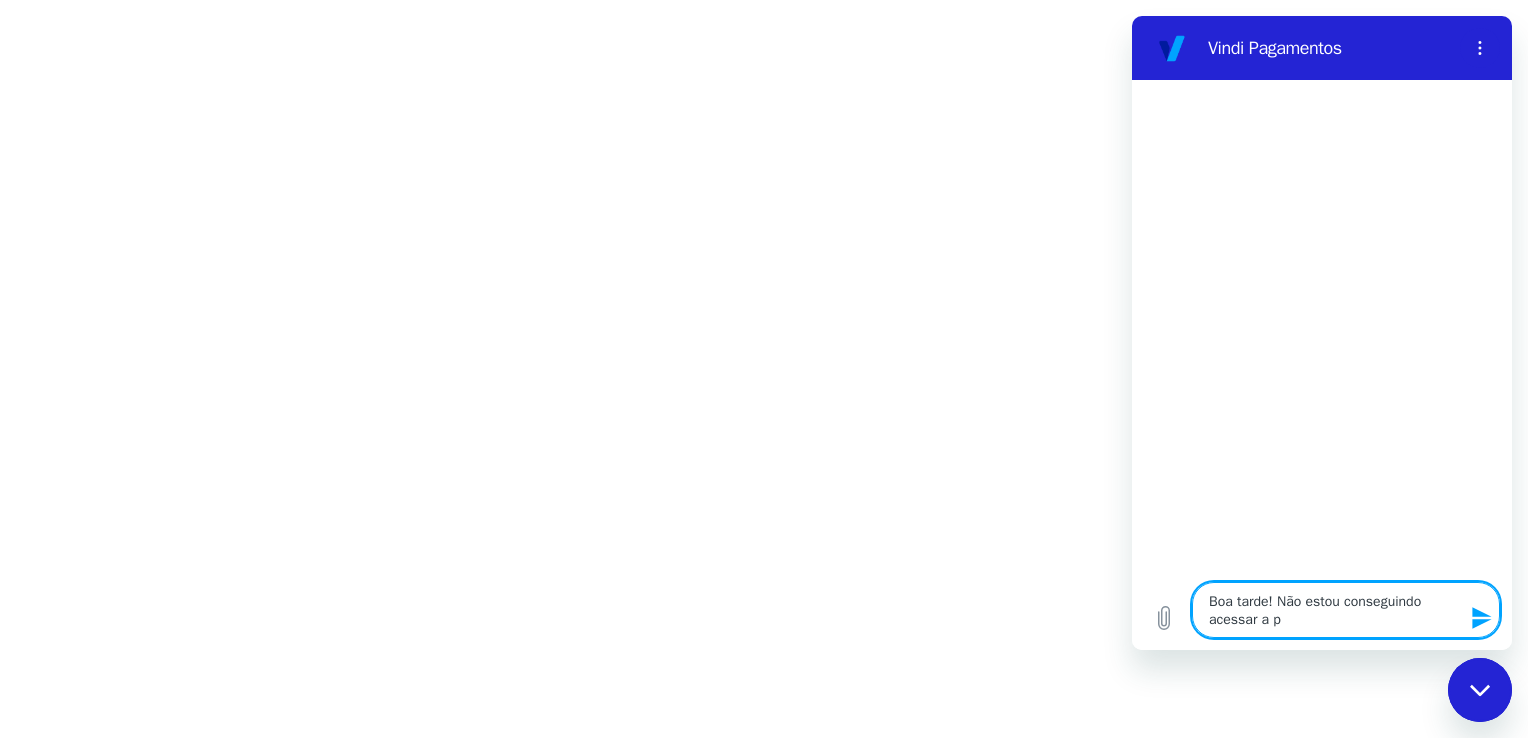 type on "Boa tarde! Não estou conseguindo acessar a pl" 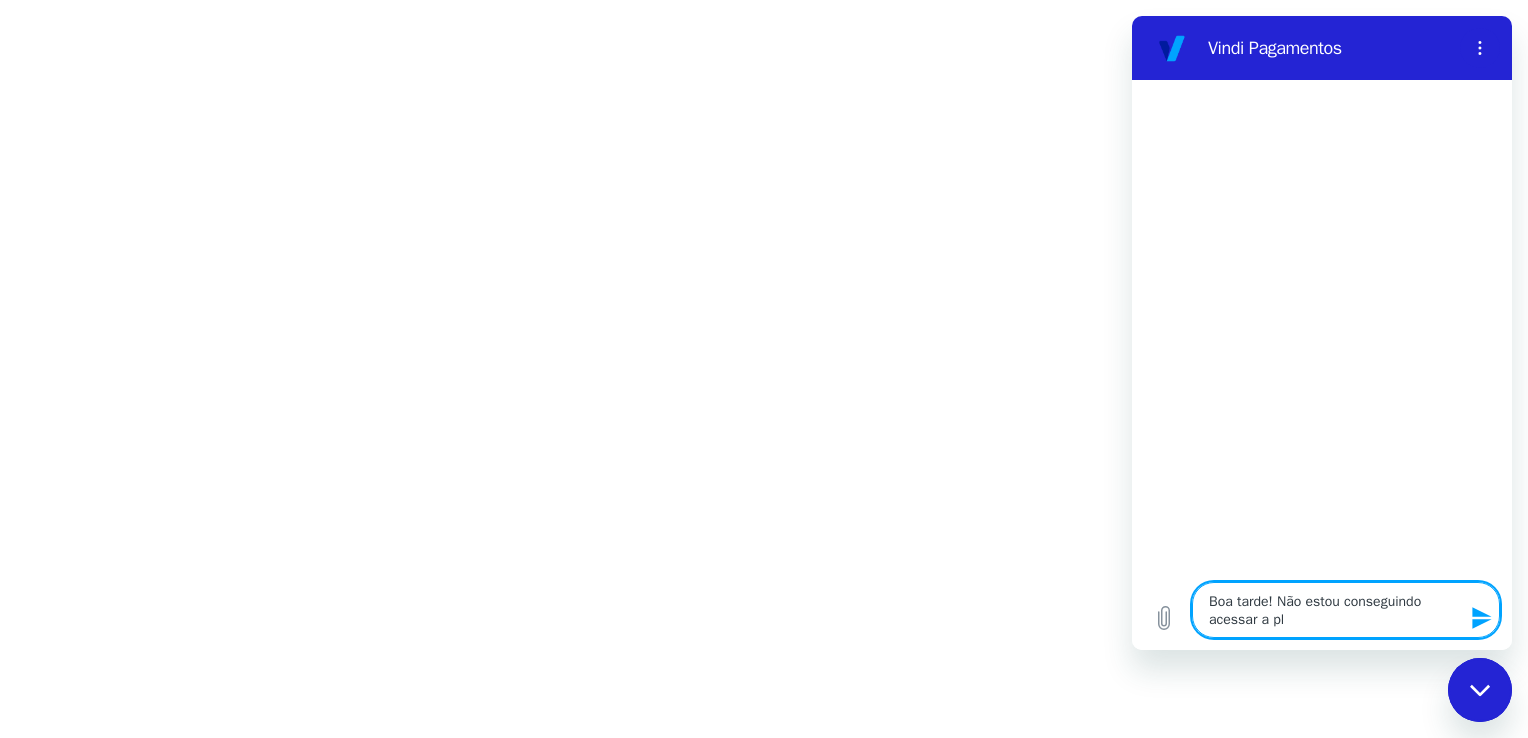type on "Boa tarde! Não estou conseguindo acessar a pla" 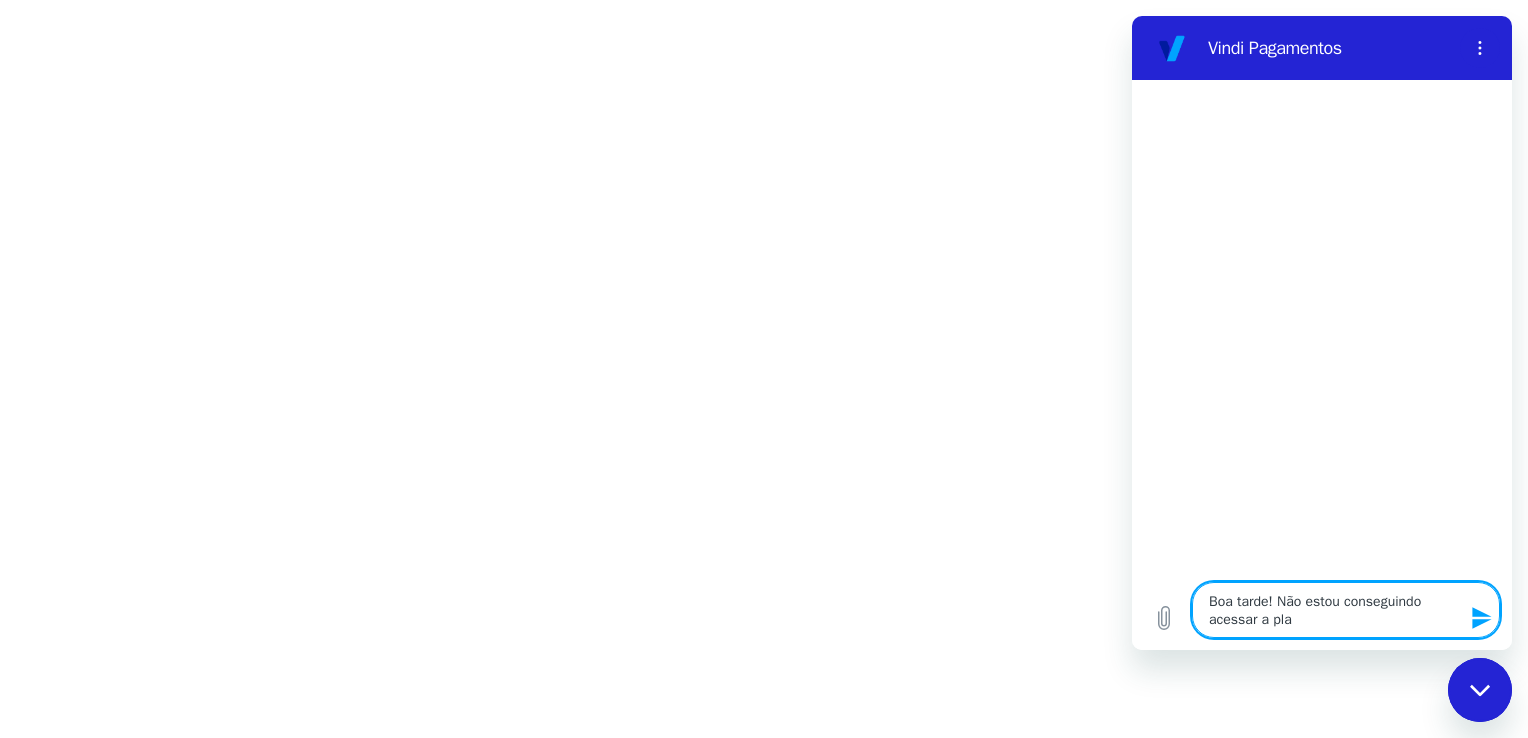 type on "Boa tarde! Não estou conseguindo acessar a plaa" 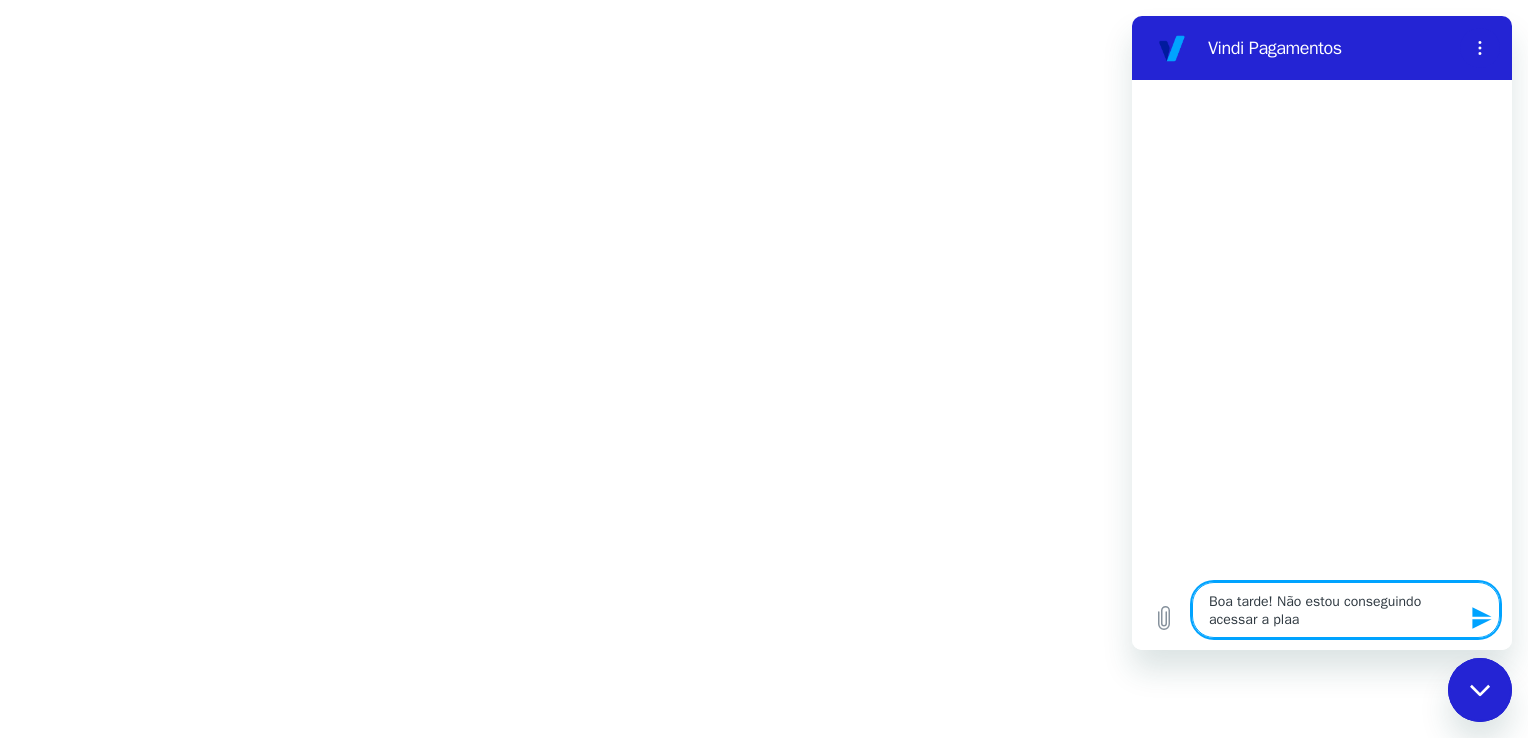 type on "Boa tarde! Não estou conseguindo acessar a pla" 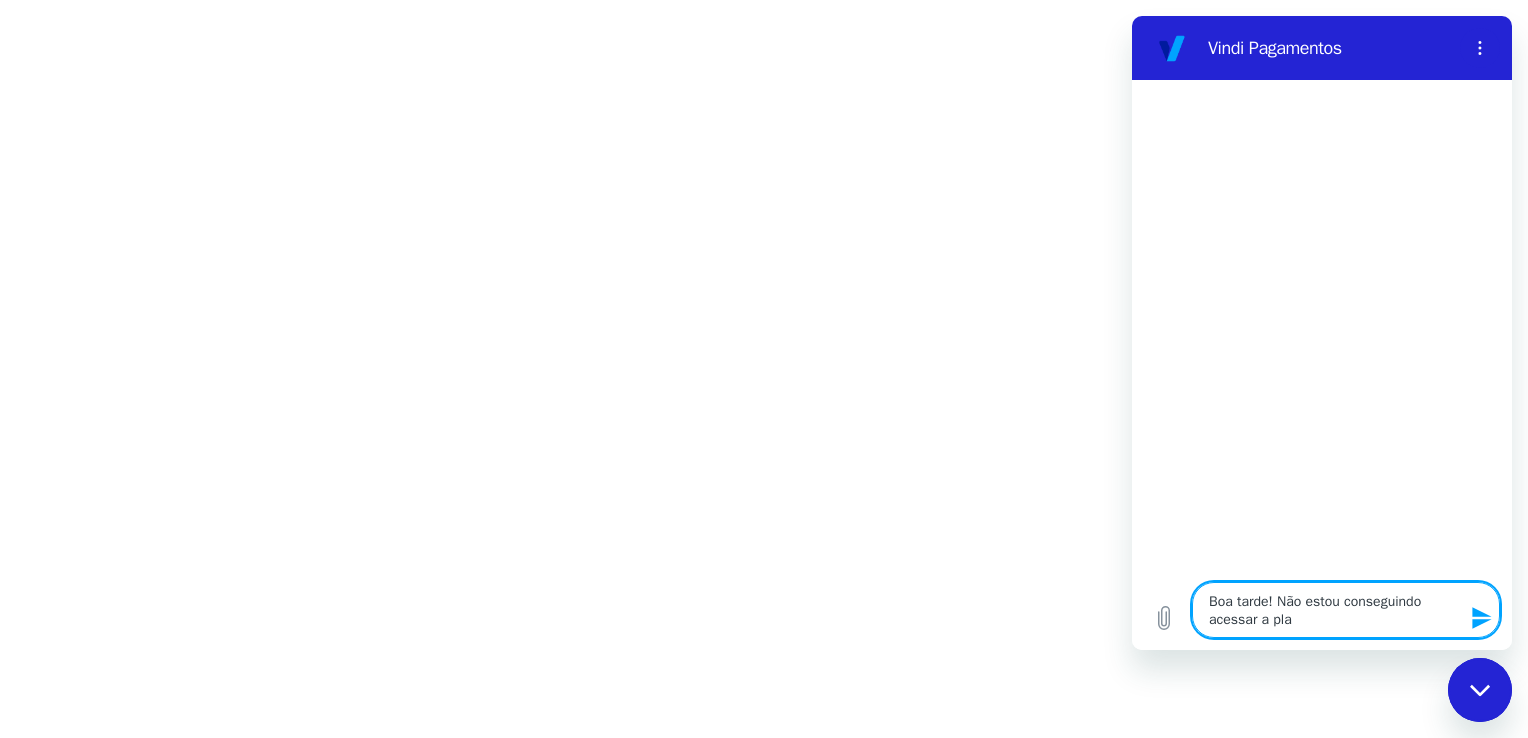 type on "Boa tarde! Não estou conseguindo acessar a plat" 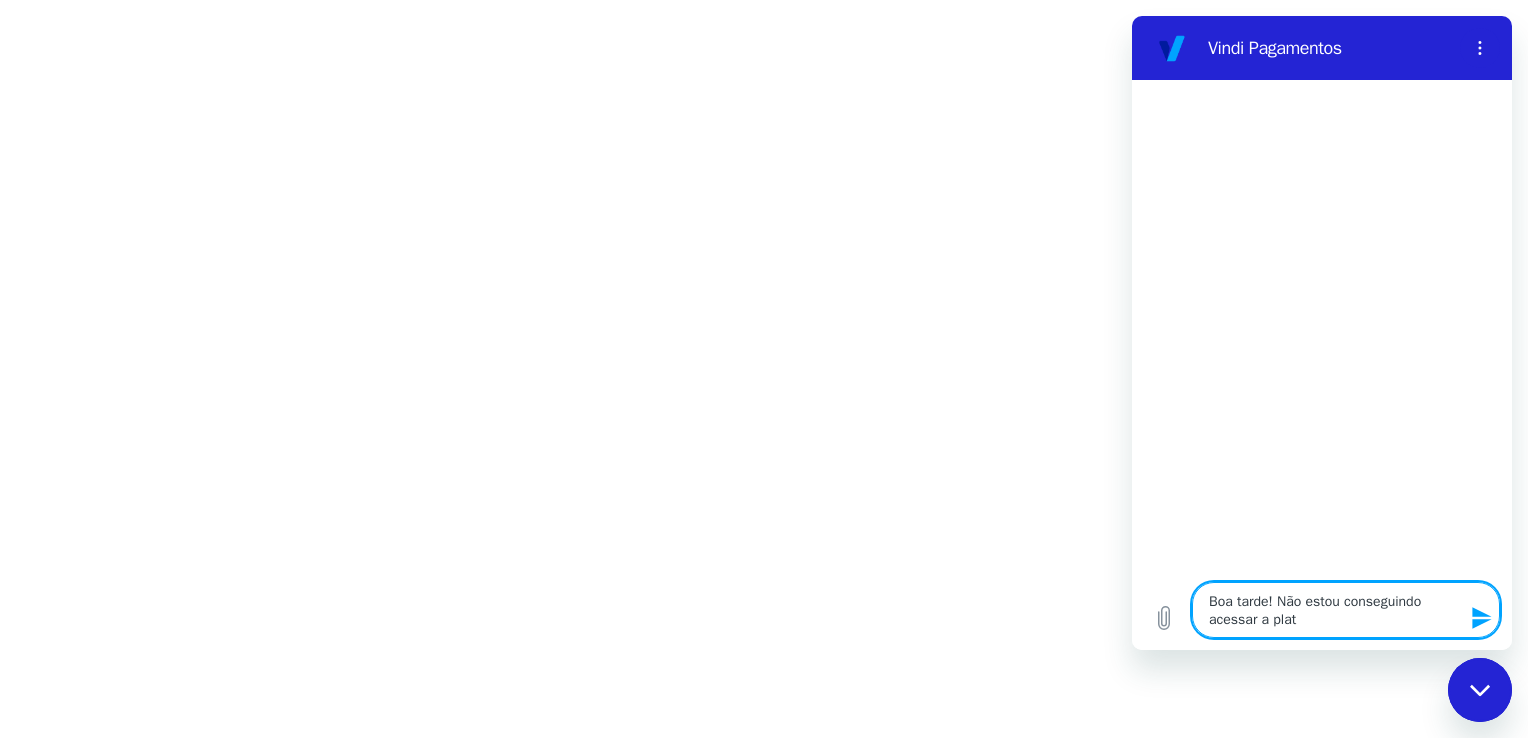 type on "Boa tarde! Não estou conseguindo acessar a plata" 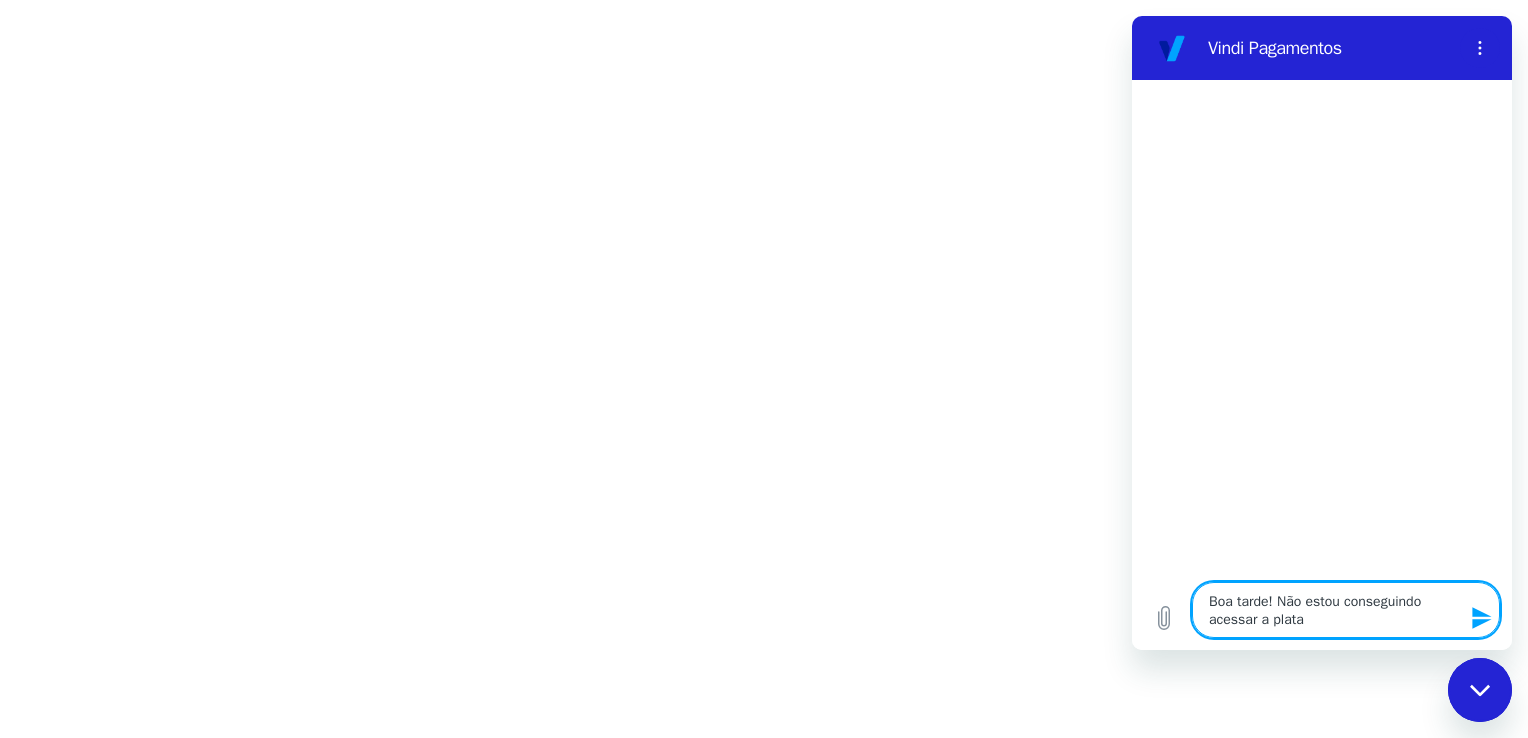 type on "Boa tarde! Não estou conseguindo acessar a plataf" 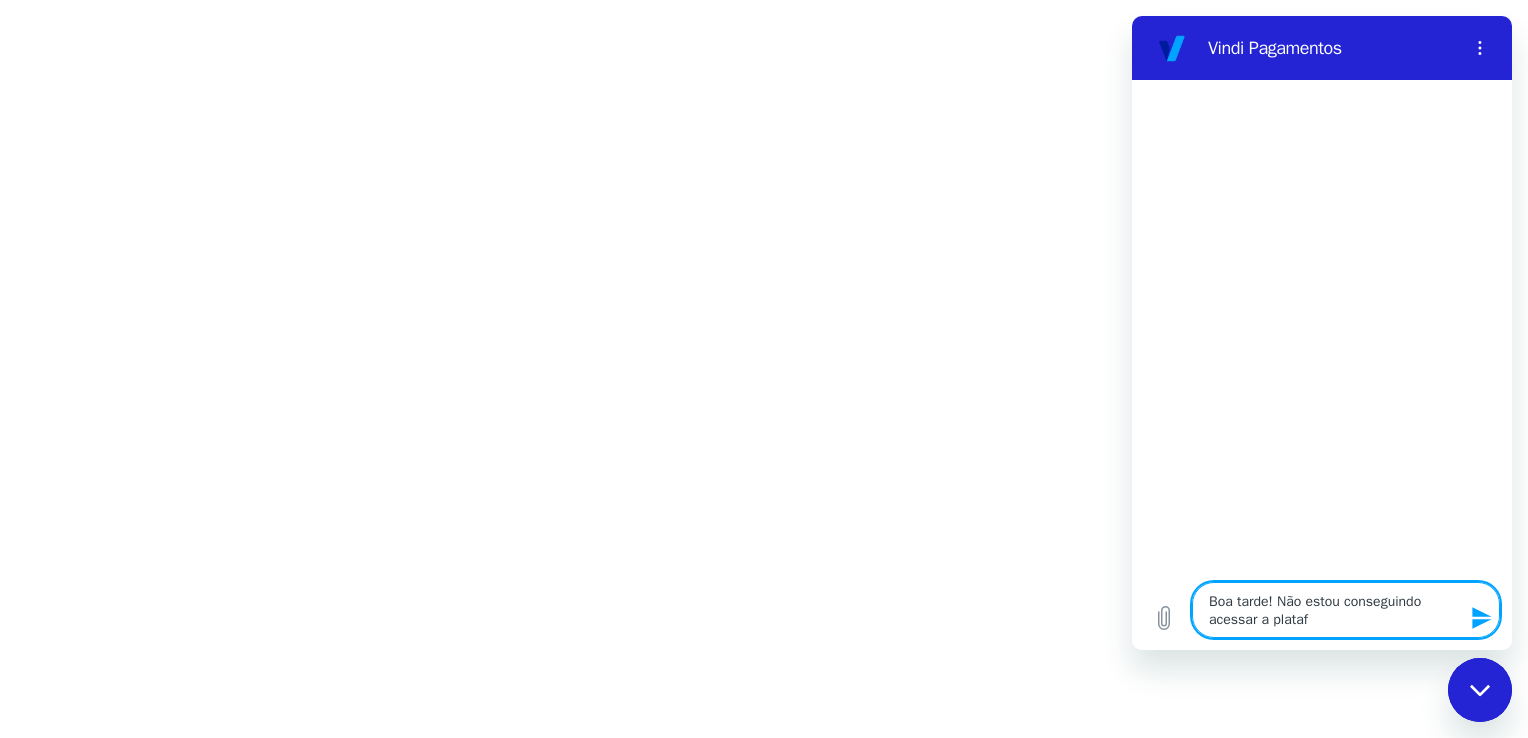 type on "Boa tarde! Não estou conseguindo acessar a platafo" 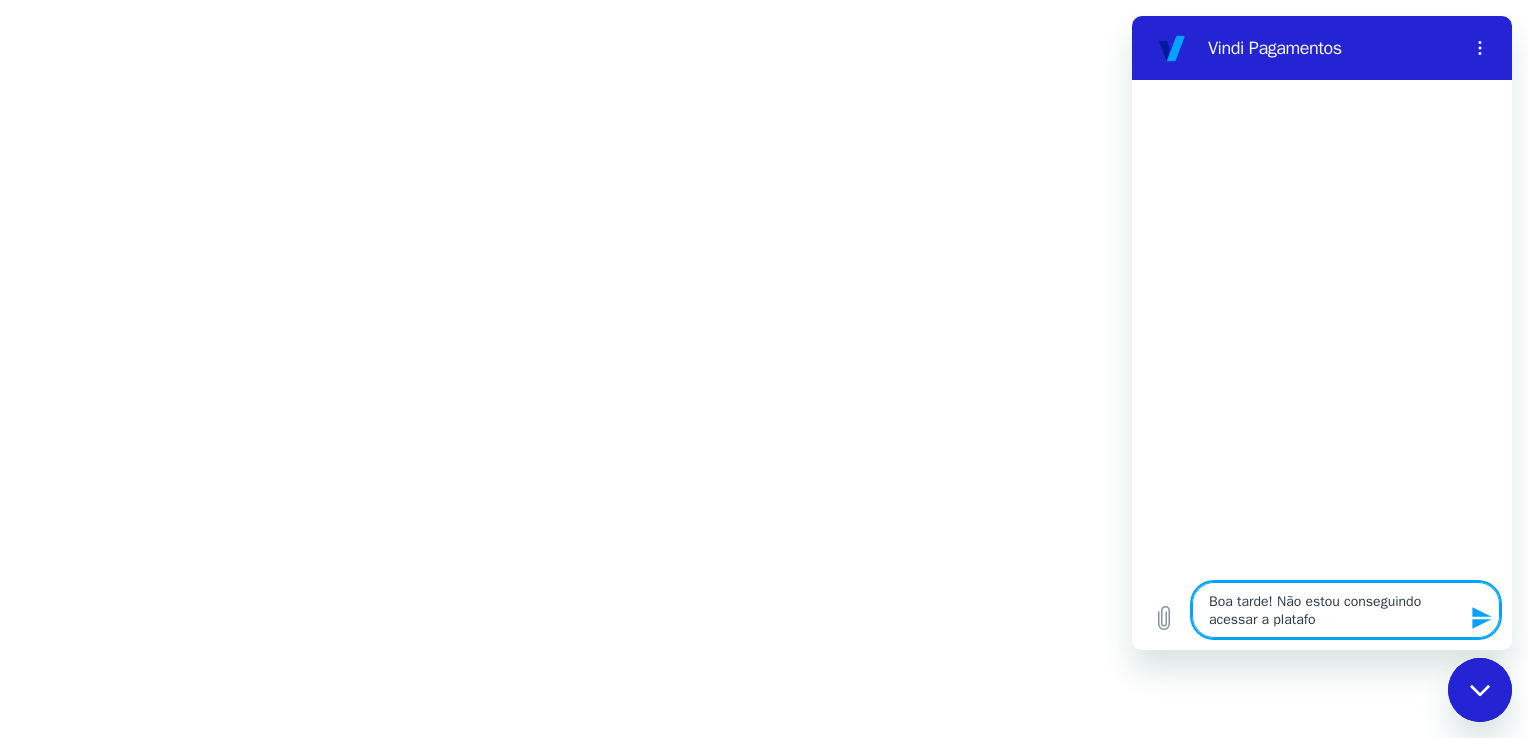 type on "Boa tarde! Não estou conseguindo acessar a platafor" 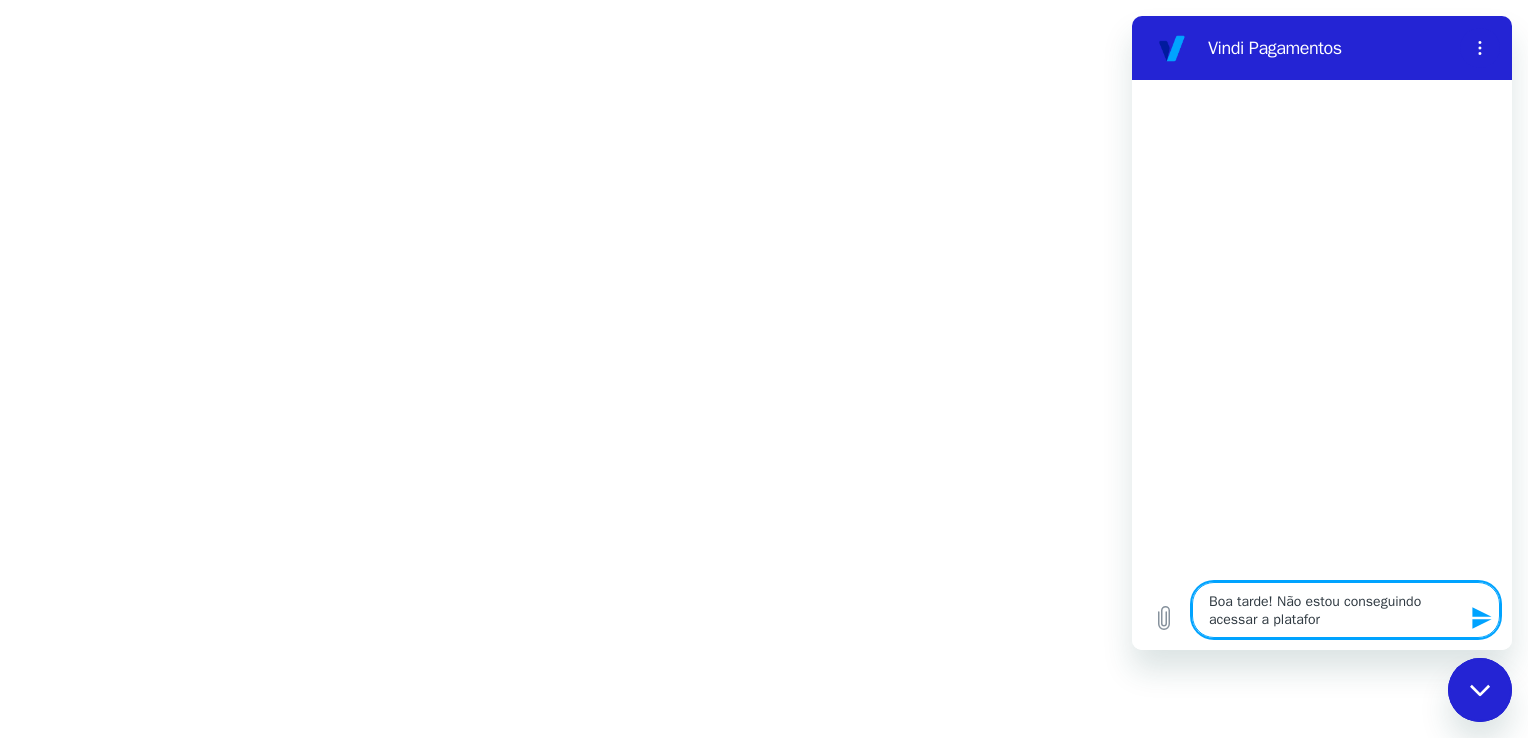 type on "Boa tarde! Não estou conseguindo acessar a plataform" 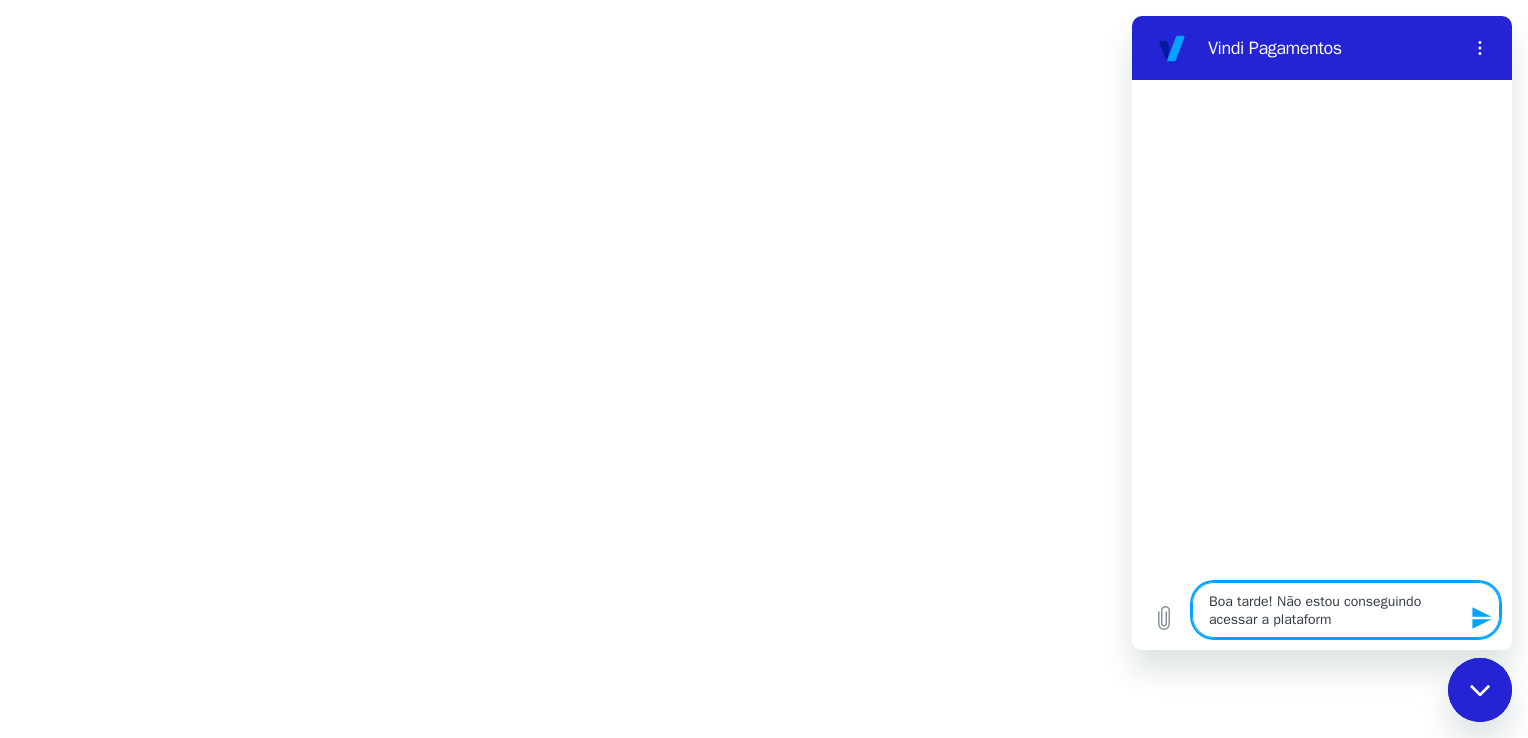 type on "Boa tarde! Não estou conseguindo acessar a plataforma" 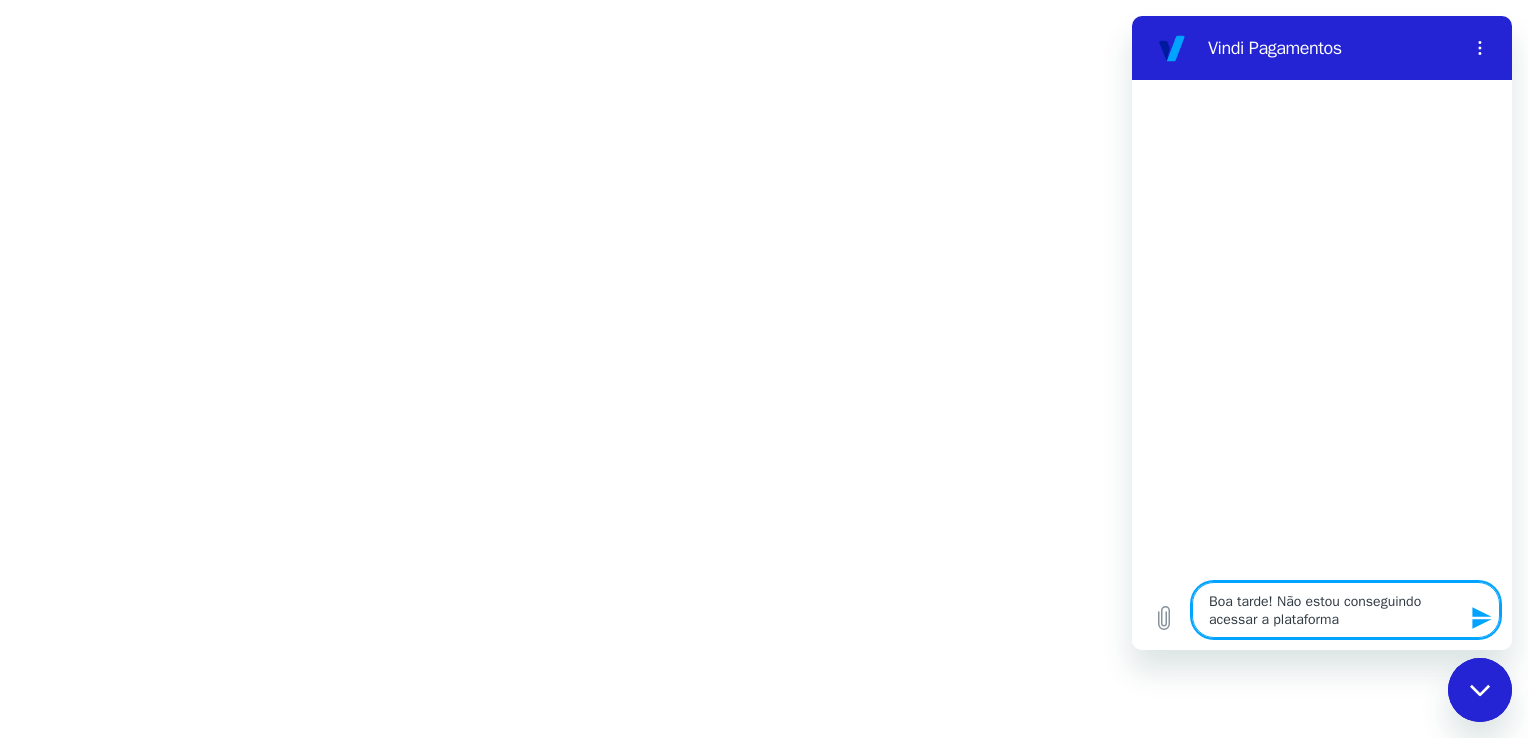 type on "Boa tarde! Não estou conseguindo acessar a plataforma" 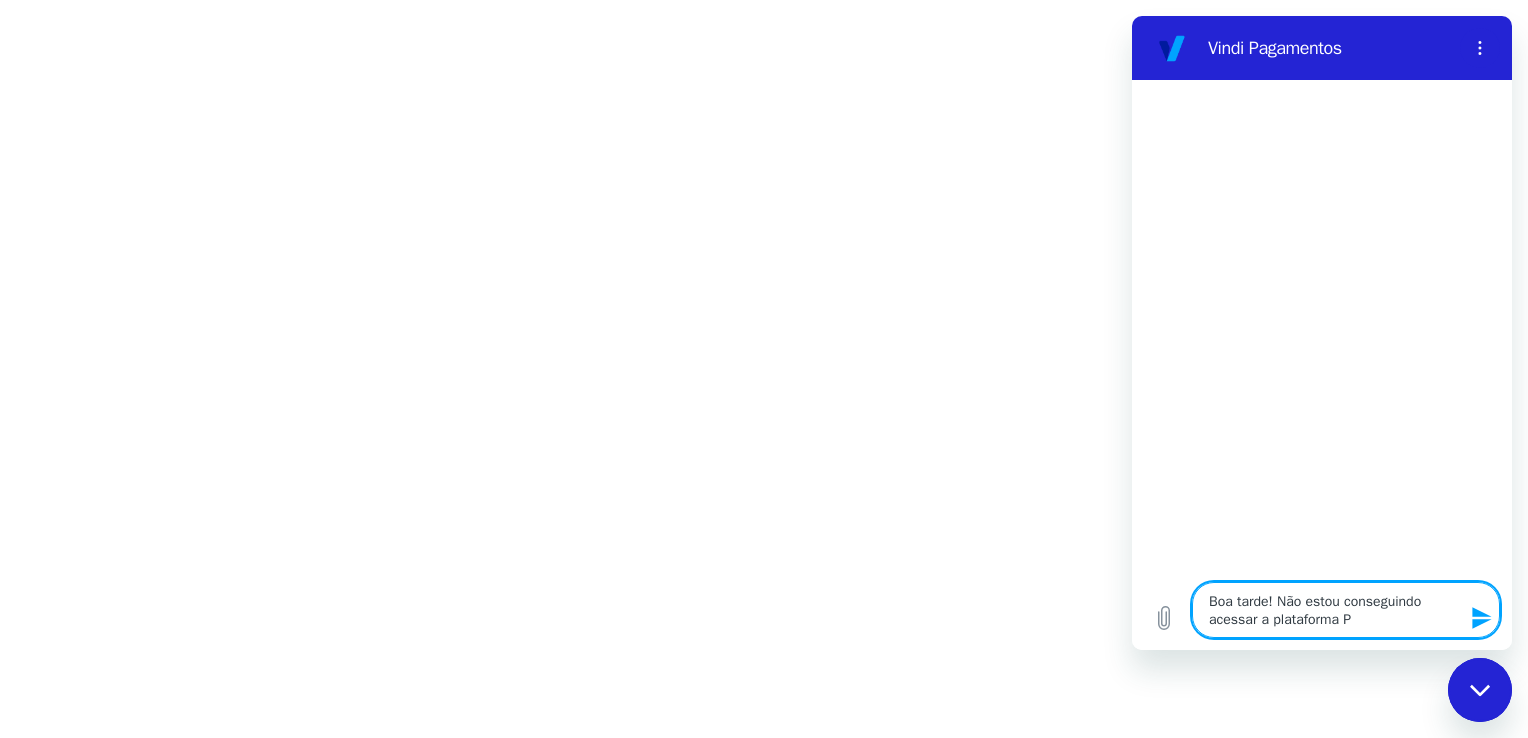 type on "Boa tarde! Não estou conseguindo acessar a plataforma Pa" 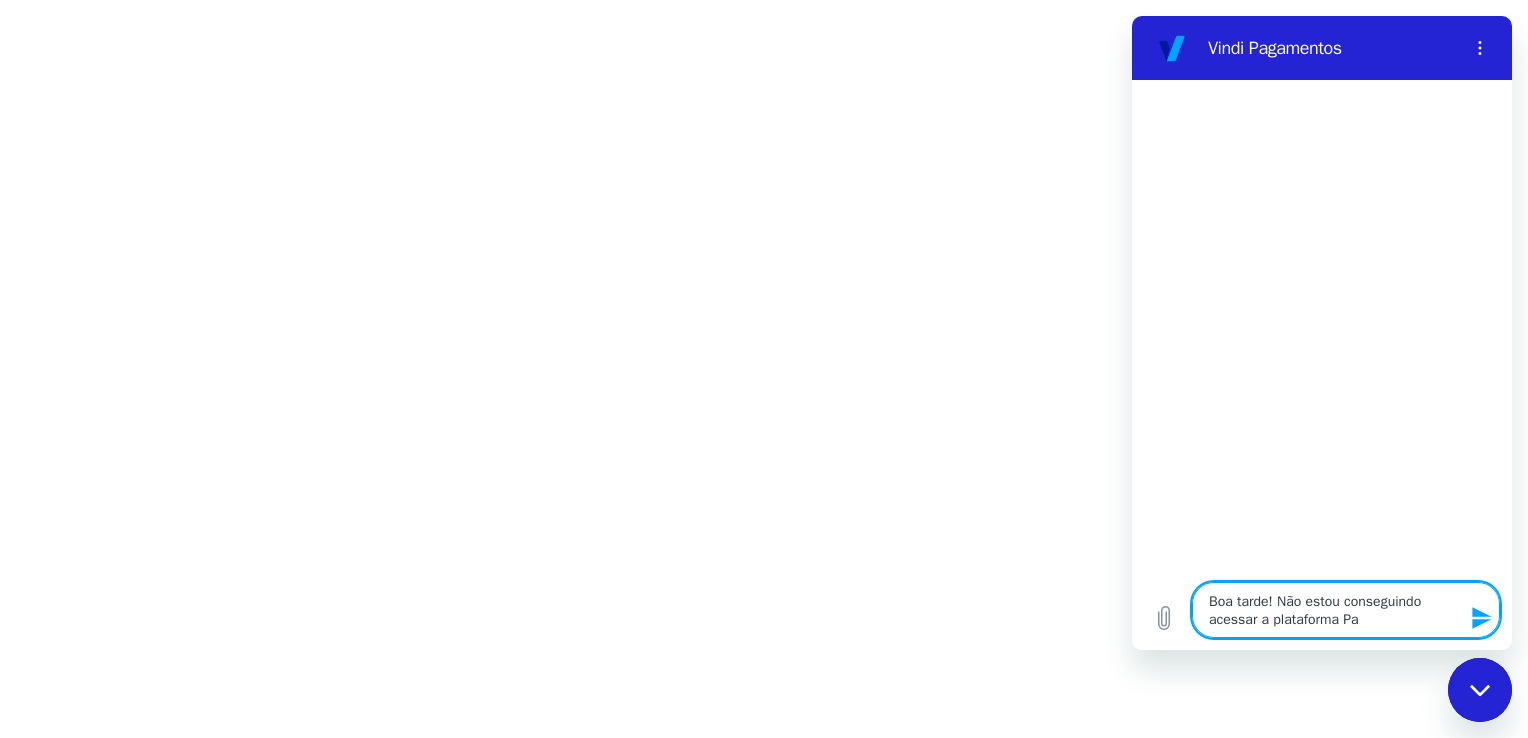 type on "Boa tarde! Não estou conseguindo acessar a plataforma Pag" 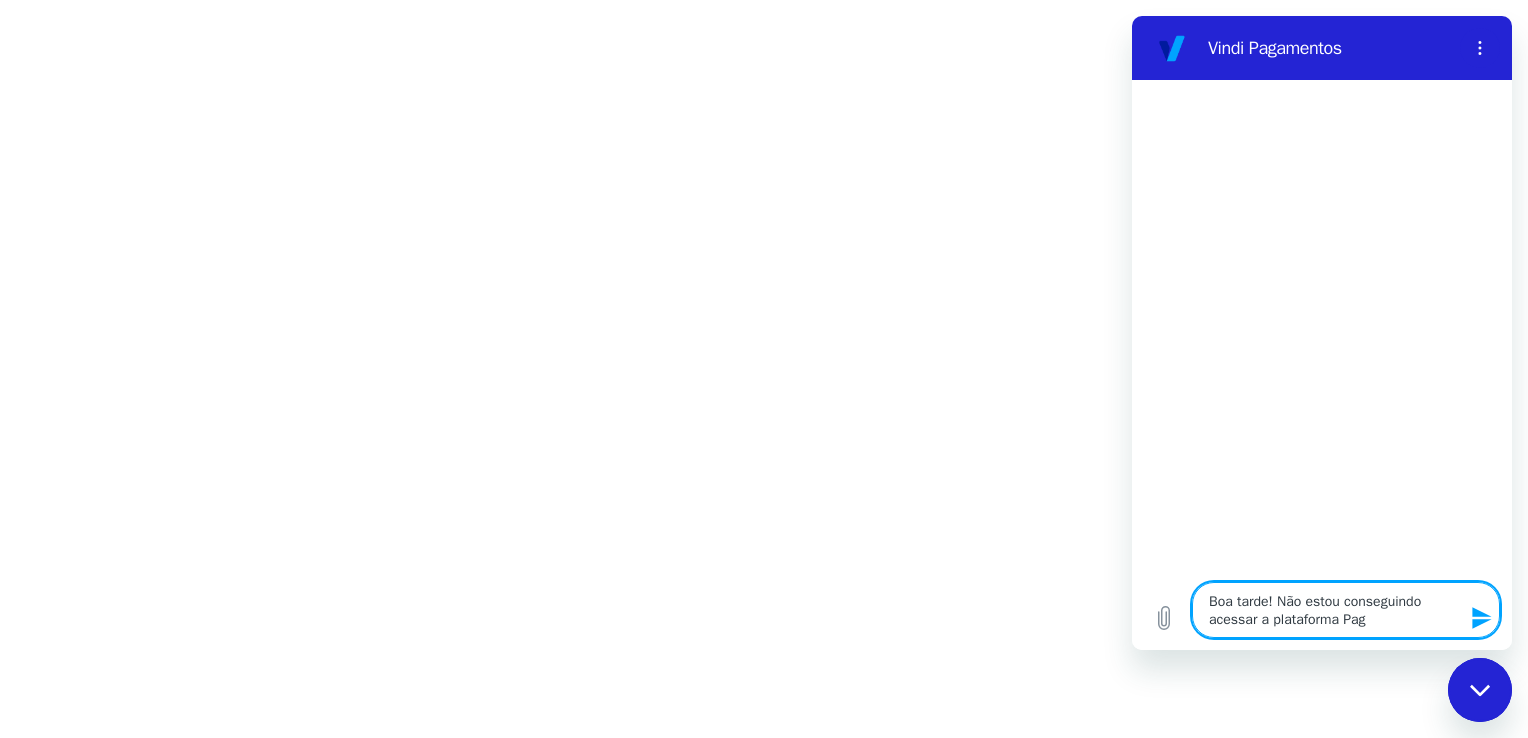 type on "Boa tarde! Não estou conseguindo acessar a plataforma Paga" 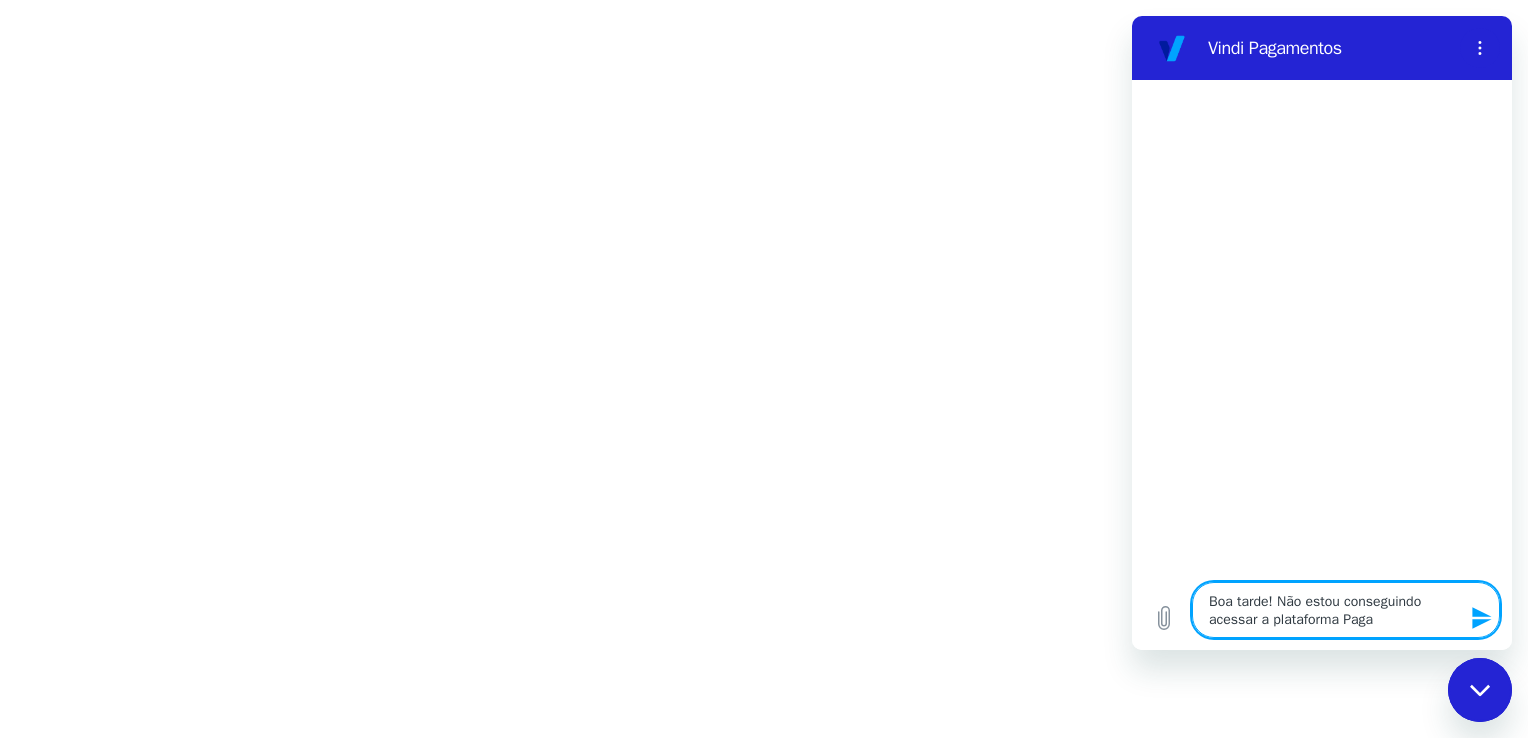type on "Boa tarde! Não estou conseguindo acessar a plataforma Pagam" 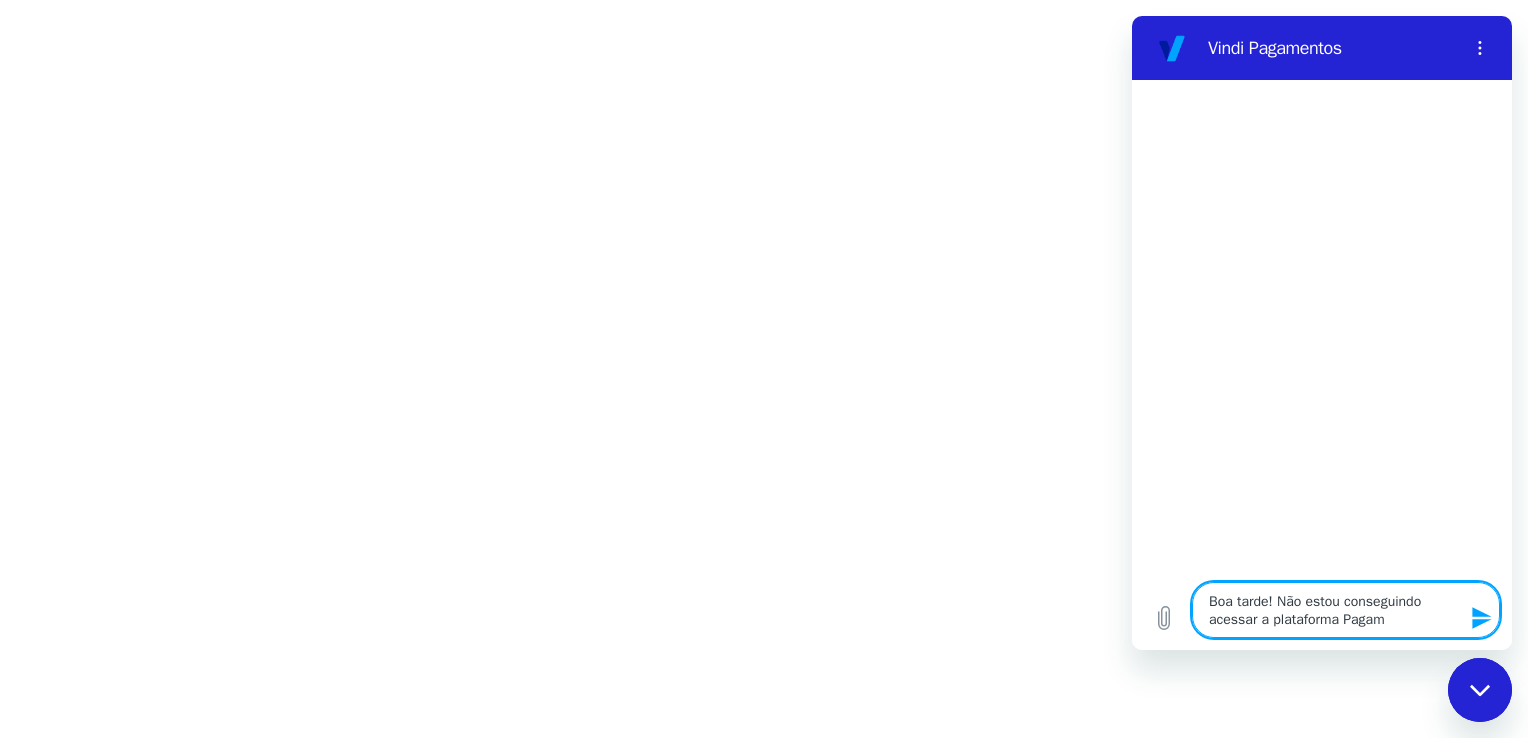 type on "Boa tarde! Não estou conseguindo acessar a plataforma Pagame" 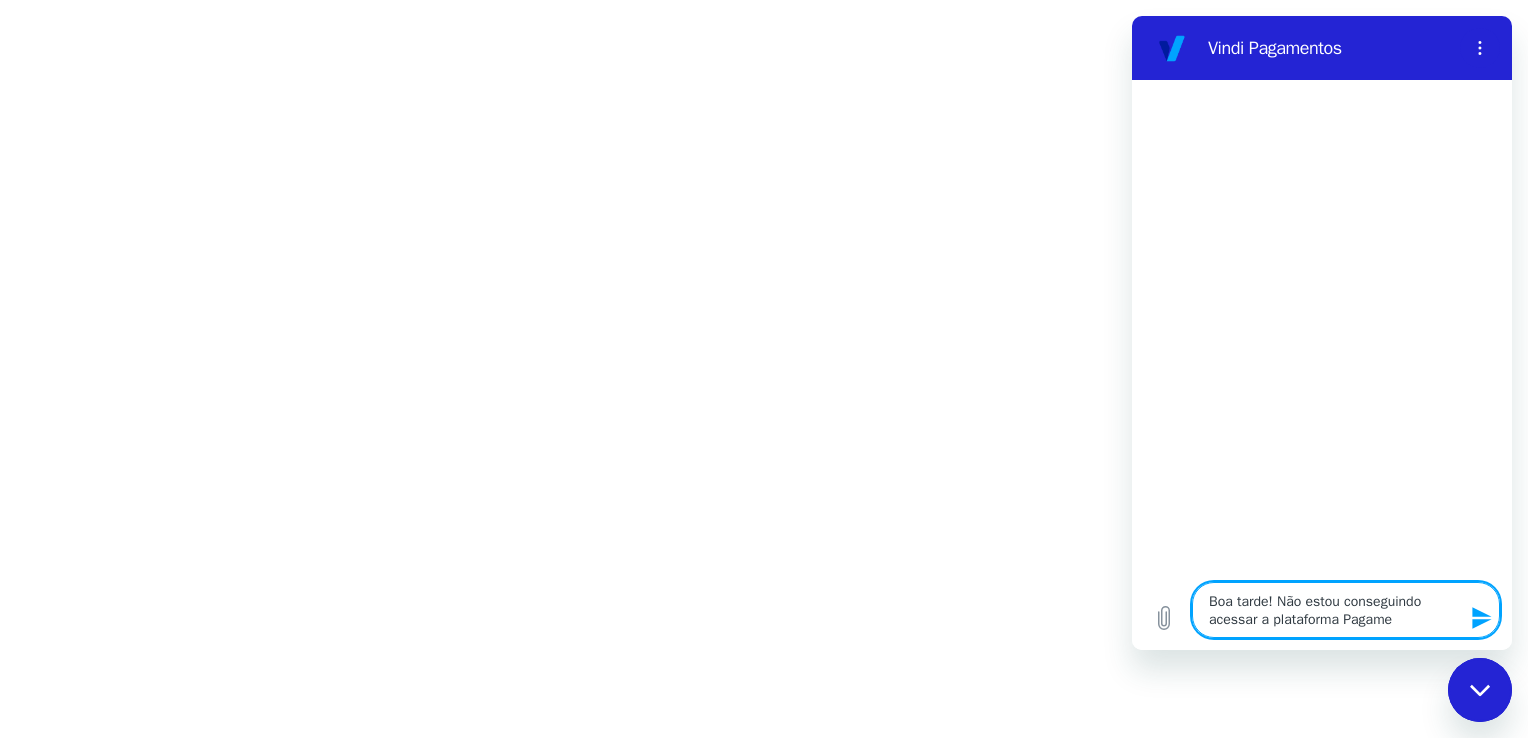 type on "Boa tarde! Não estou conseguindo acessar a plataforma Pagamen" 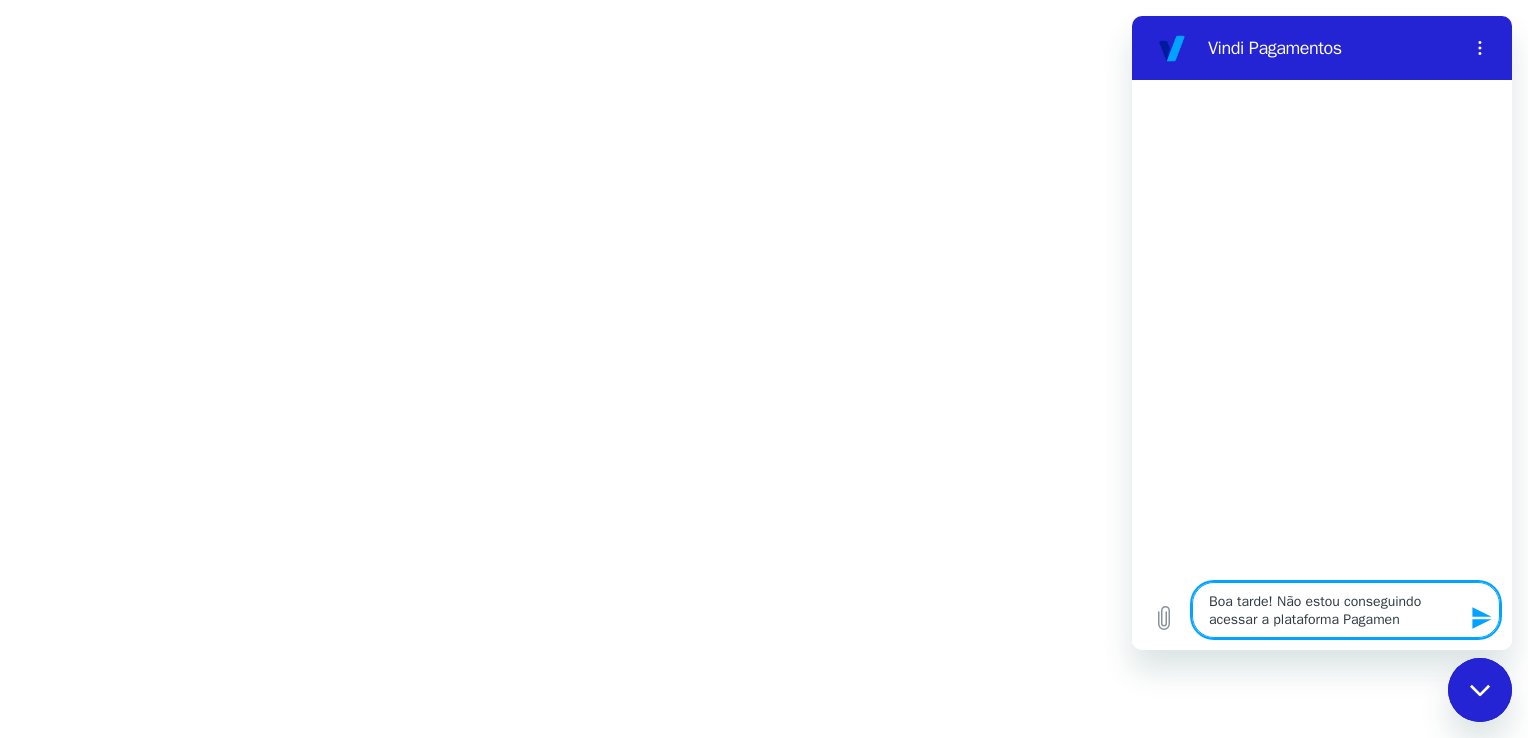 type on "Boa tarde! Não estou conseguindo acessar a plataforma Pagament" 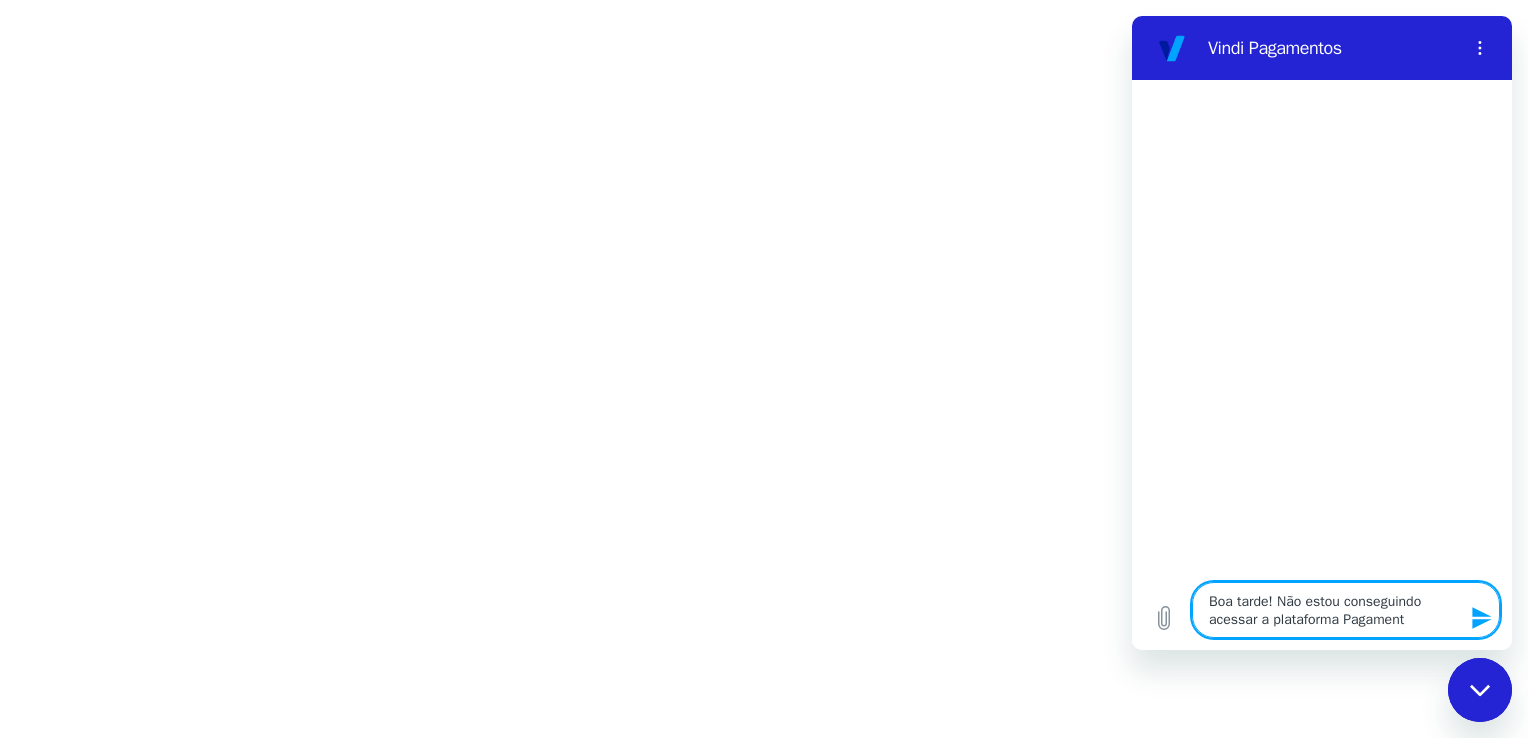type on "Boa tarde! Não estou conseguindo acessar a plataforma Pagamento" 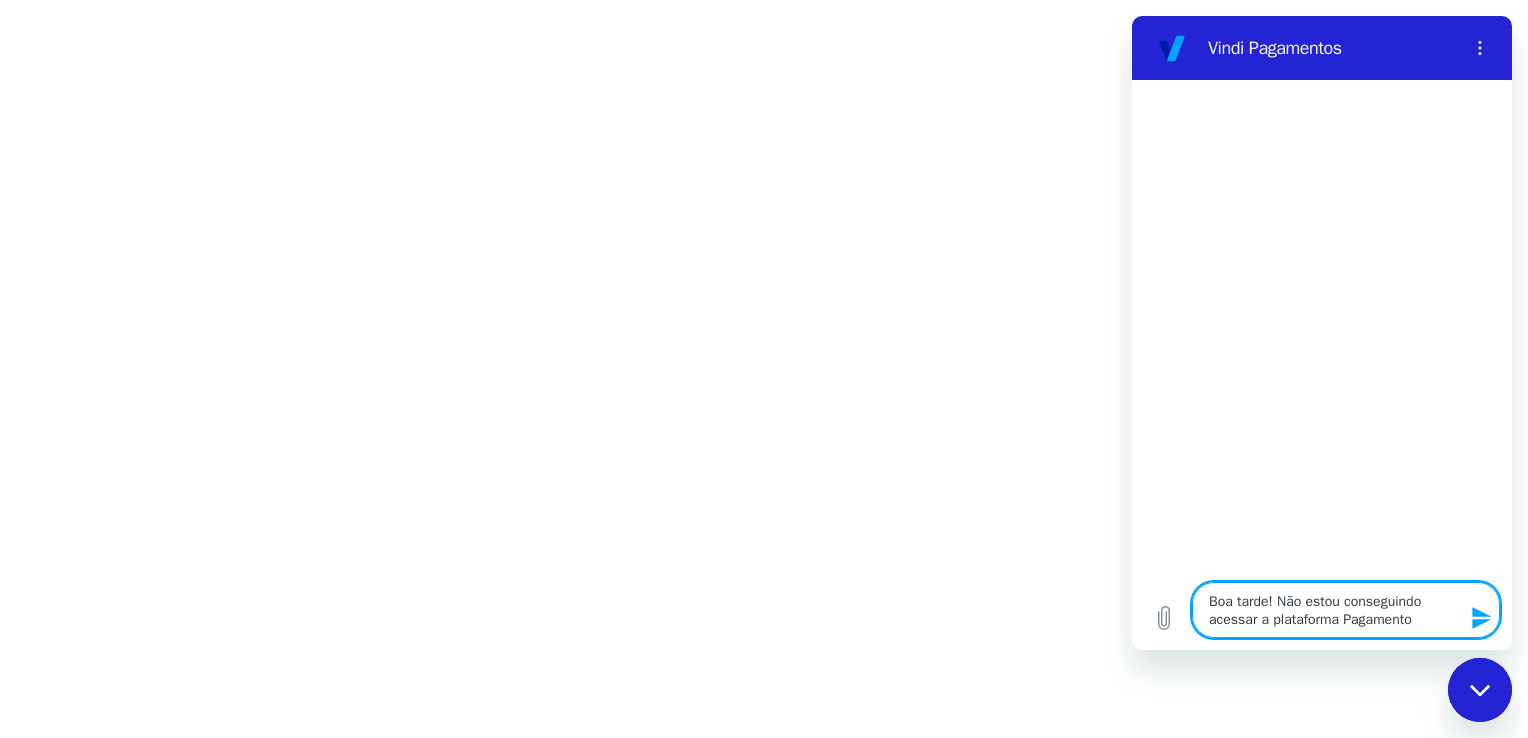 type on "Boa tarde! Não estou conseguindo acessar a plataforma Pagamentos" 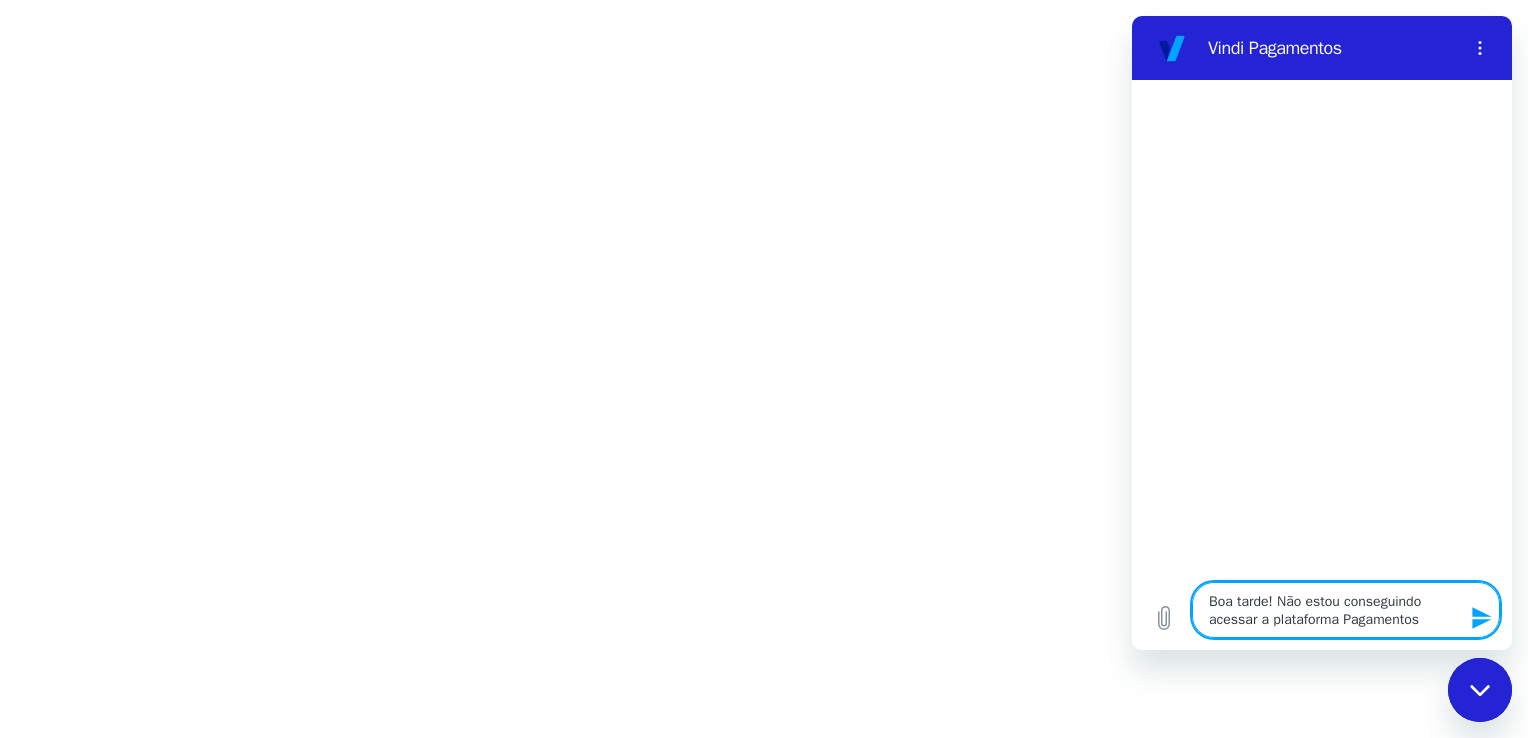 type 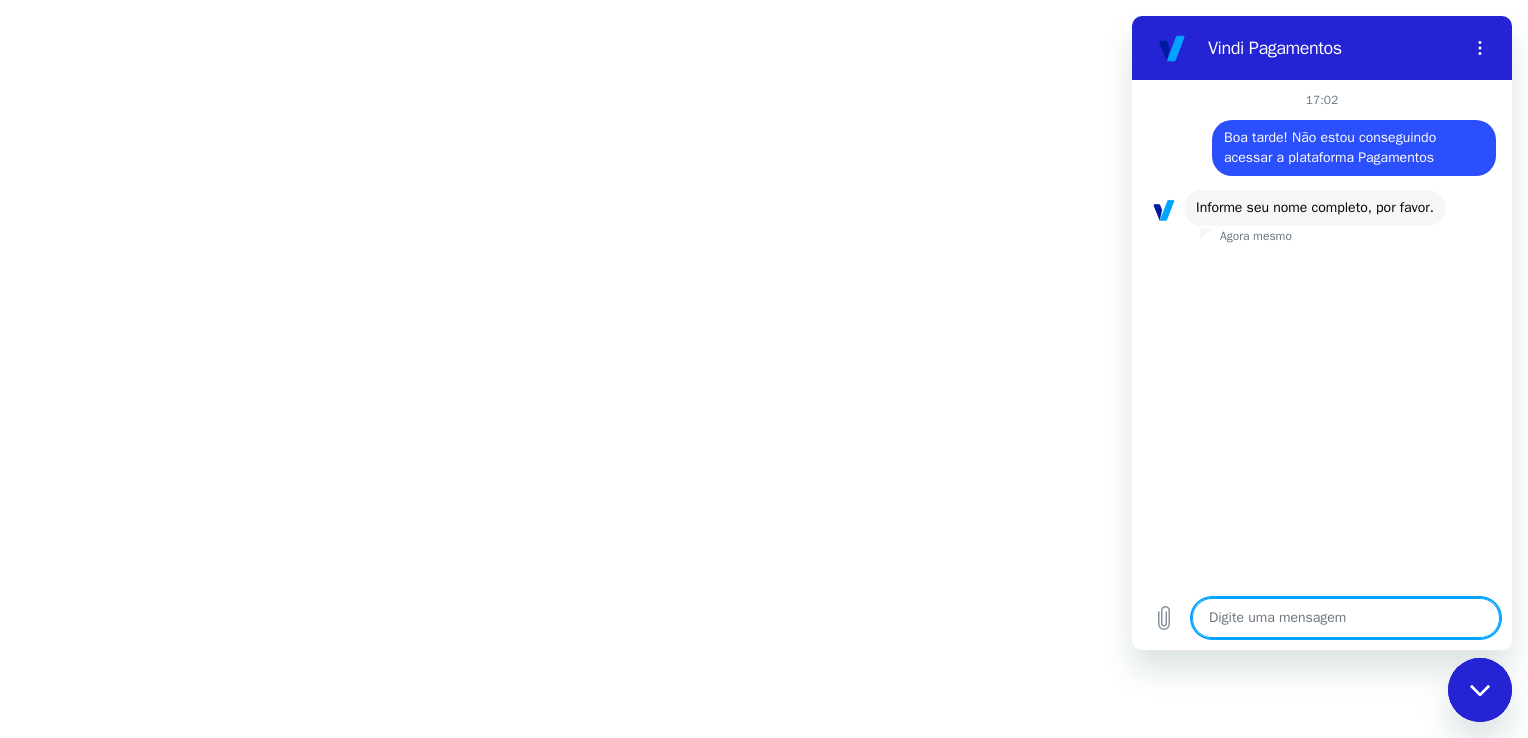 type on "x" 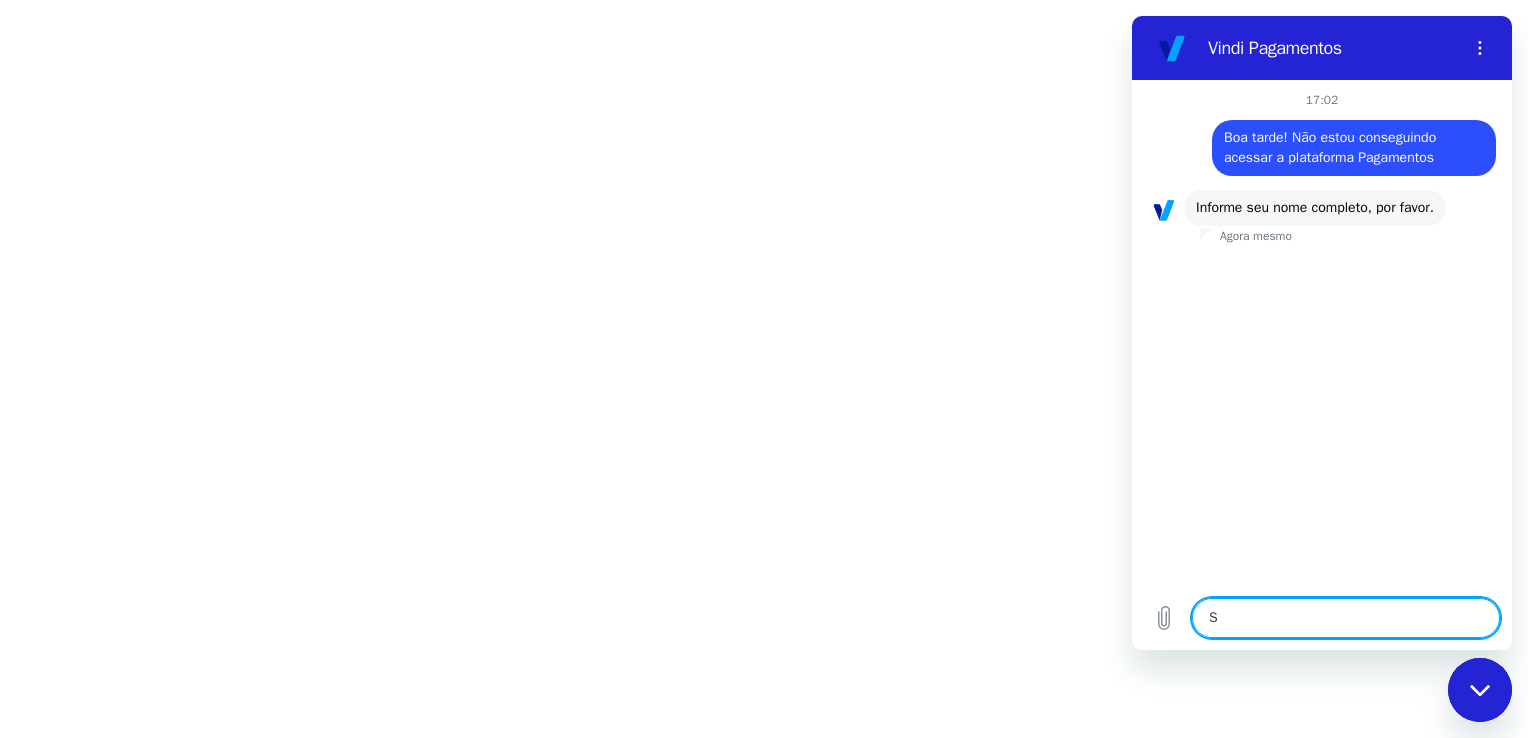 type on "Si" 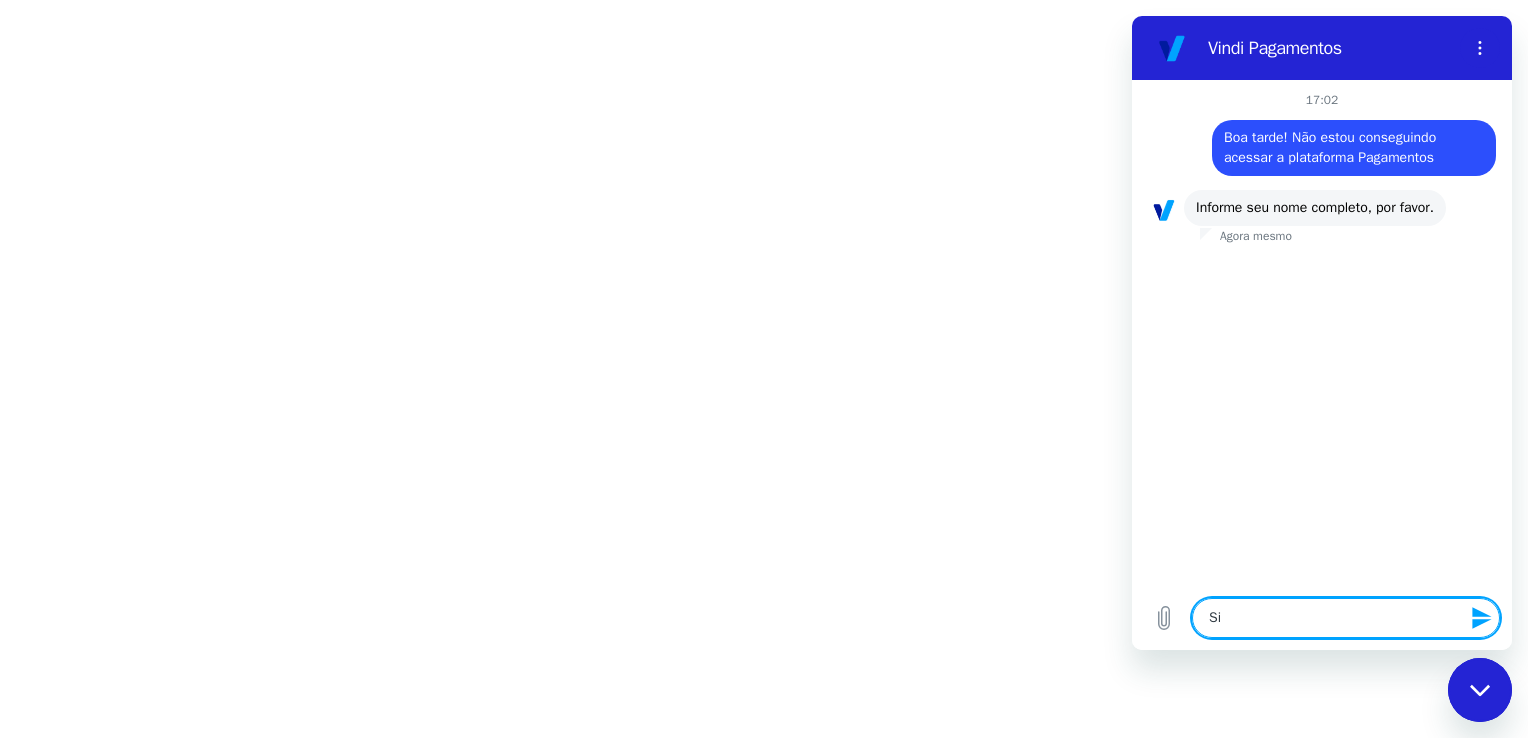 type on "Sim" 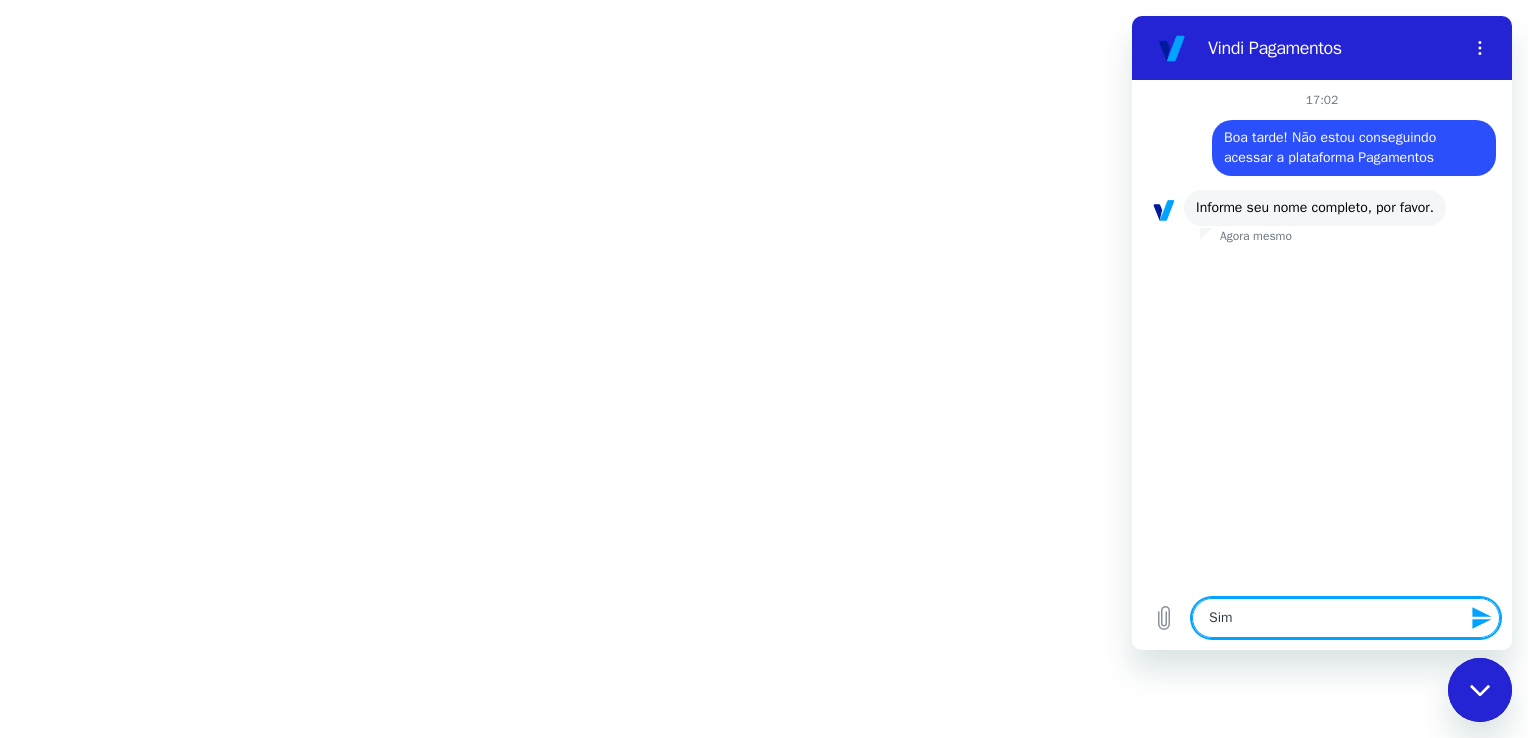 type on "Simp" 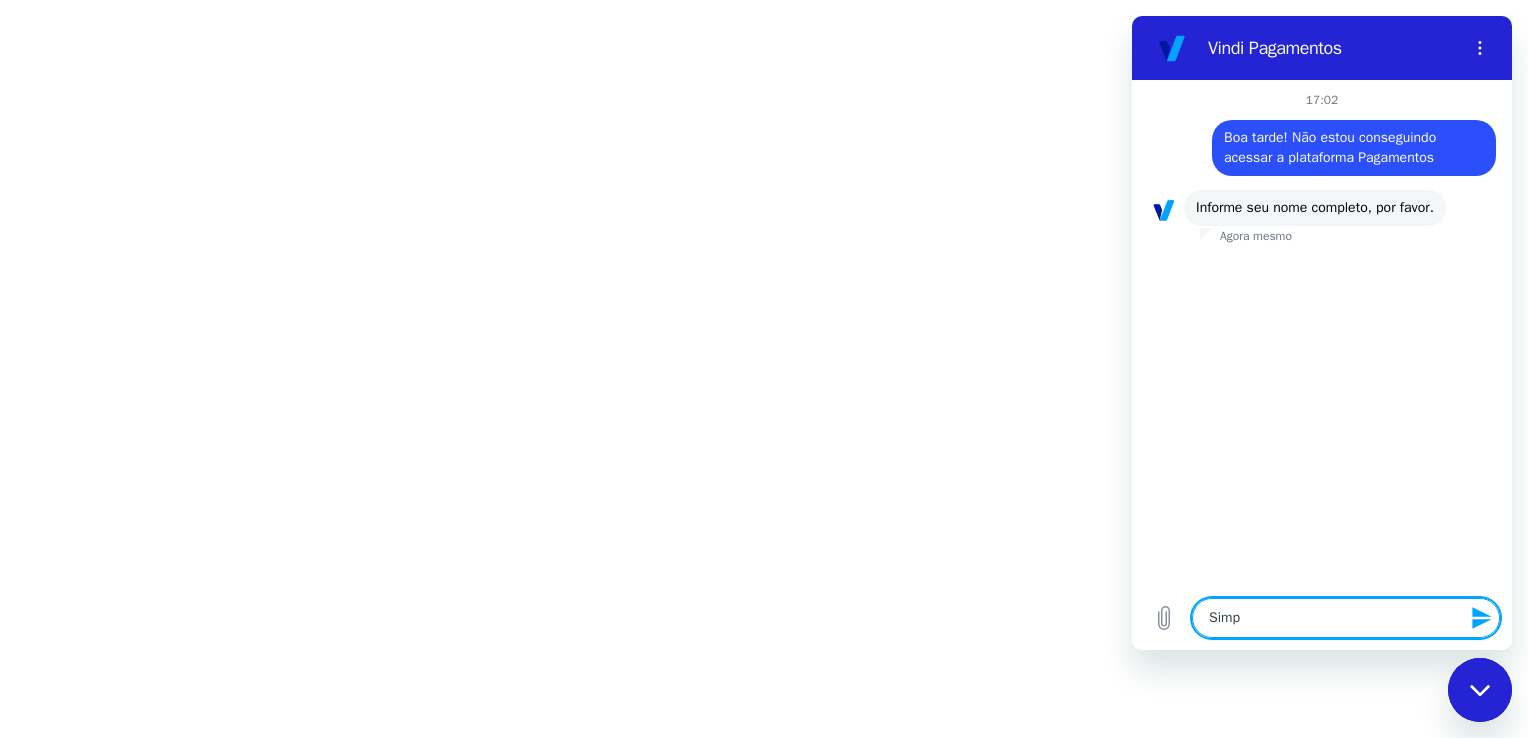 type on "[FIRST]" 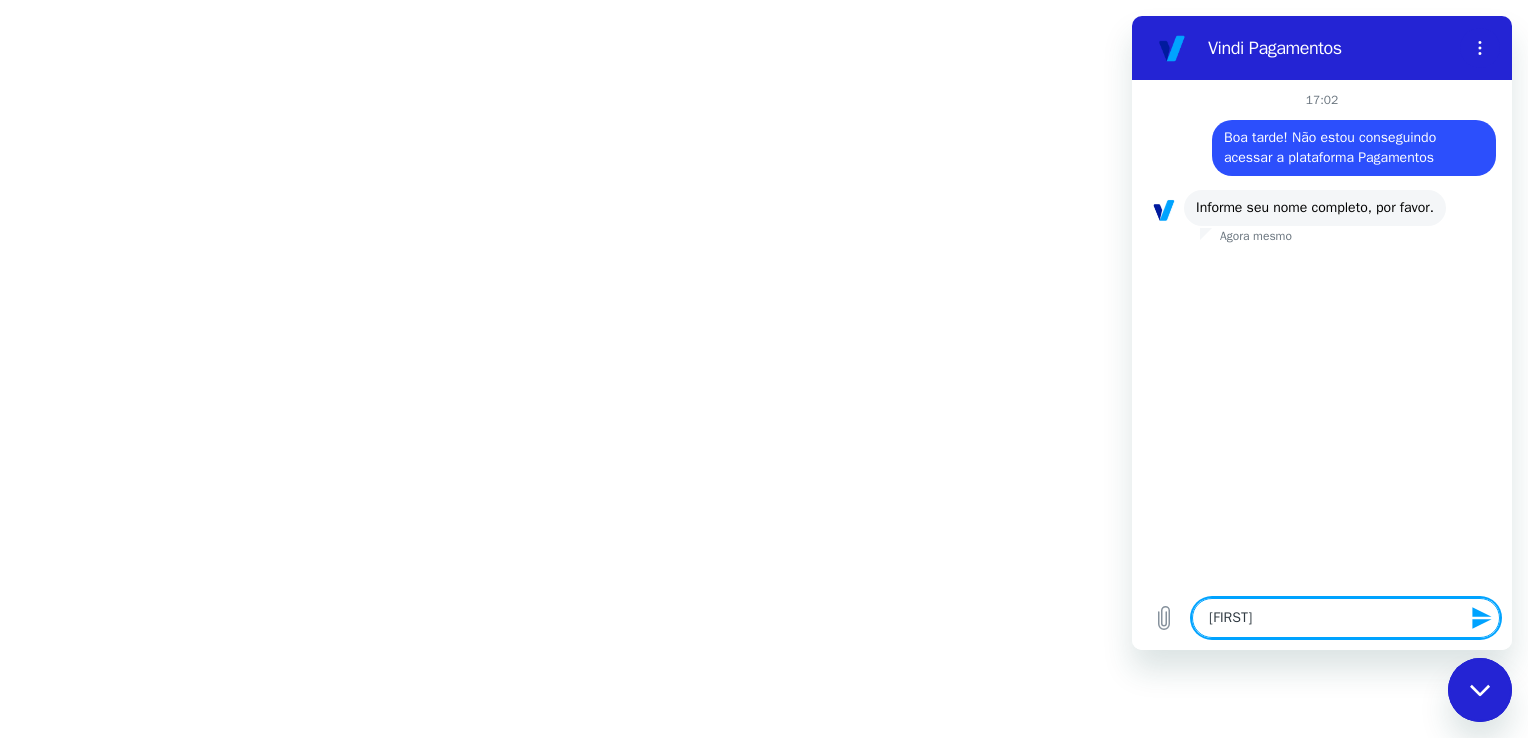 type on "Simplí" 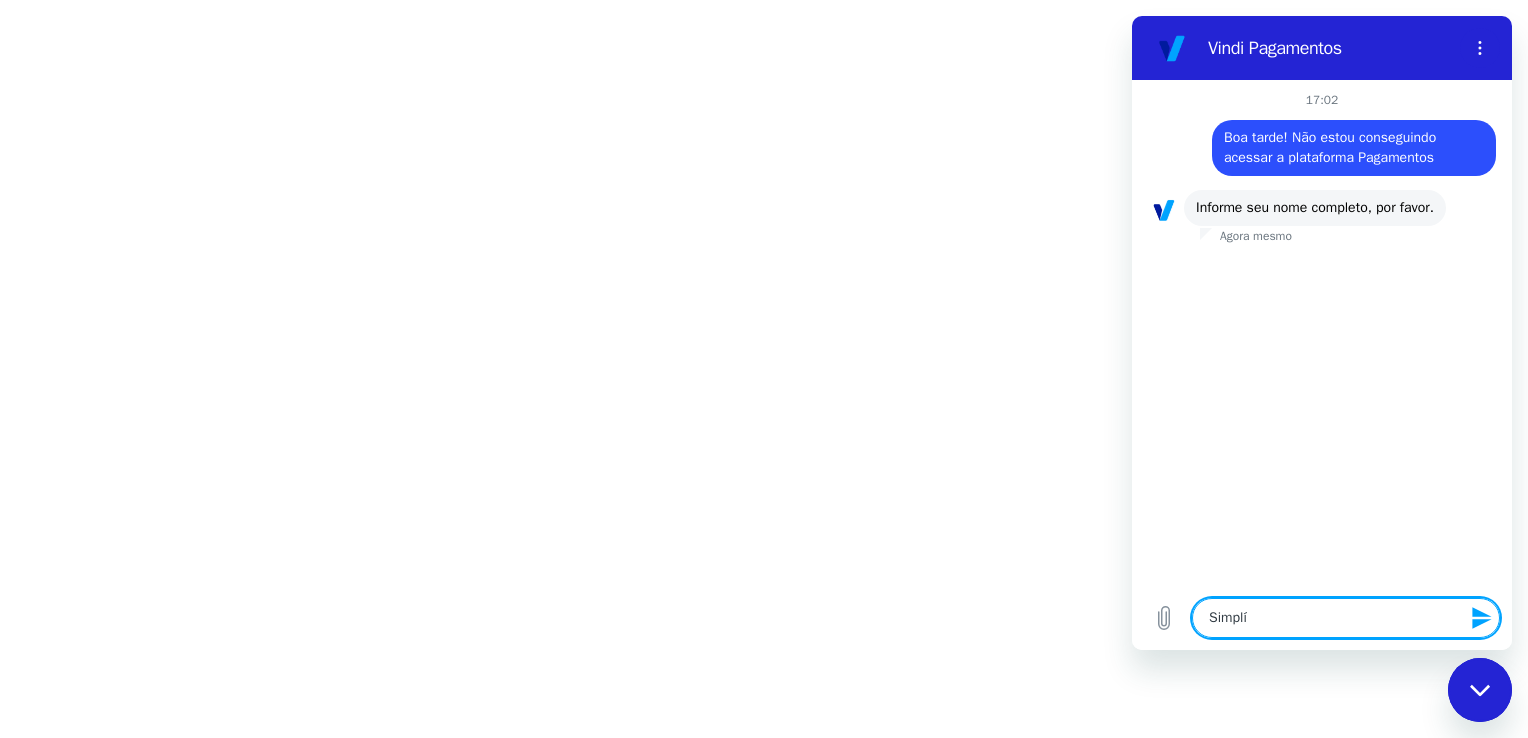 type on "Simplíc" 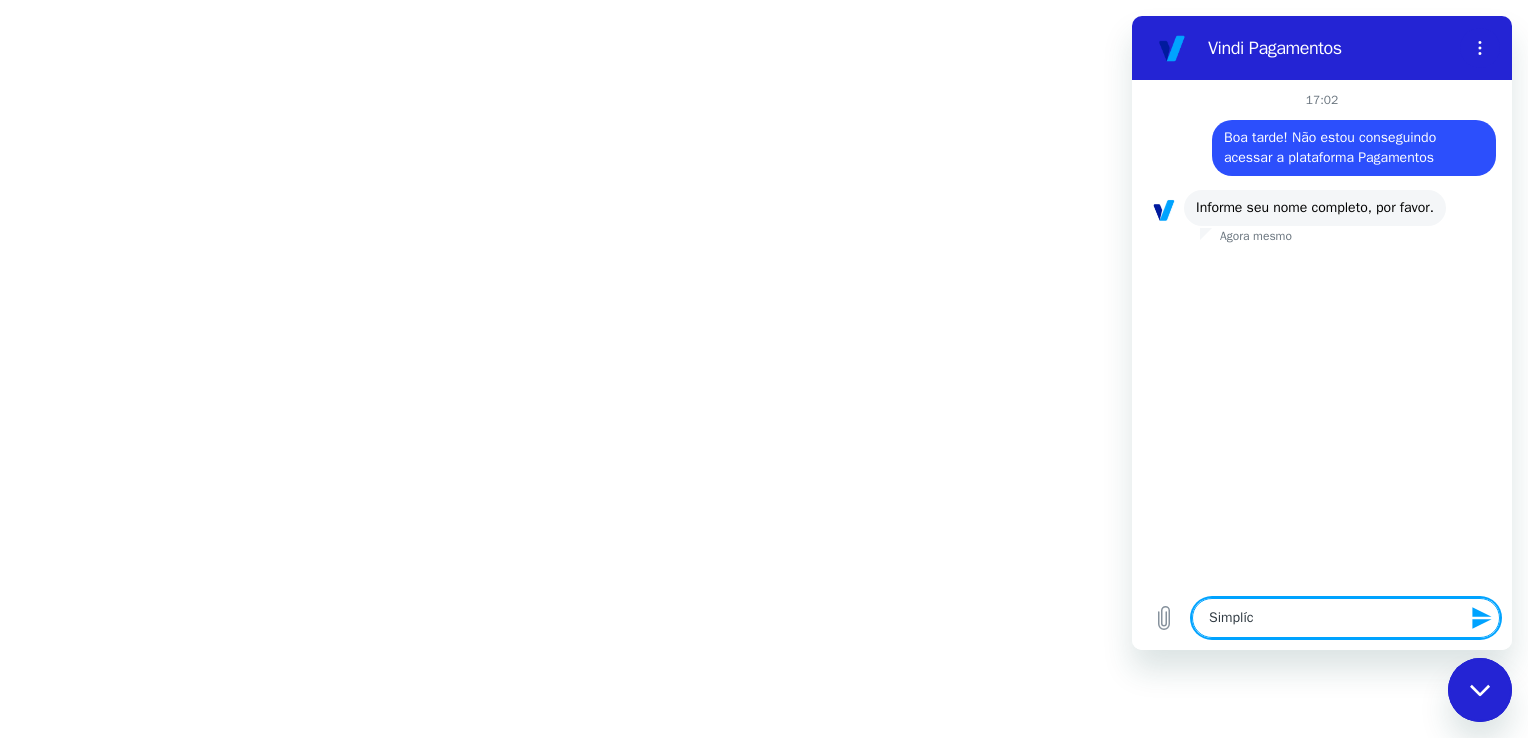 type on "Simplíci" 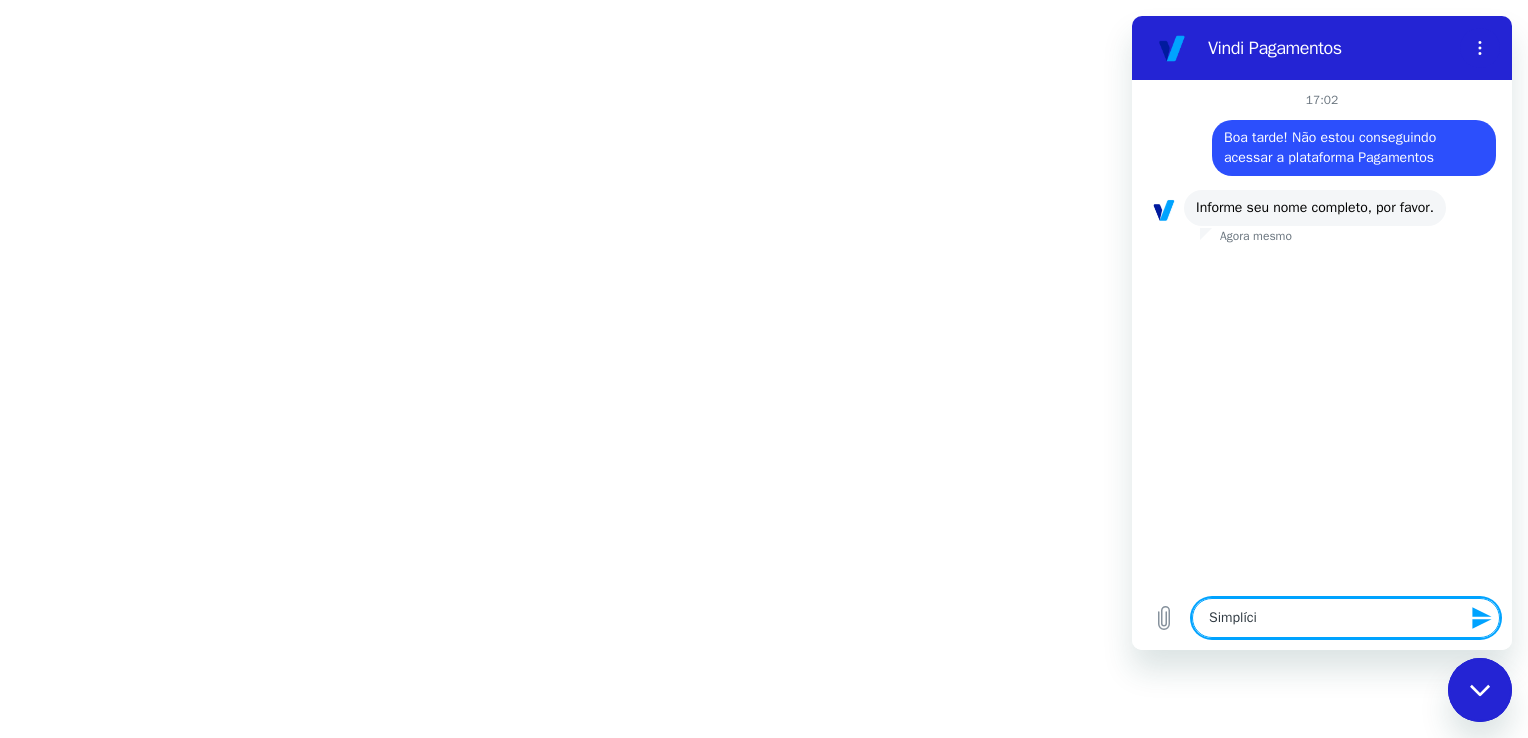 type on "Simplícia" 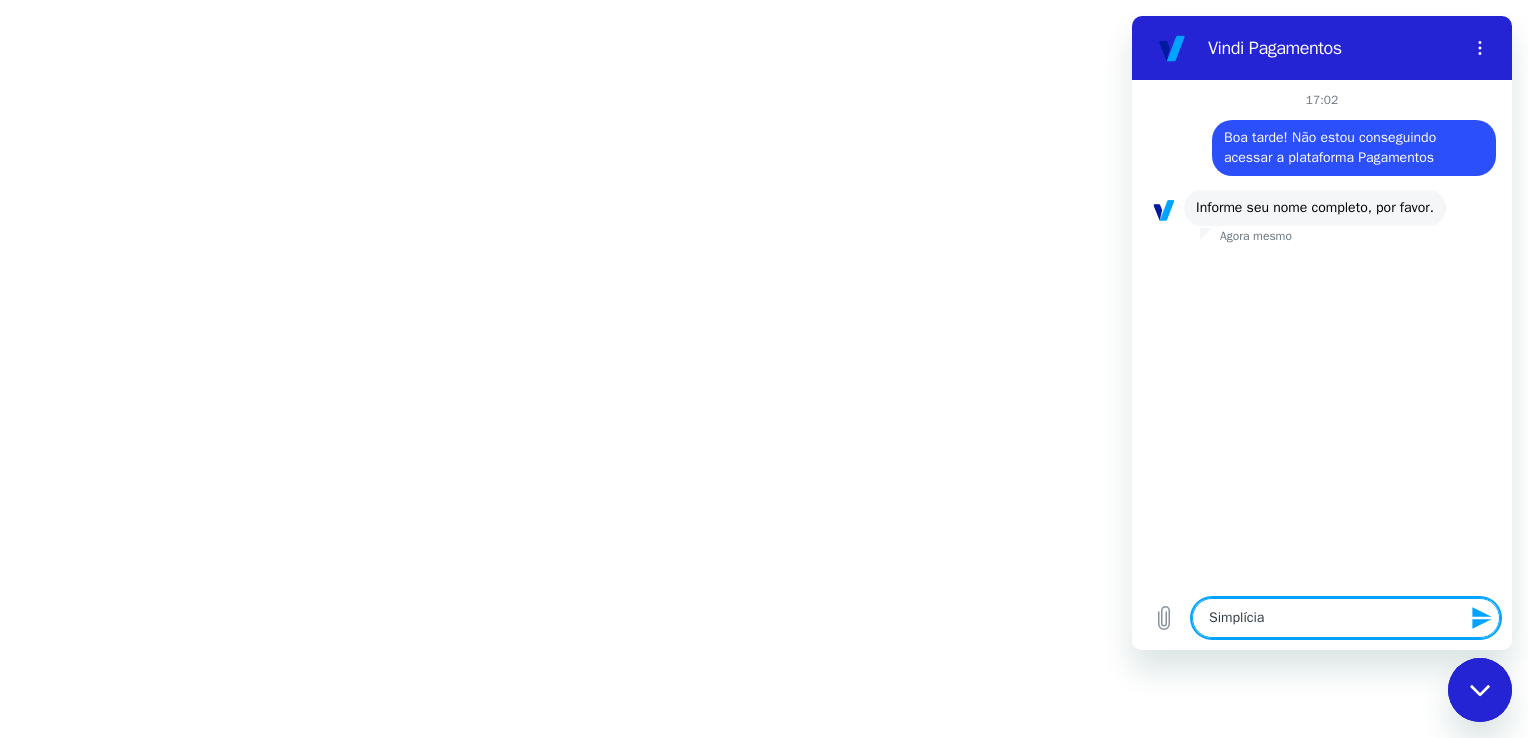 type on "Simplícia" 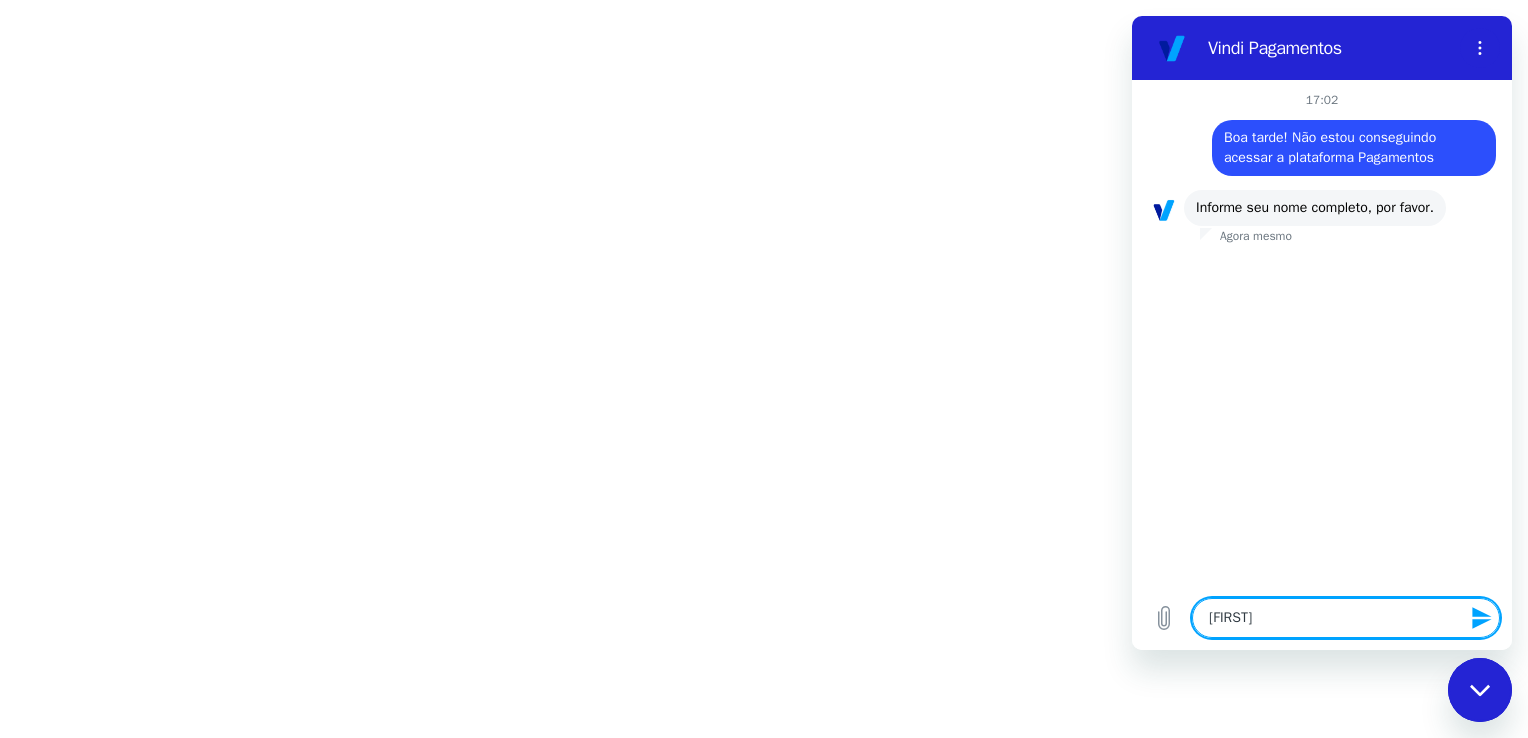 type on "[FIRST] [LAST]" 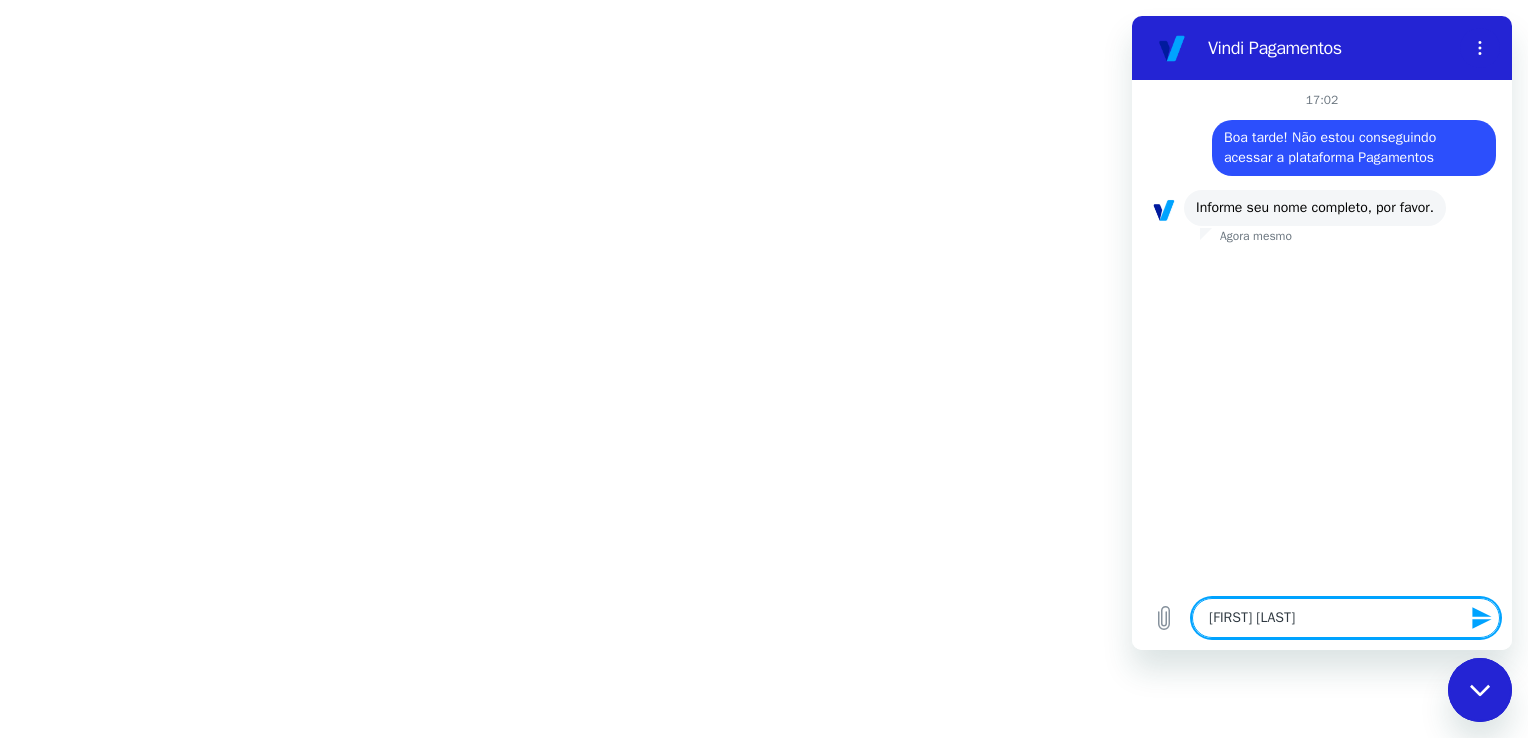 type on "Simplícia Sin" 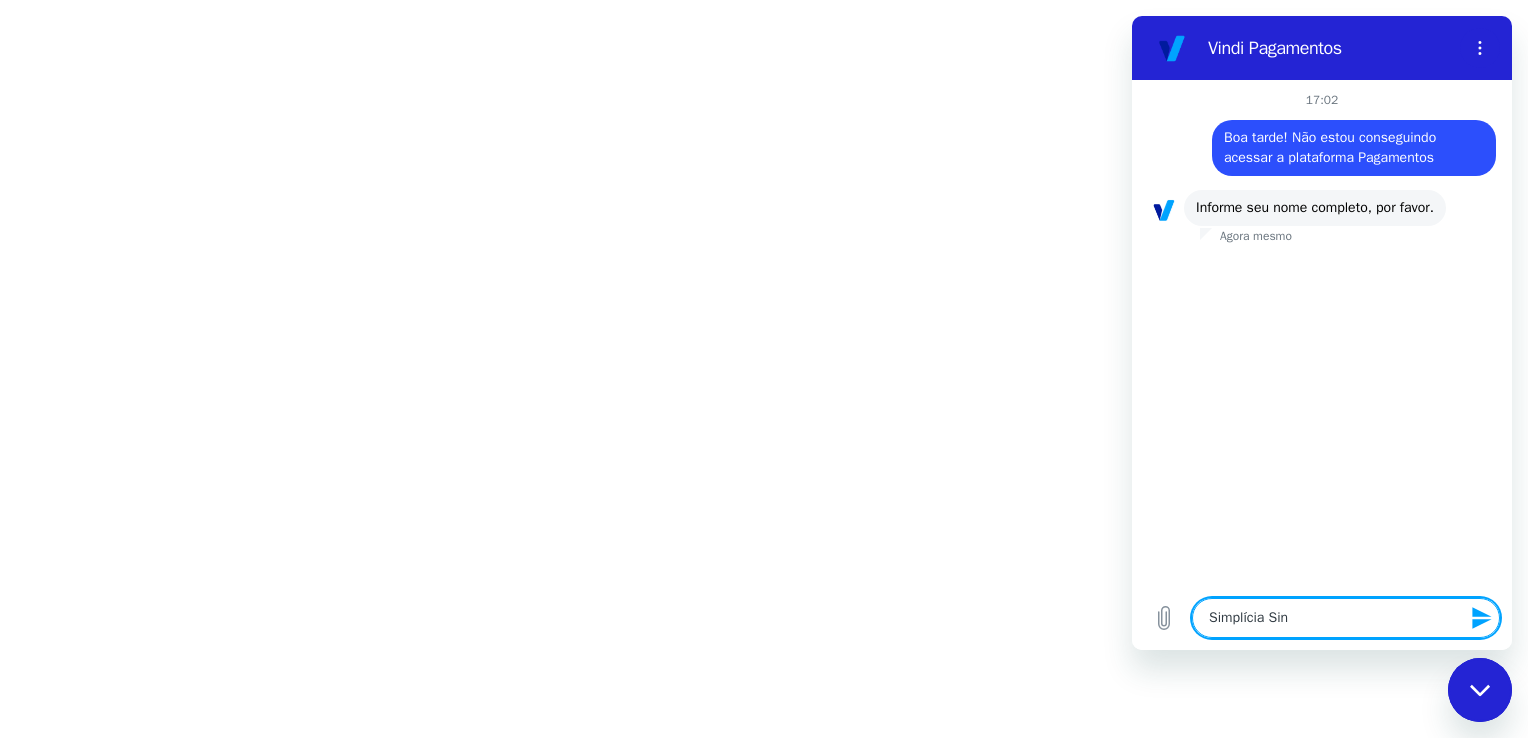 type on "[FIRST] [LAST]" 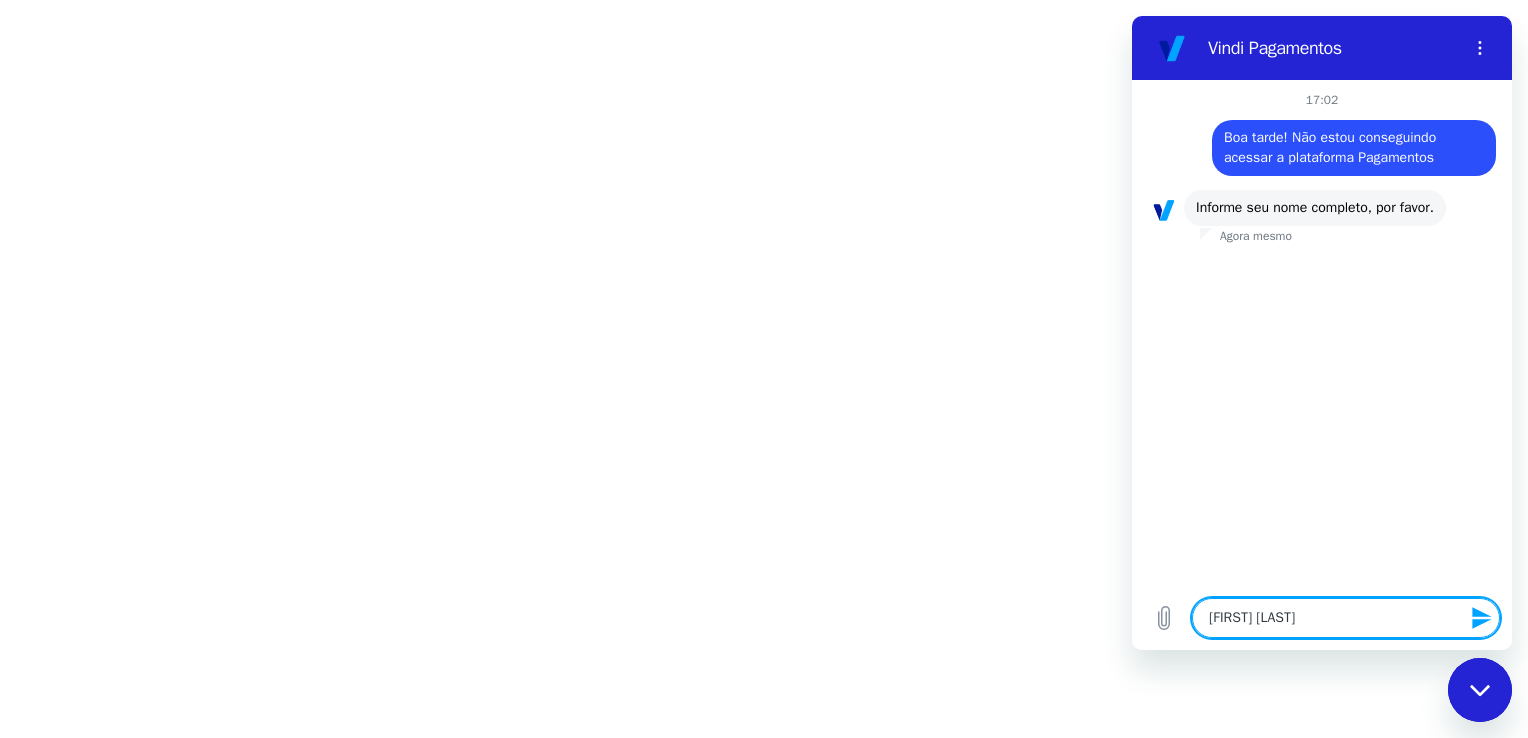 type on "[FIRST] [LAST]" 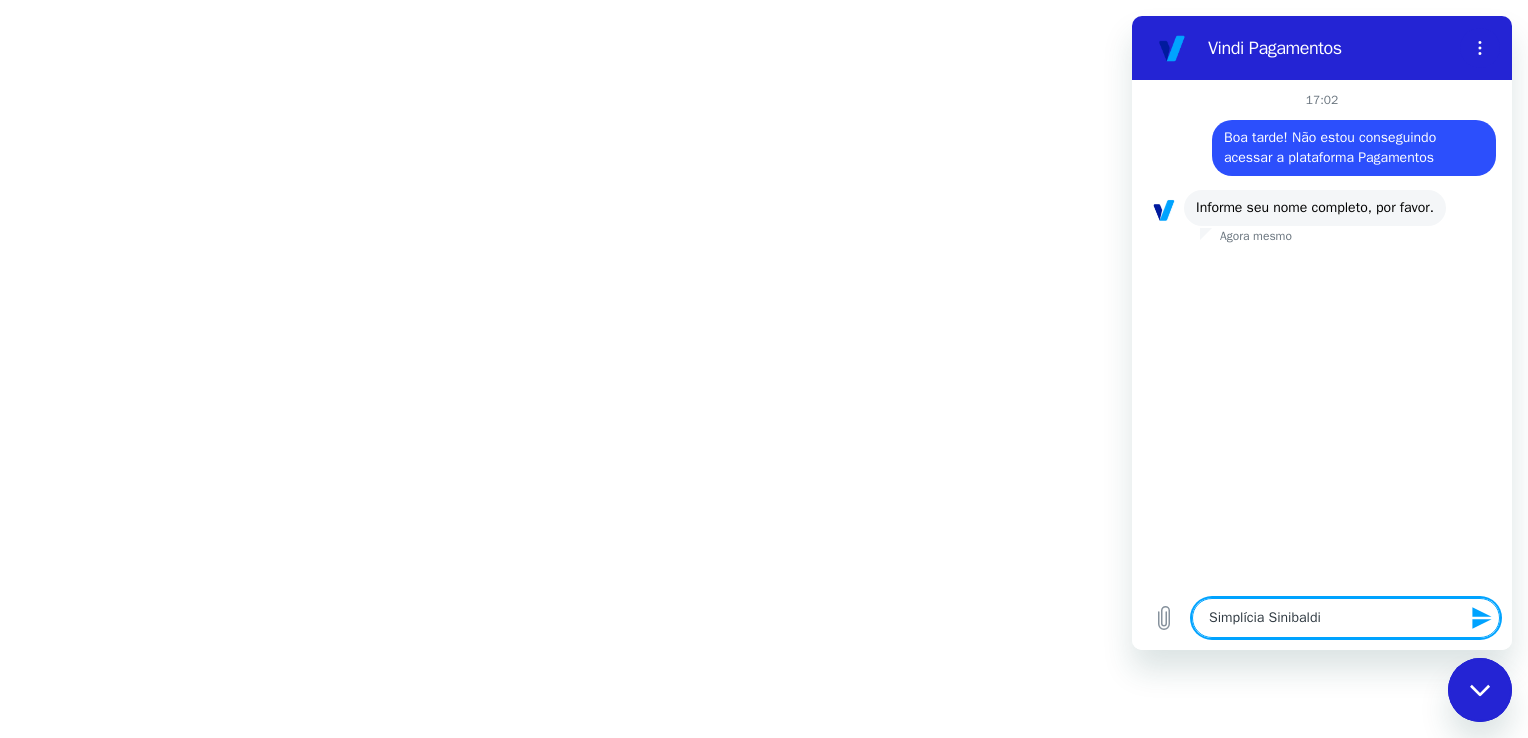 type 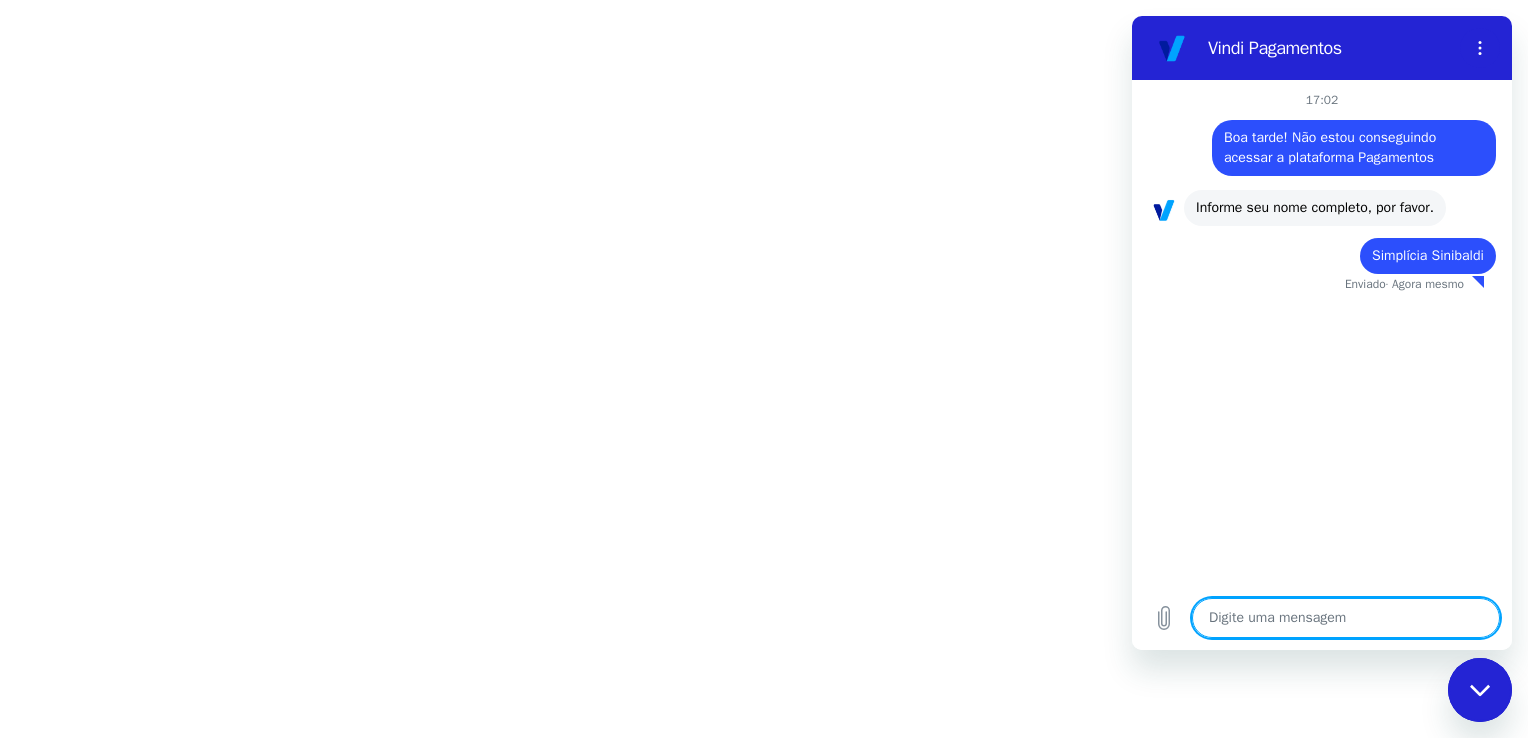 type on "x" 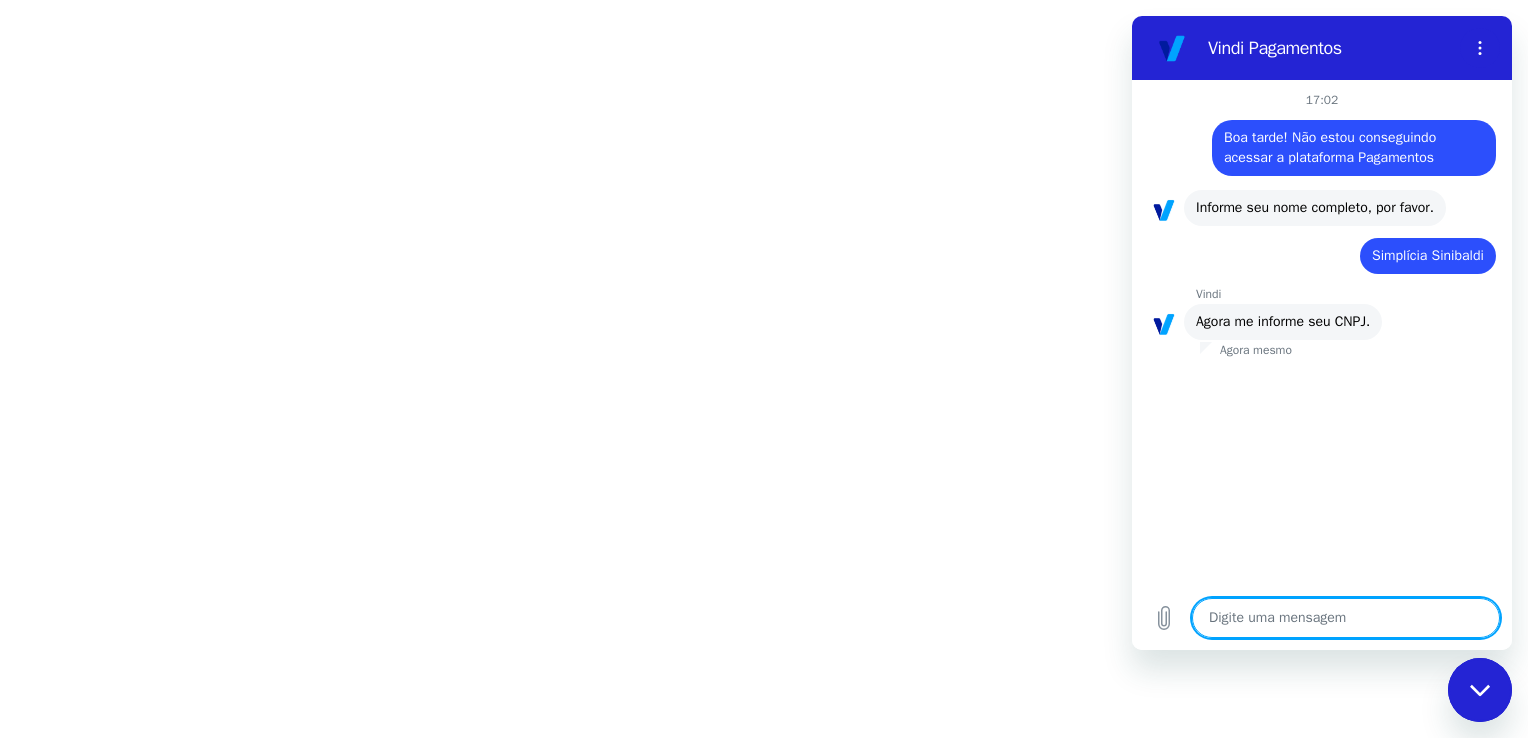 type on "3" 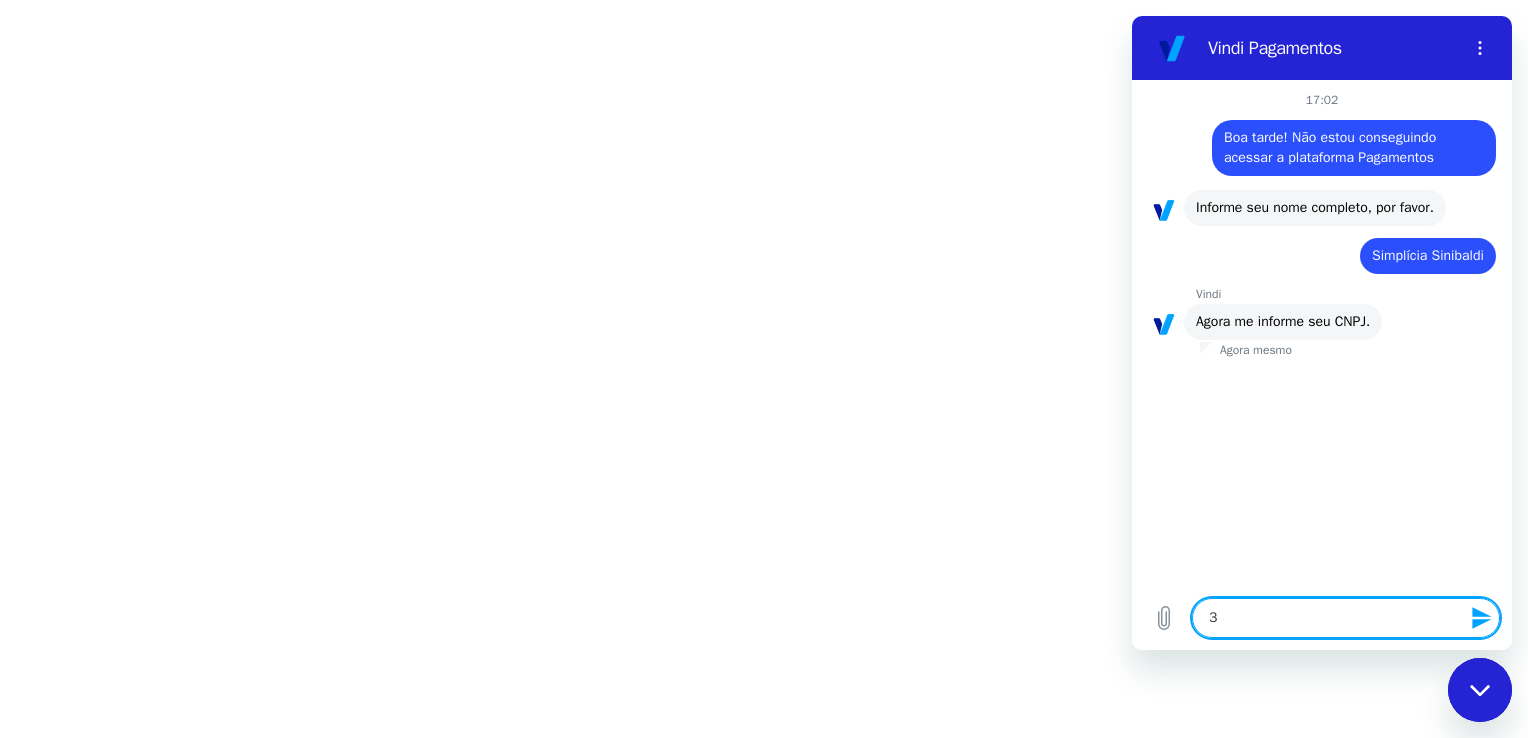 type on "37" 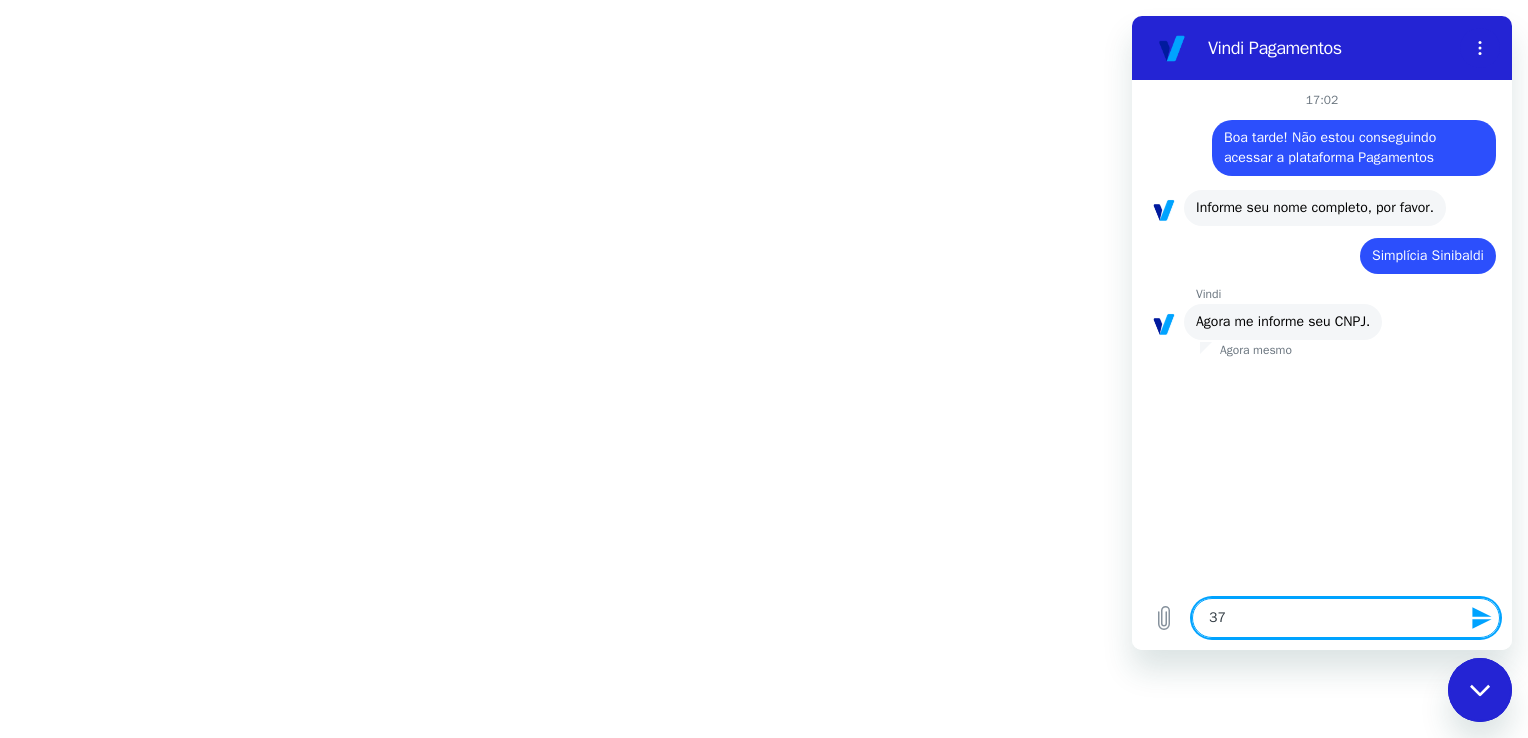 type on "371" 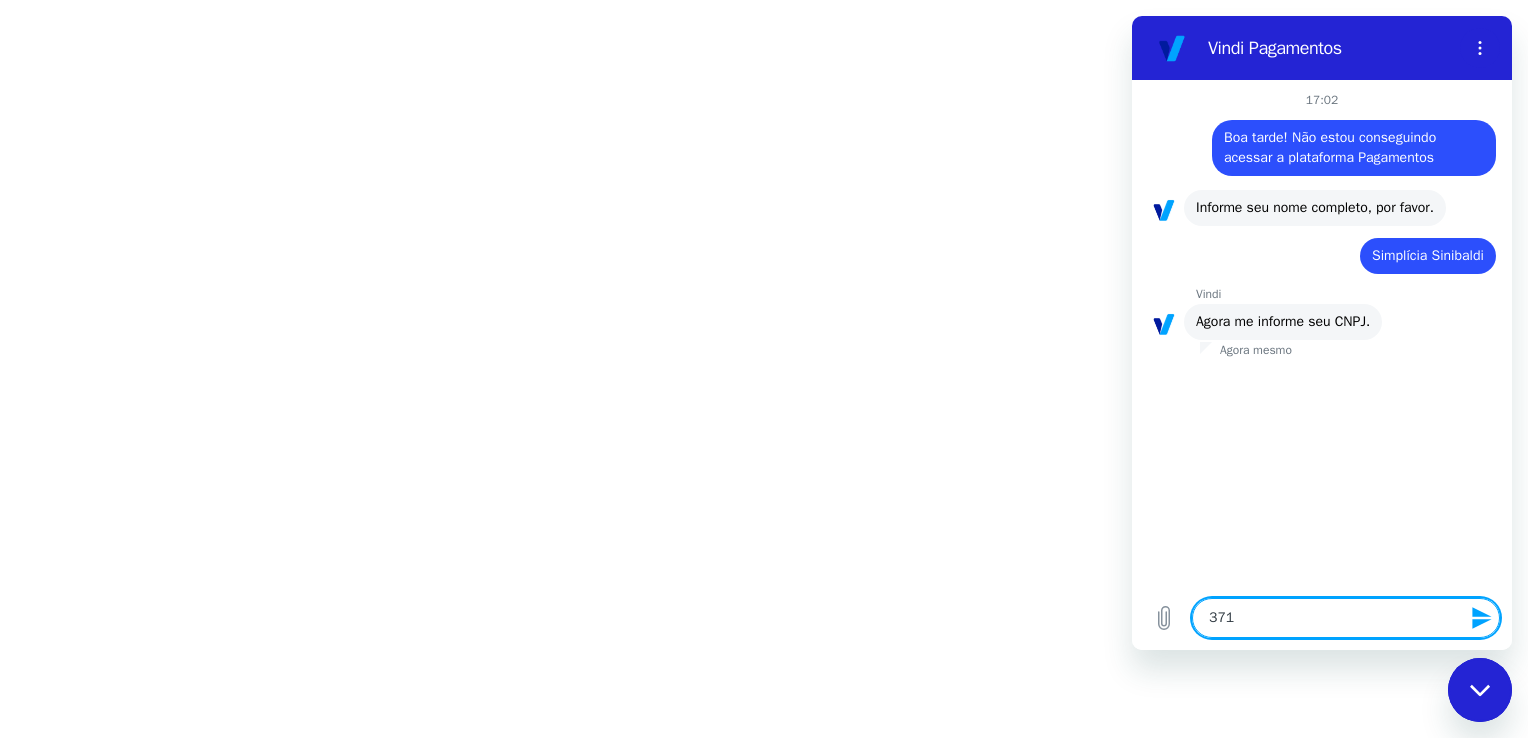 type on "3717" 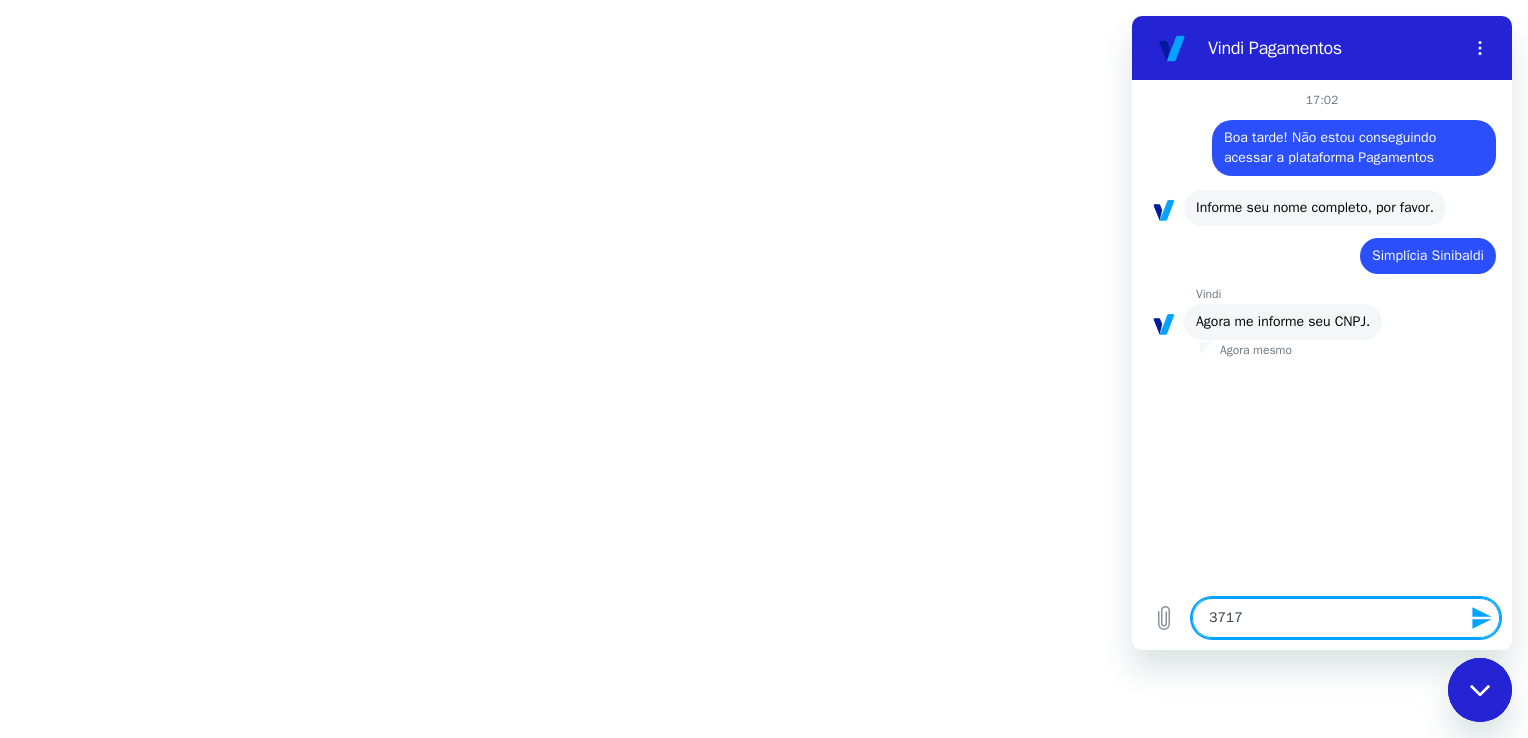 type on "[NUMBER]" 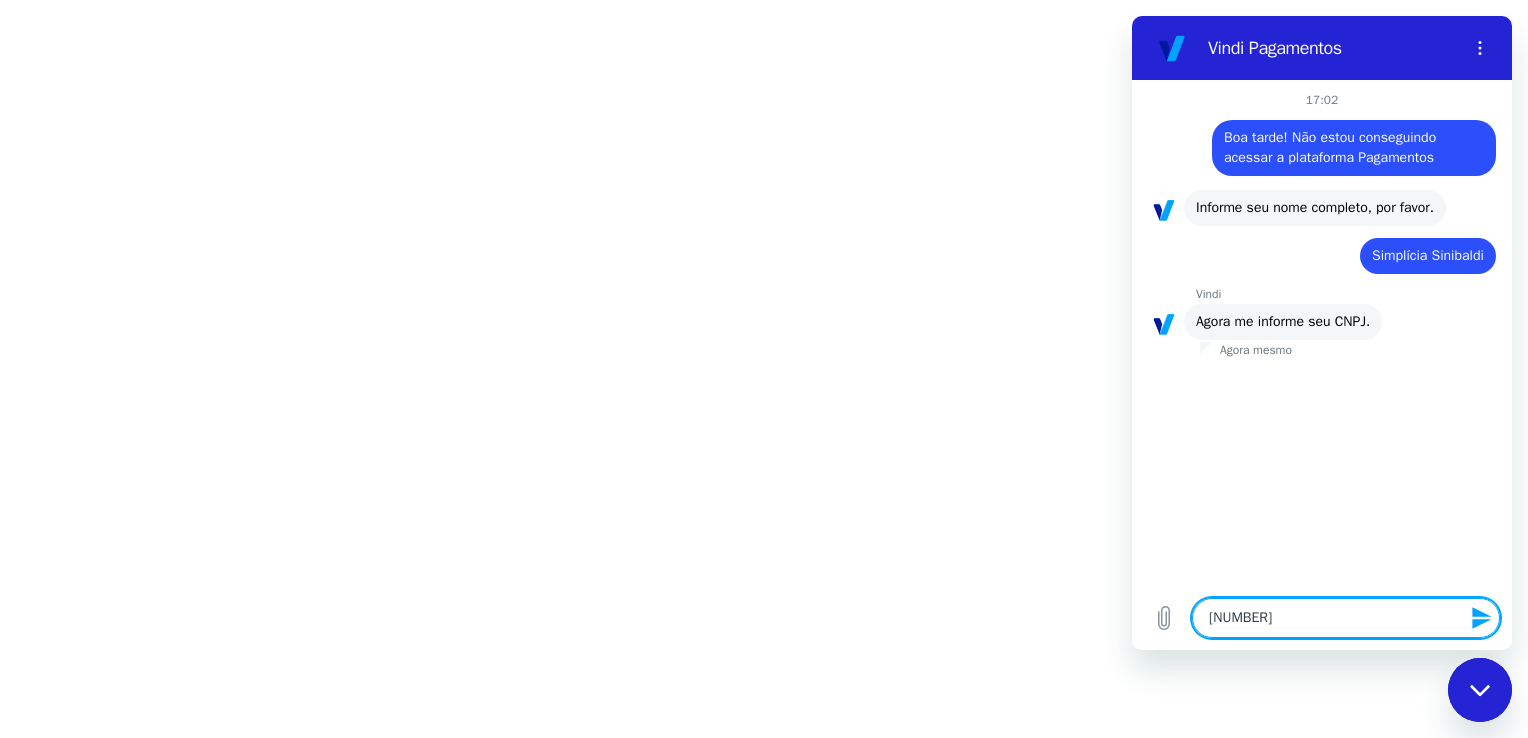 type on "[NUMBER]" 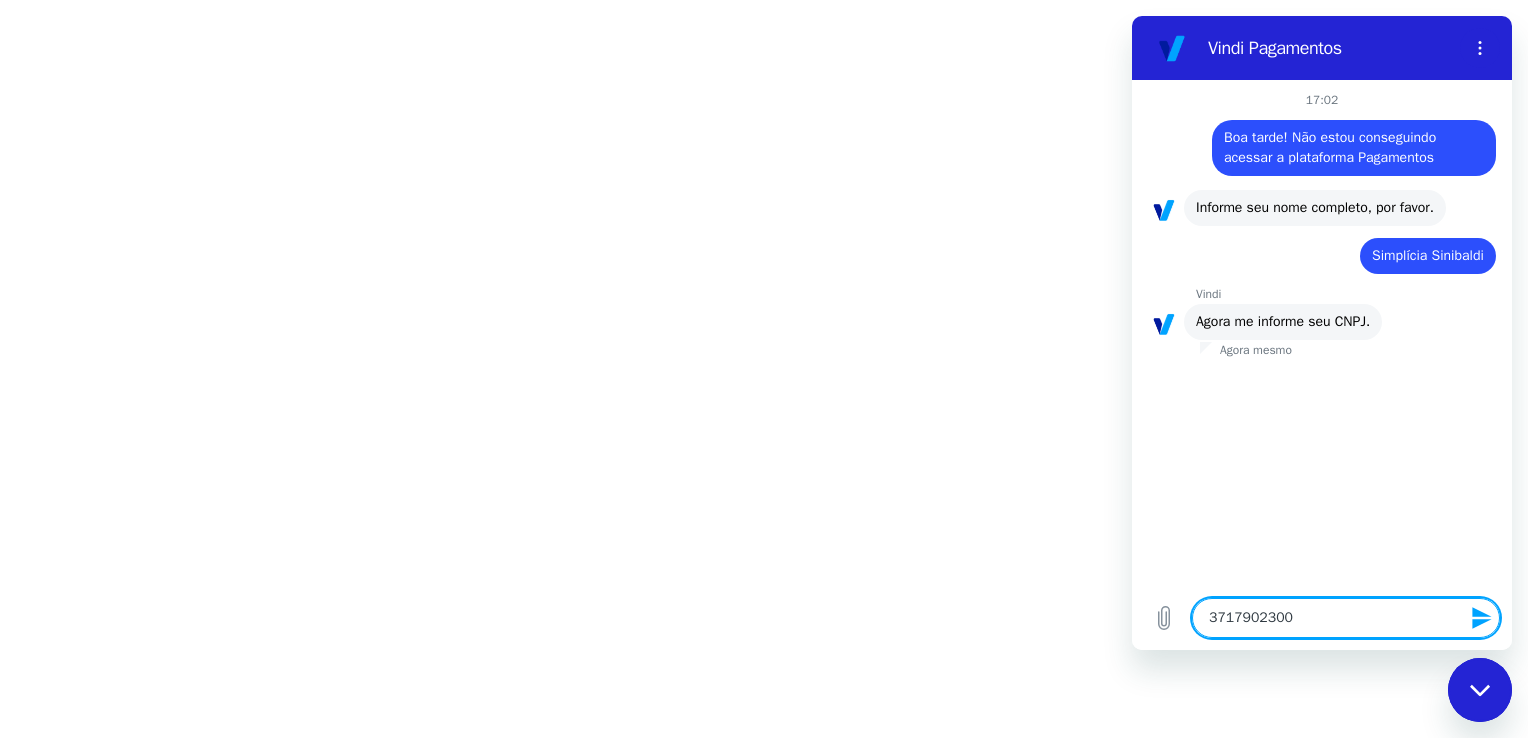 type on "37179023000" 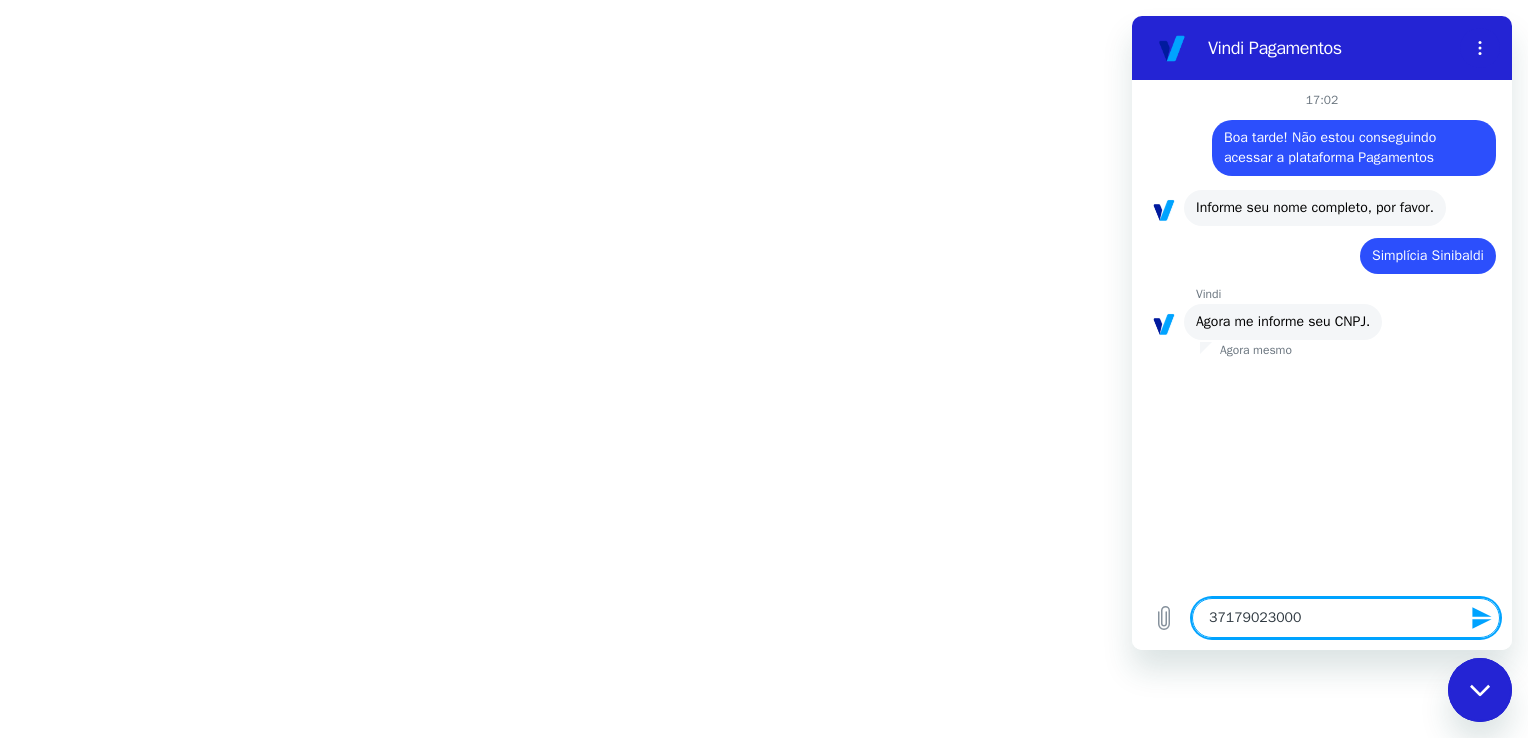 type on "[NUMBER]" 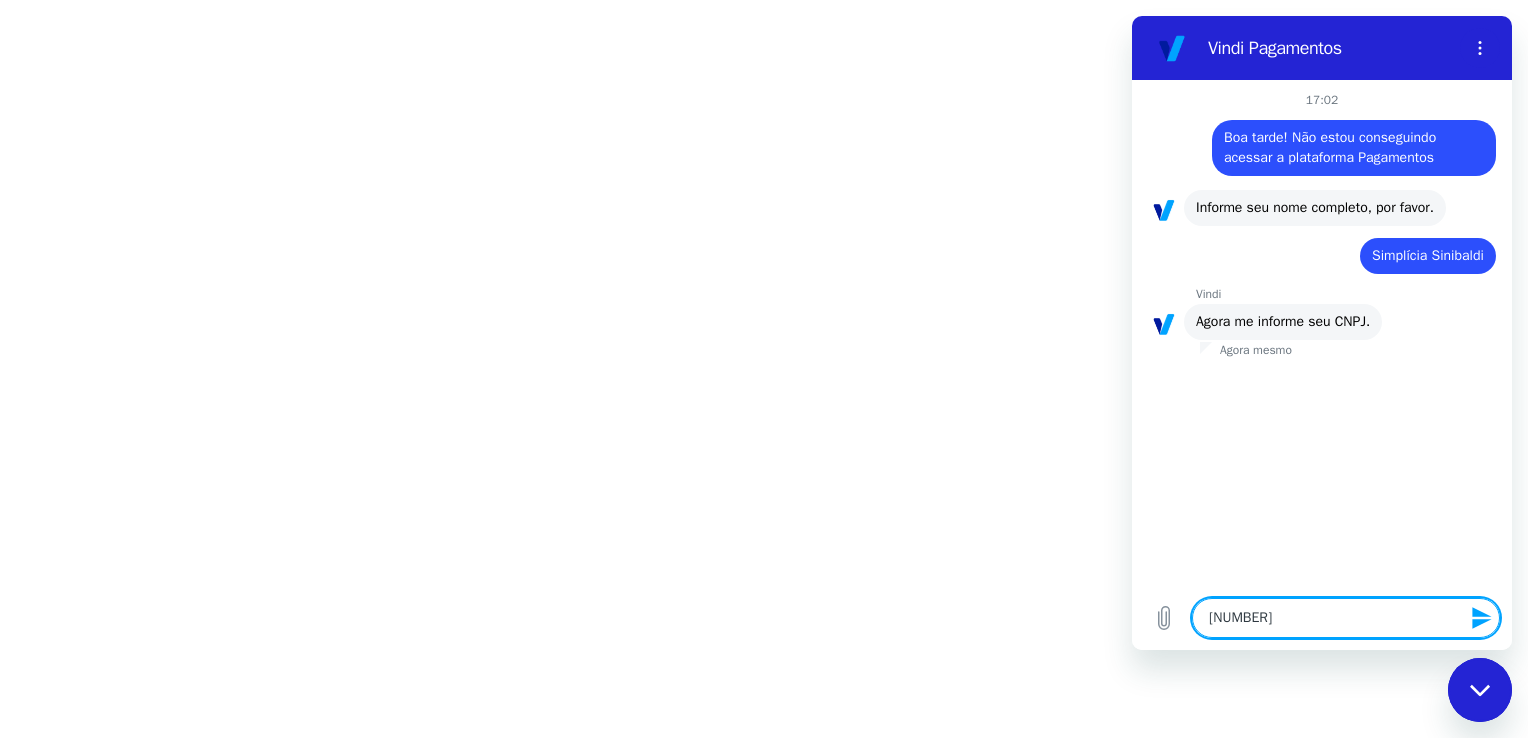 type on "[NUMBER]" 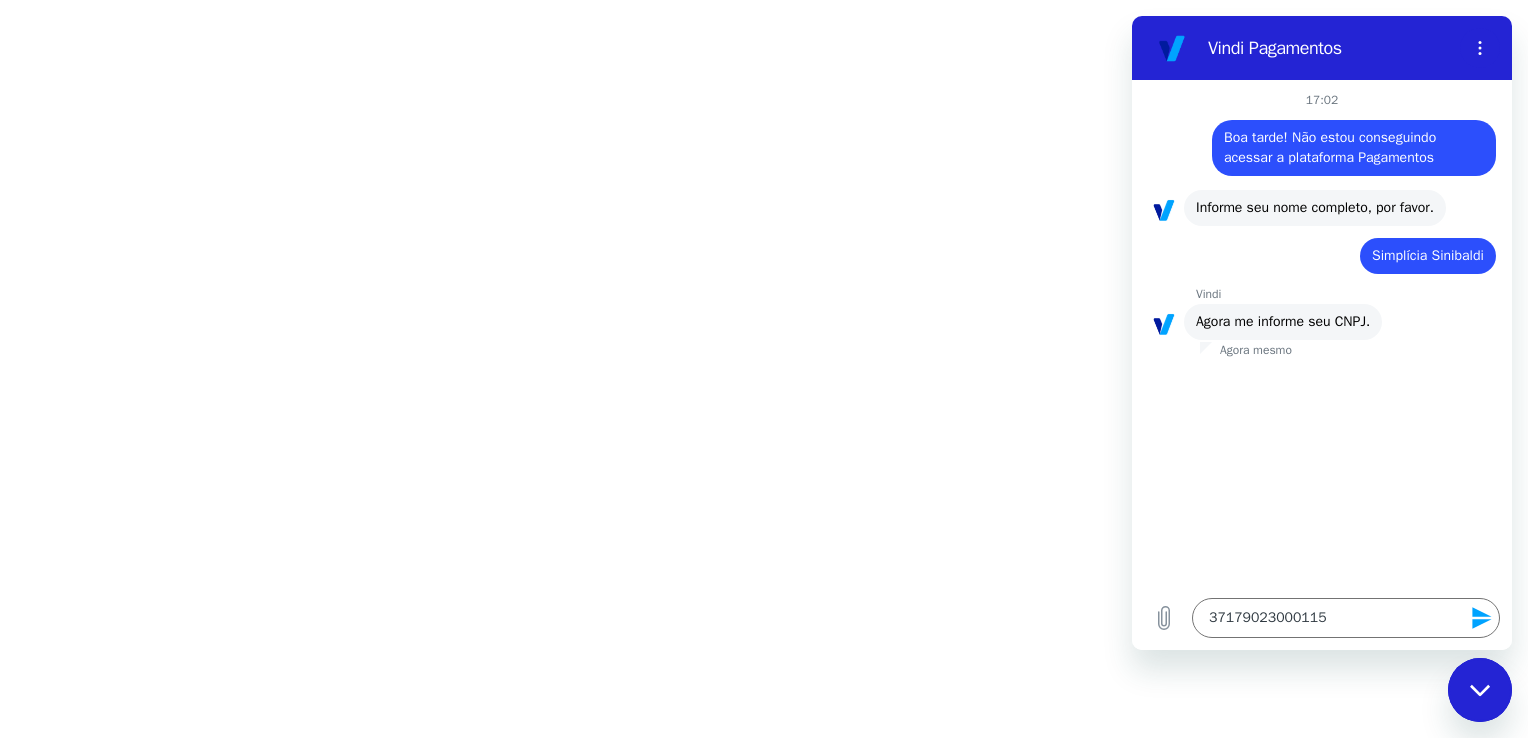 click 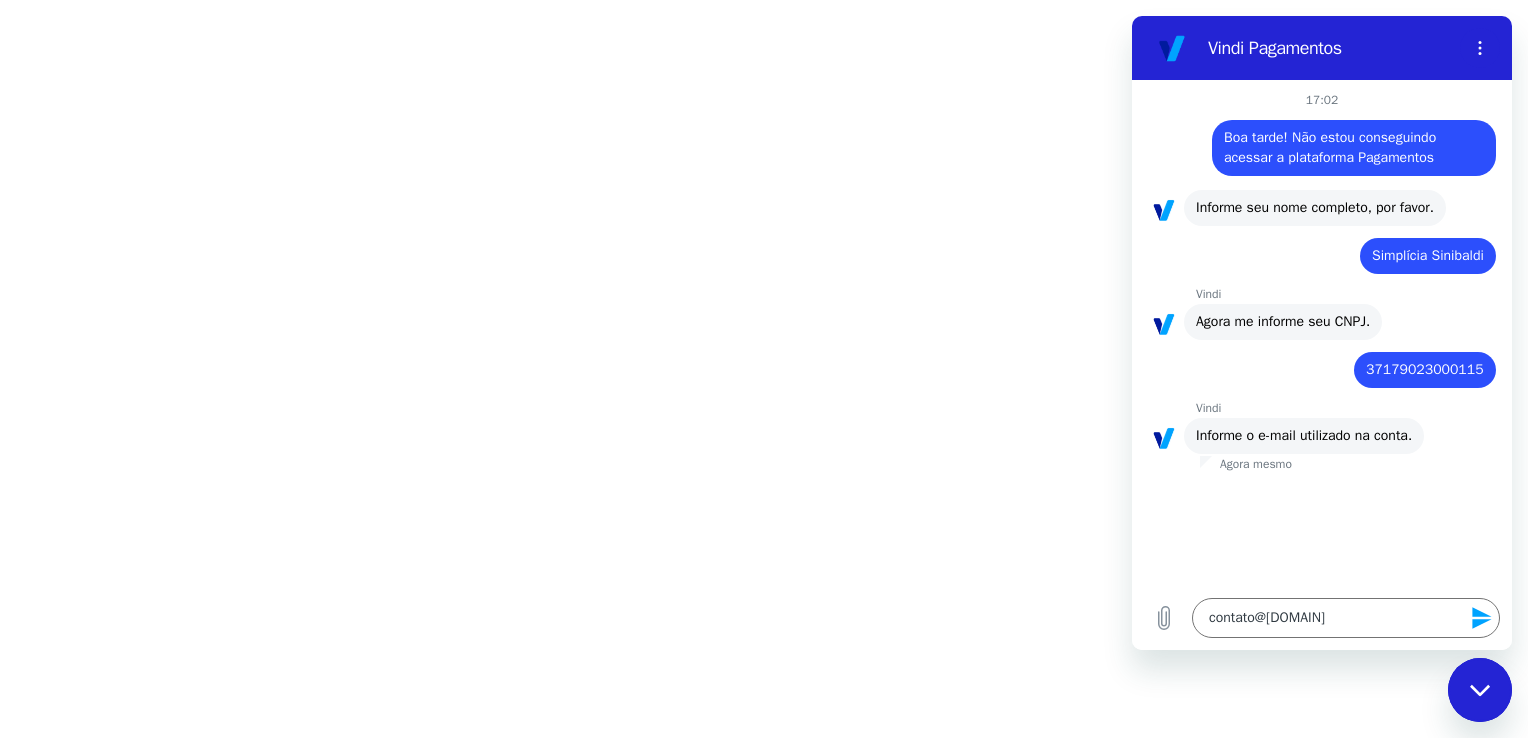 click 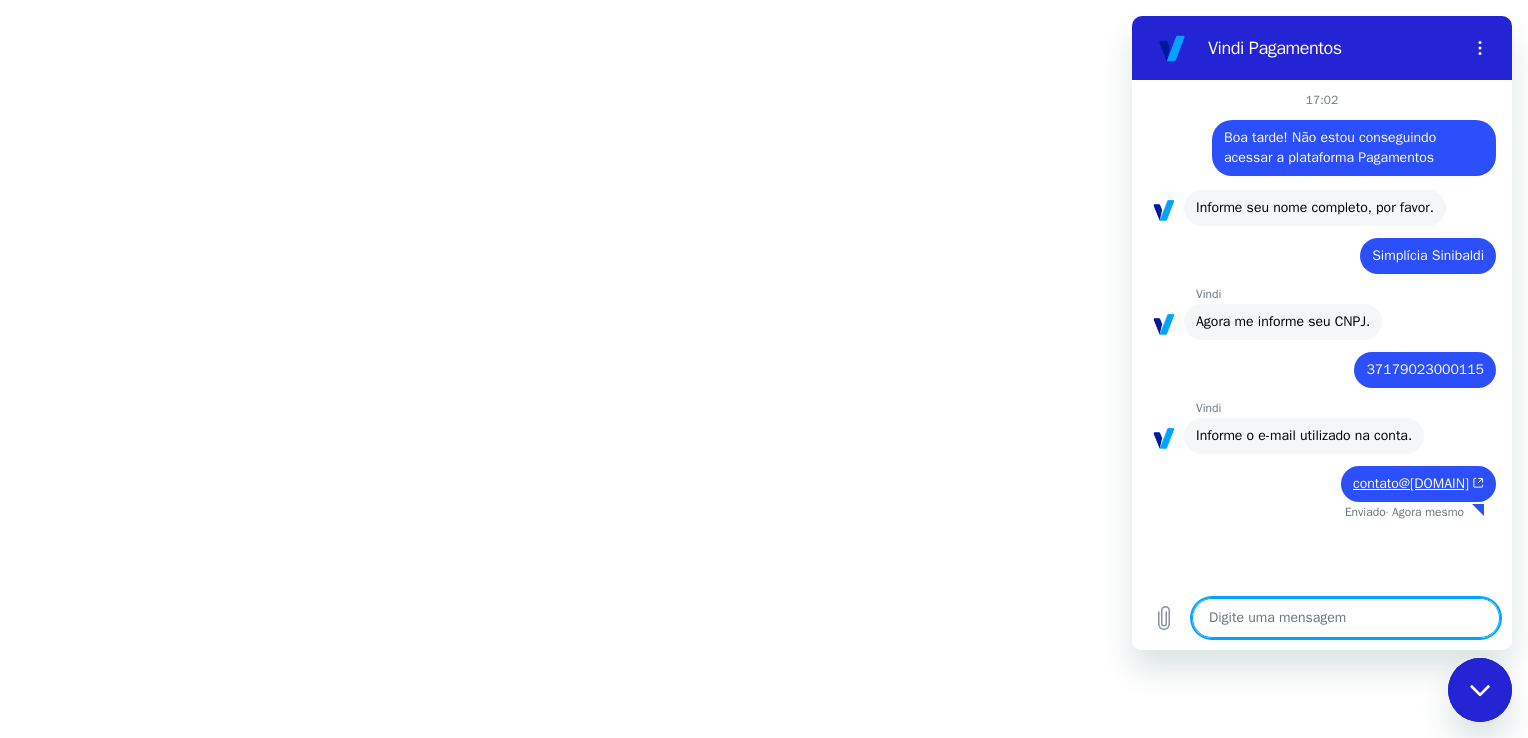 click at bounding box center (1346, 618) 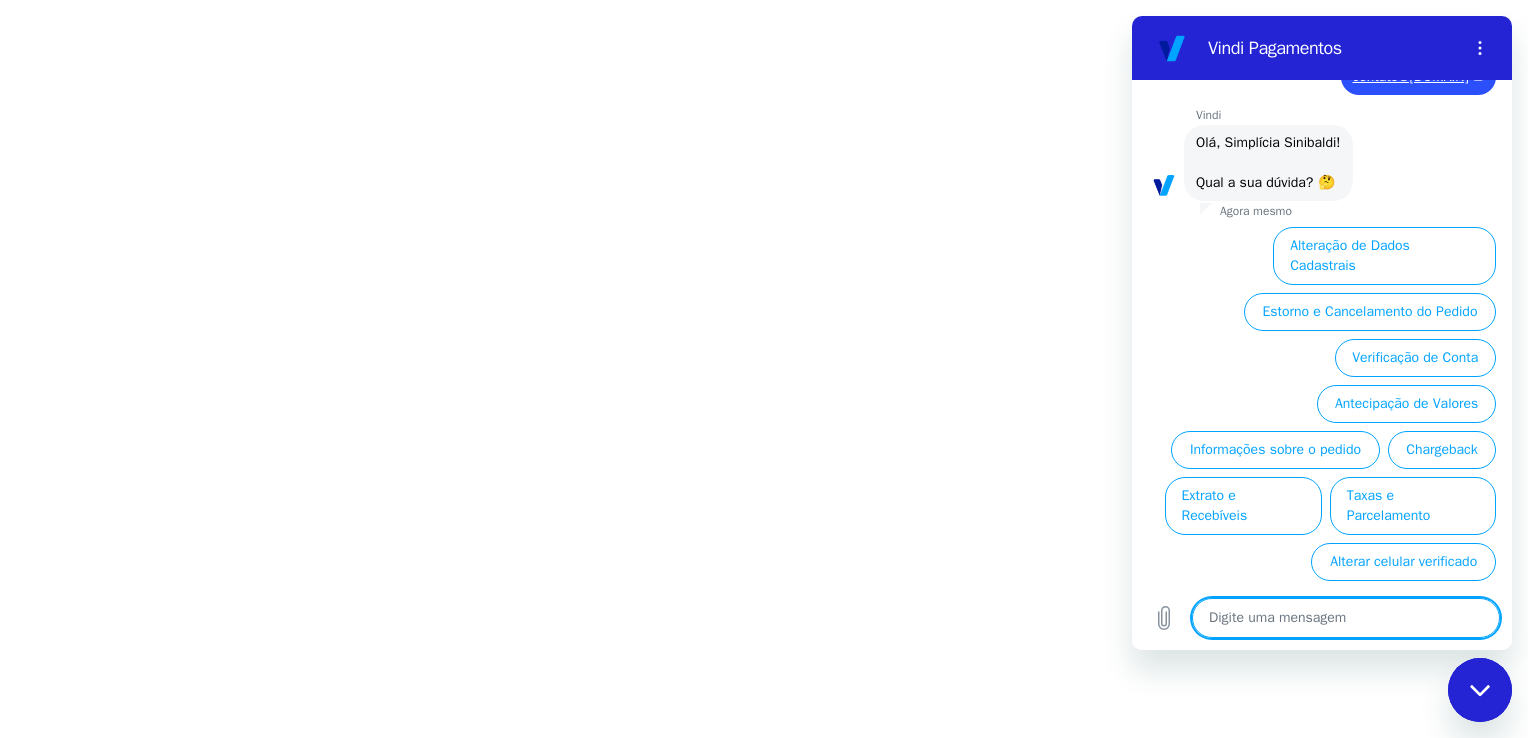 scroll, scrollTop: 429, scrollLeft: 0, axis: vertical 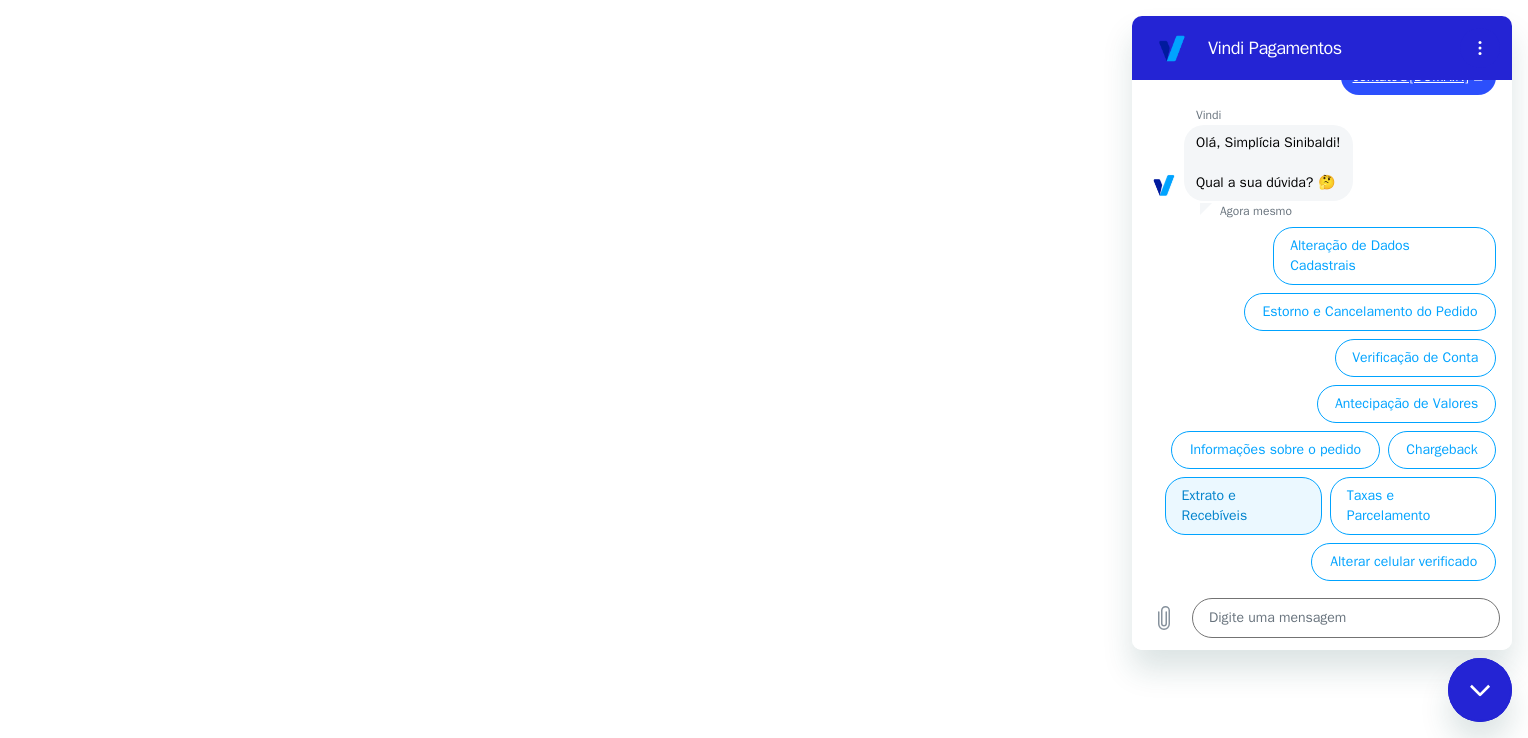 click on "Extrato e Recebíveis" at bounding box center [1243, 506] 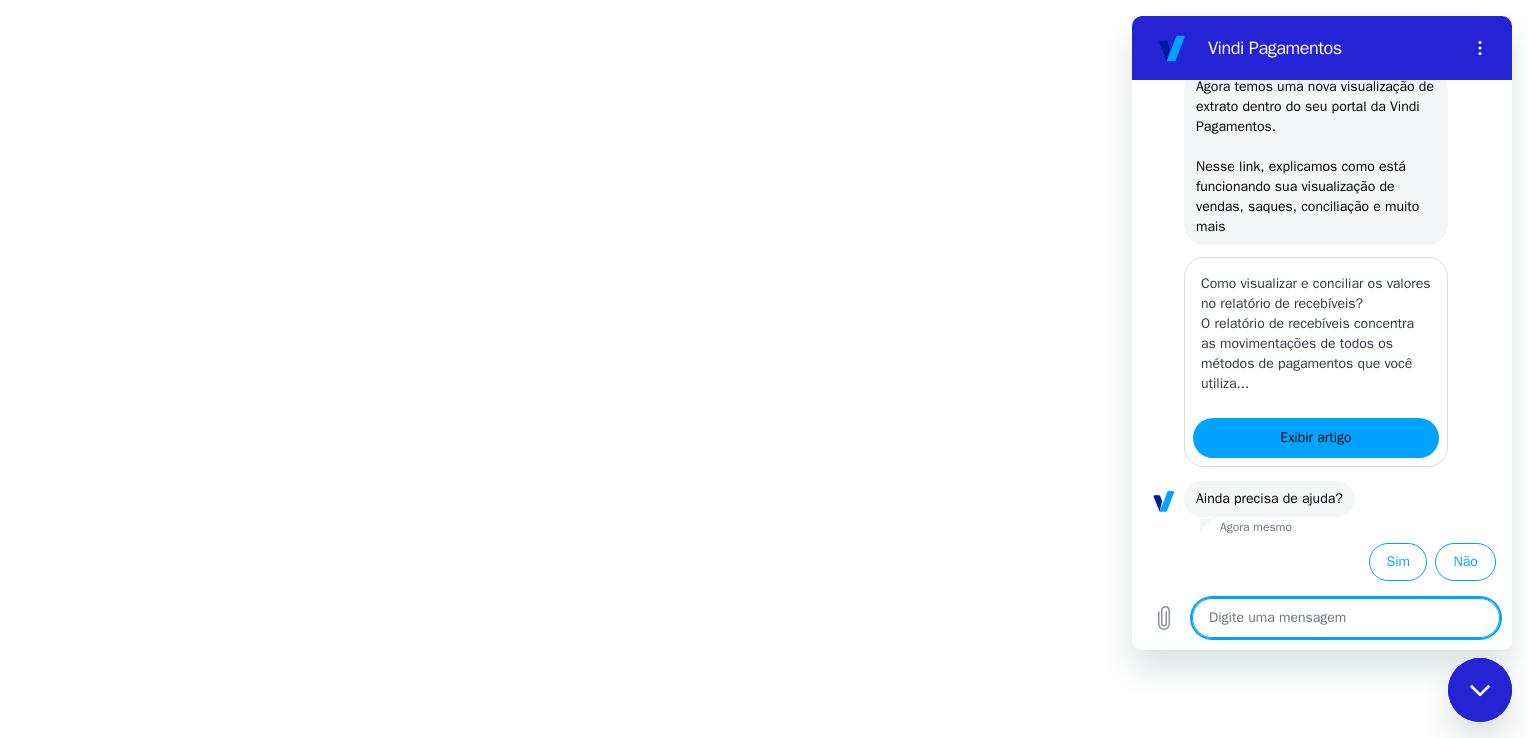 scroll, scrollTop: 656, scrollLeft: 0, axis: vertical 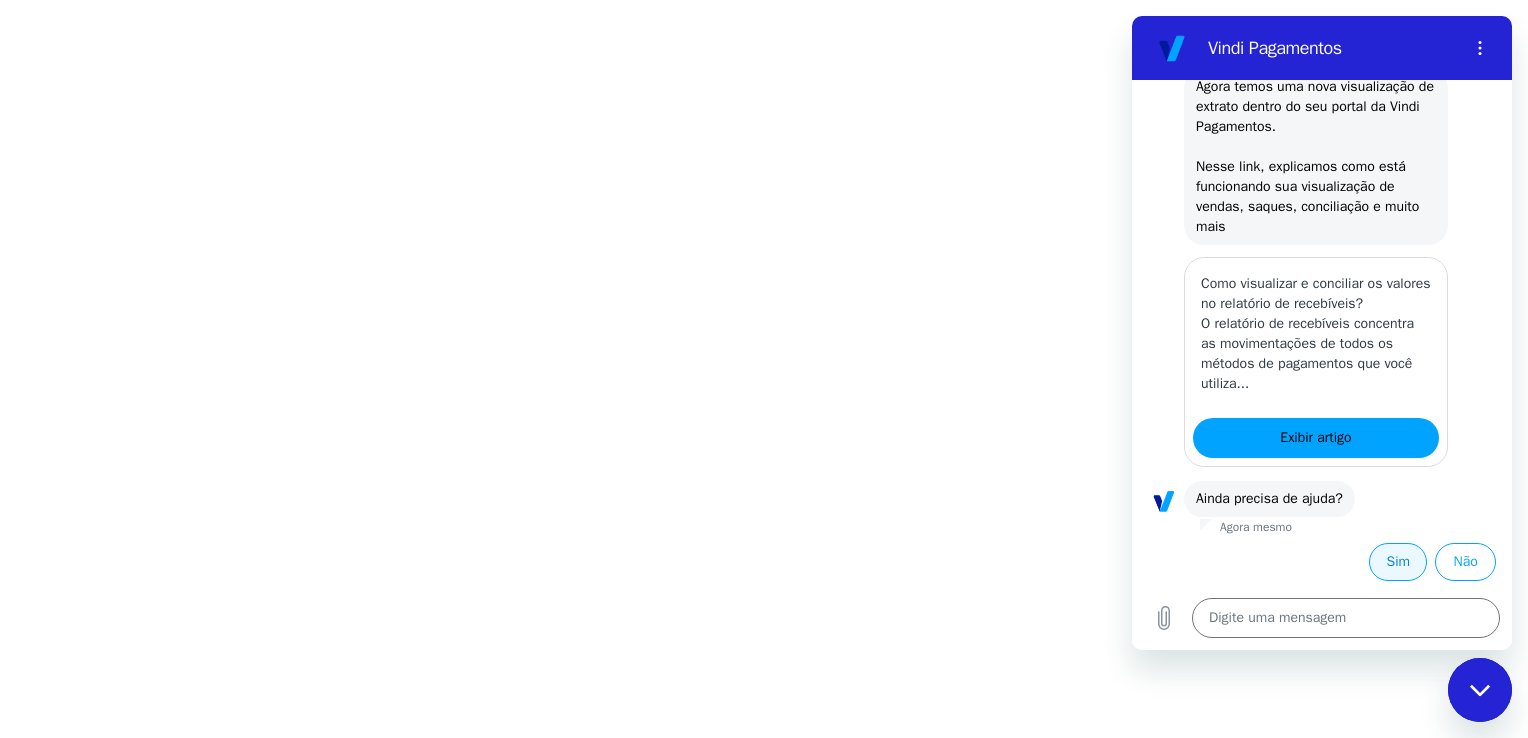 click on "Sim" at bounding box center [1398, 562] 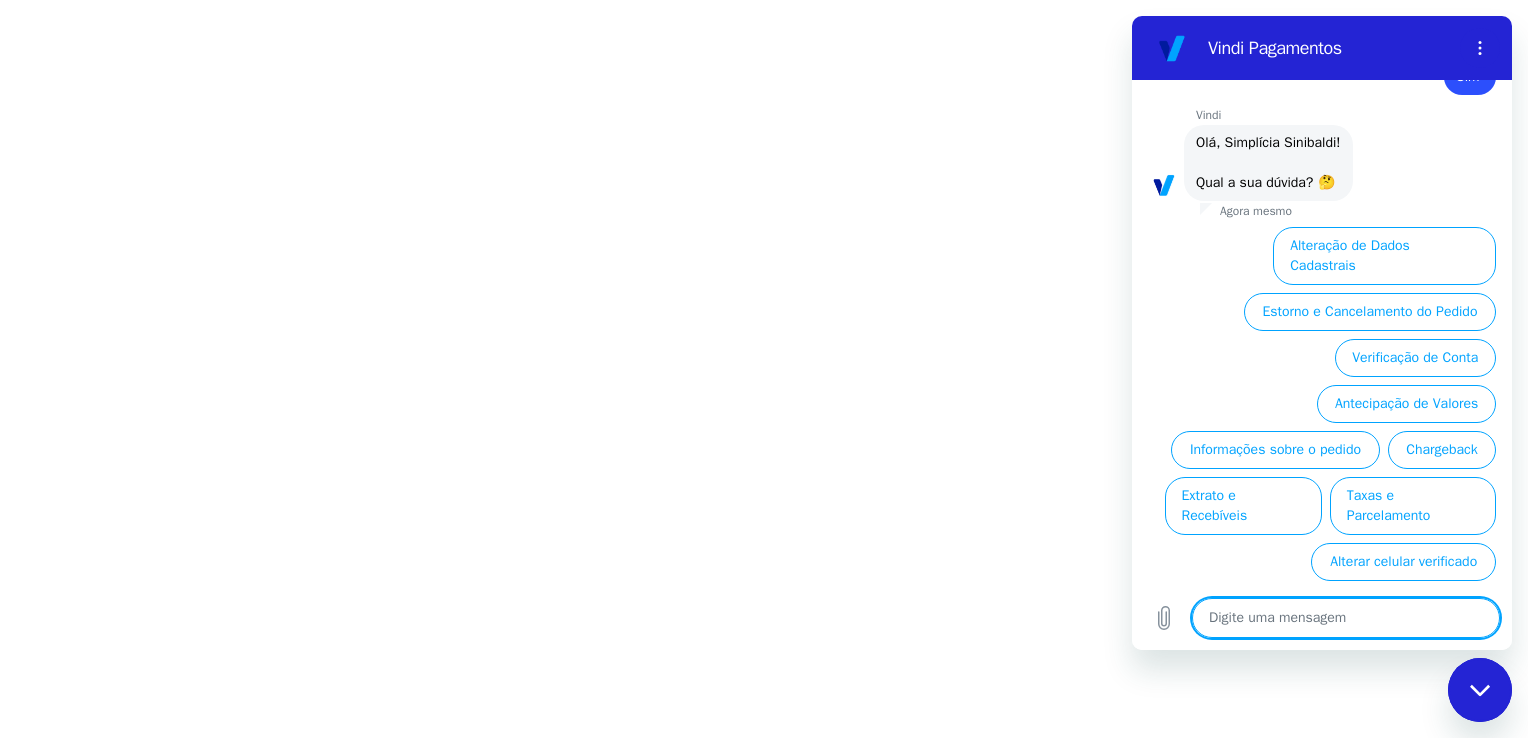 scroll, scrollTop: 1128, scrollLeft: 0, axis: vertical 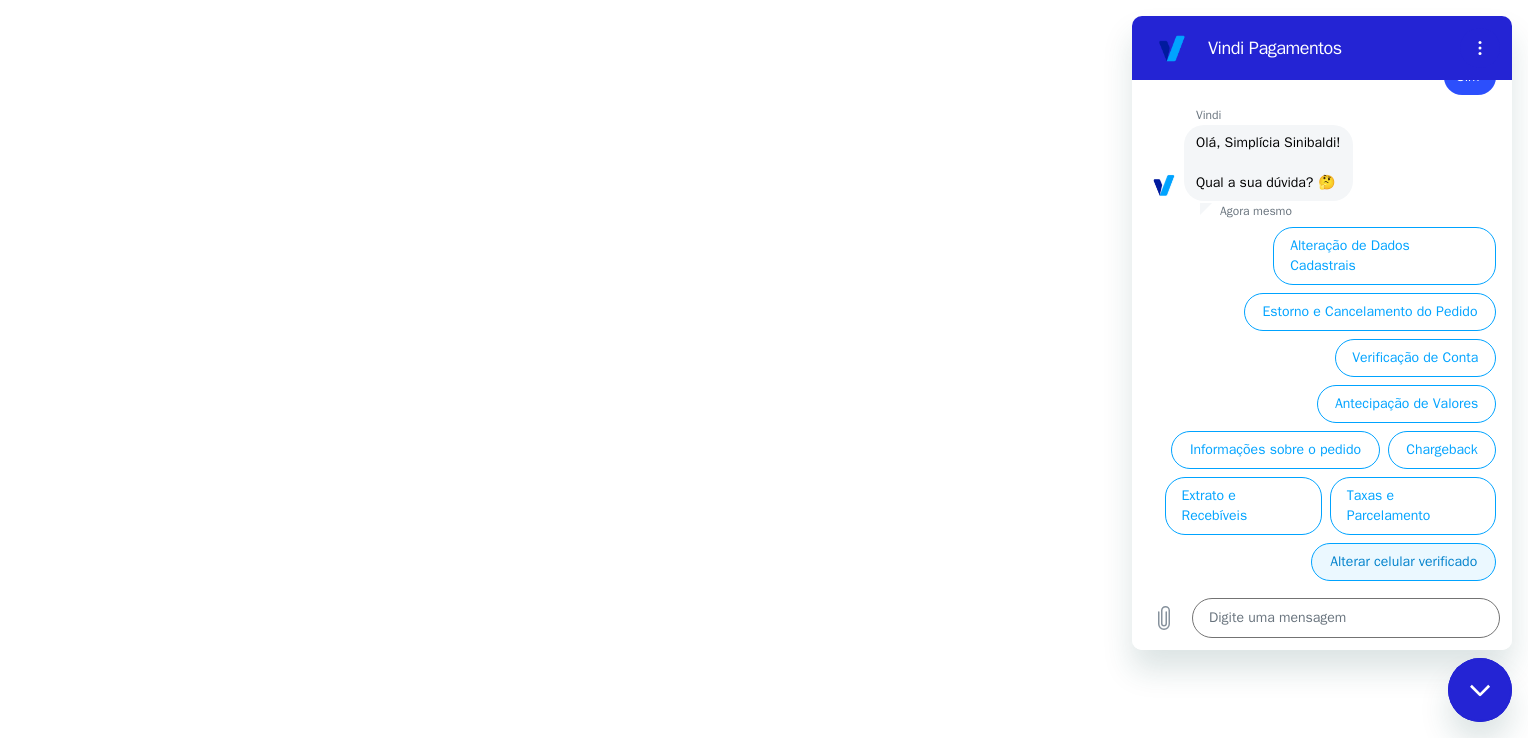 click on "Alterar celular verificado" at bounding box center [1403, 562] 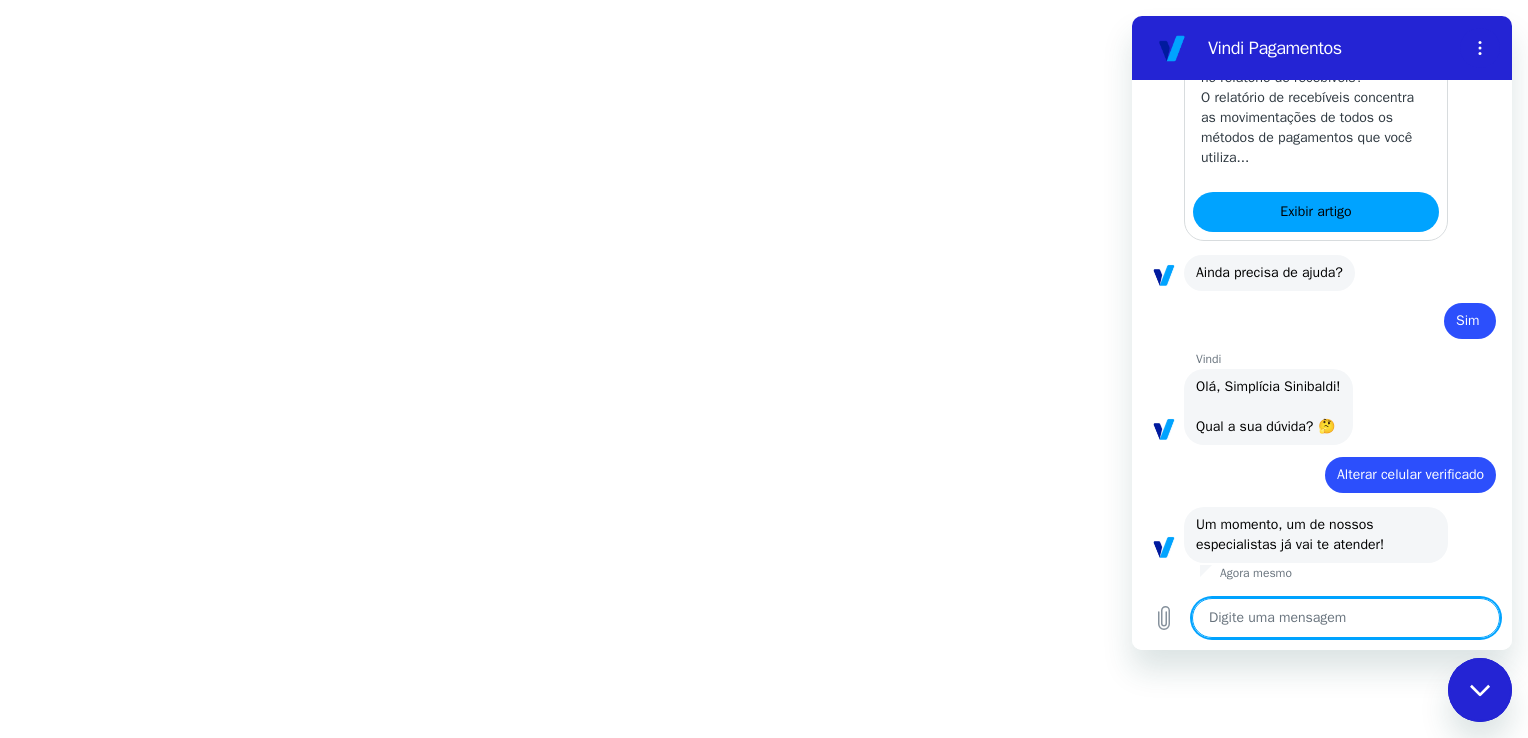 scroll, scrollTop: 882, scrollLeft: 0, axis: vertical 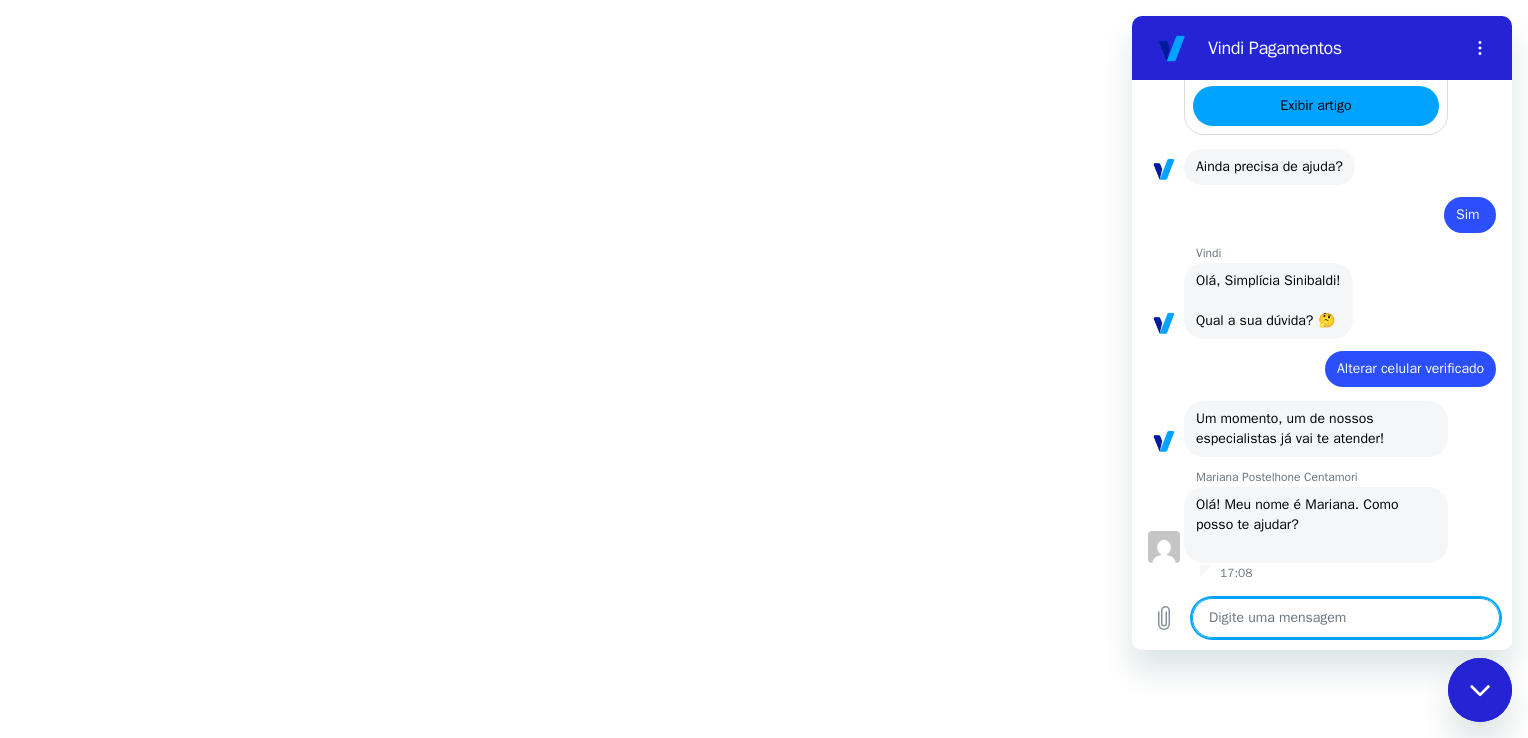 click at bounding box center [1346, 618] 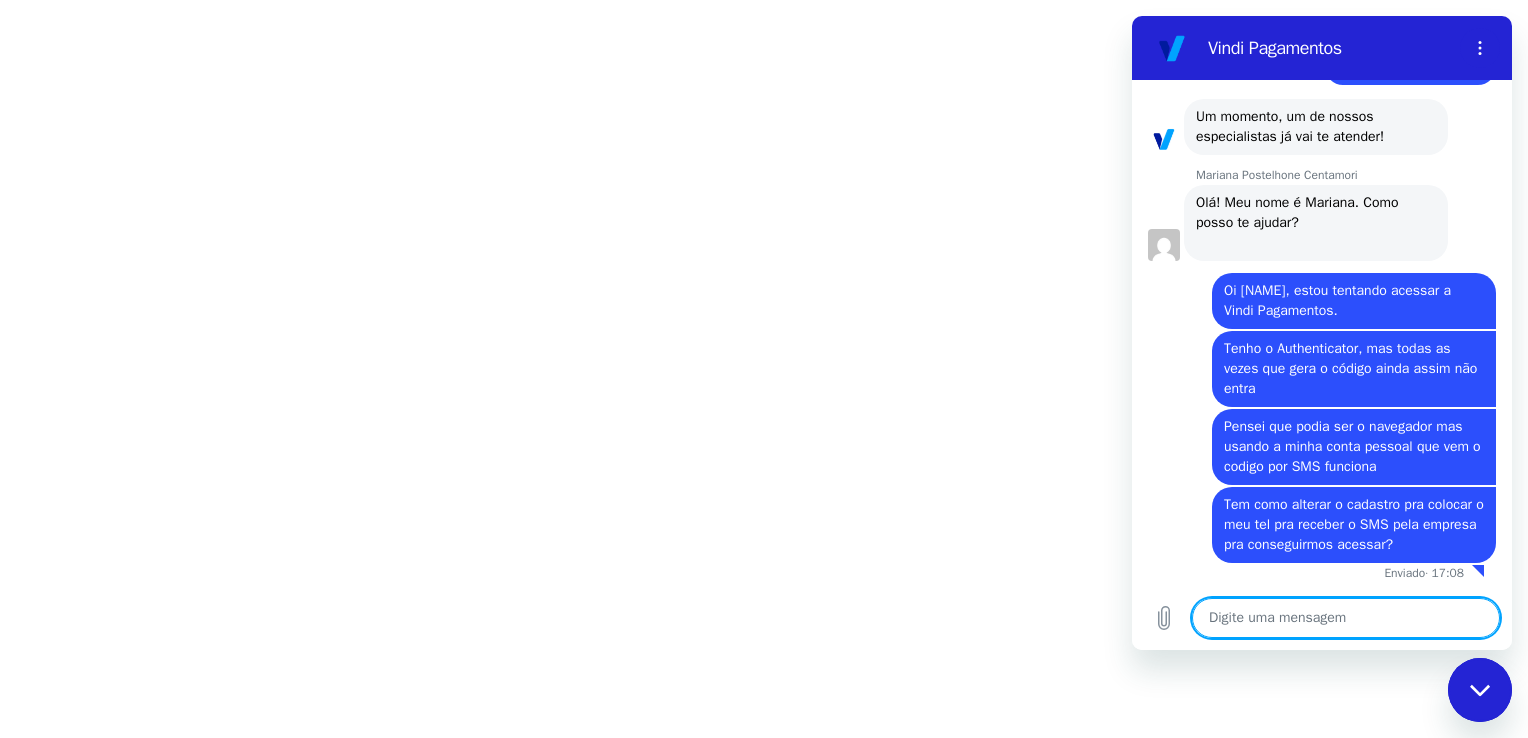 scroll, scrollTop: 1310, scrollLeft: 0, axis: vertical 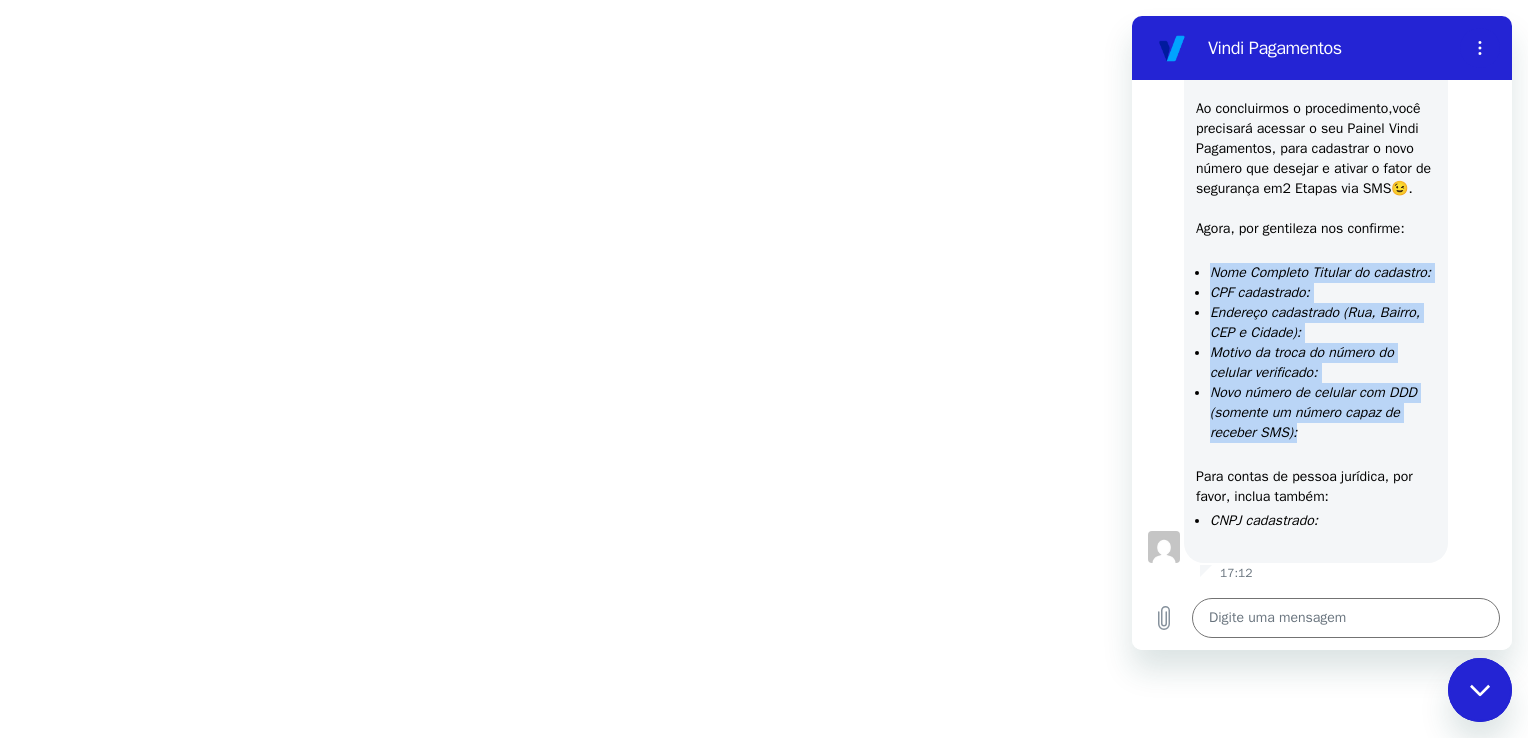 drag, startPoint x: 1185, startPoint y: 246, endPoint x: 1380, endPoint y: 438, distance: 273.65854 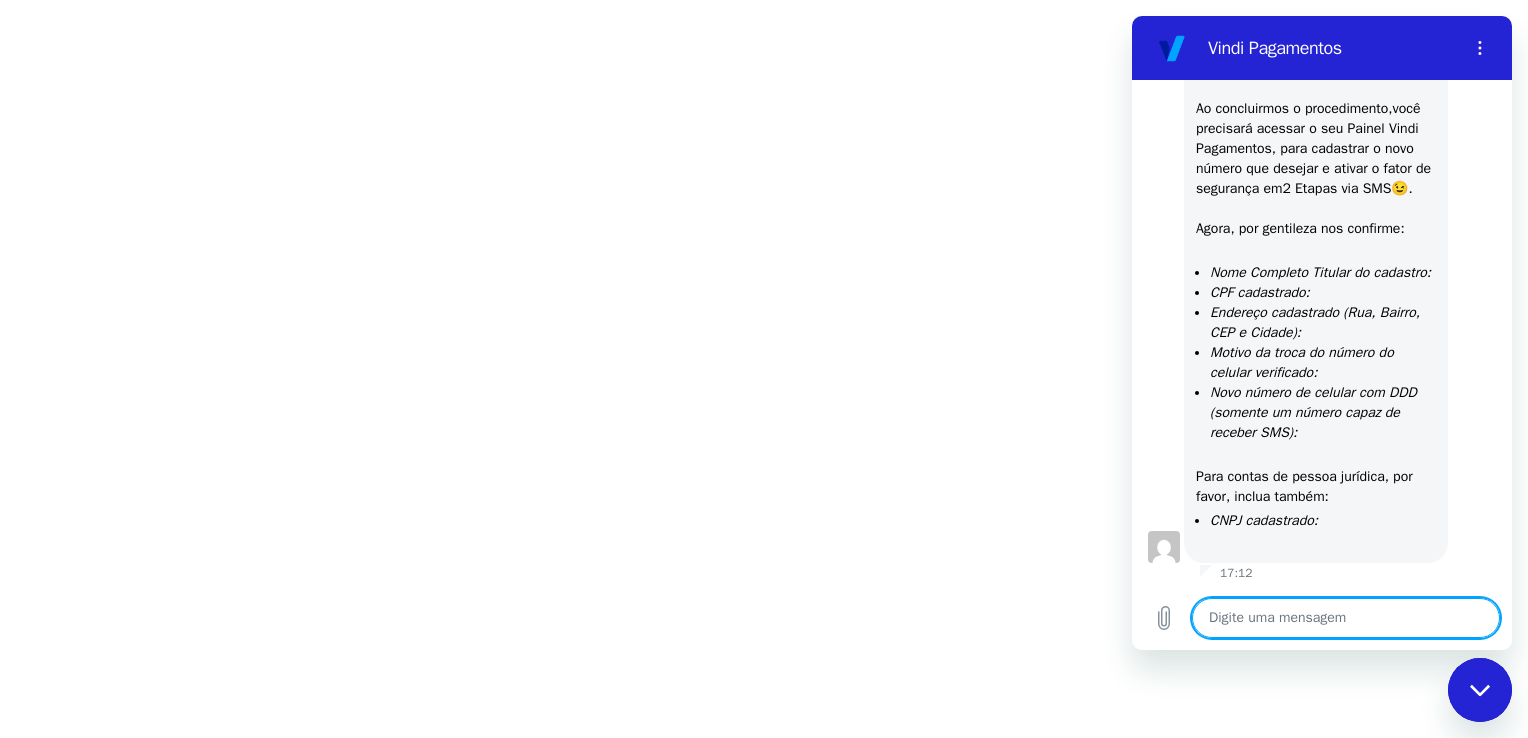 click at bounding box center [1346, 618] 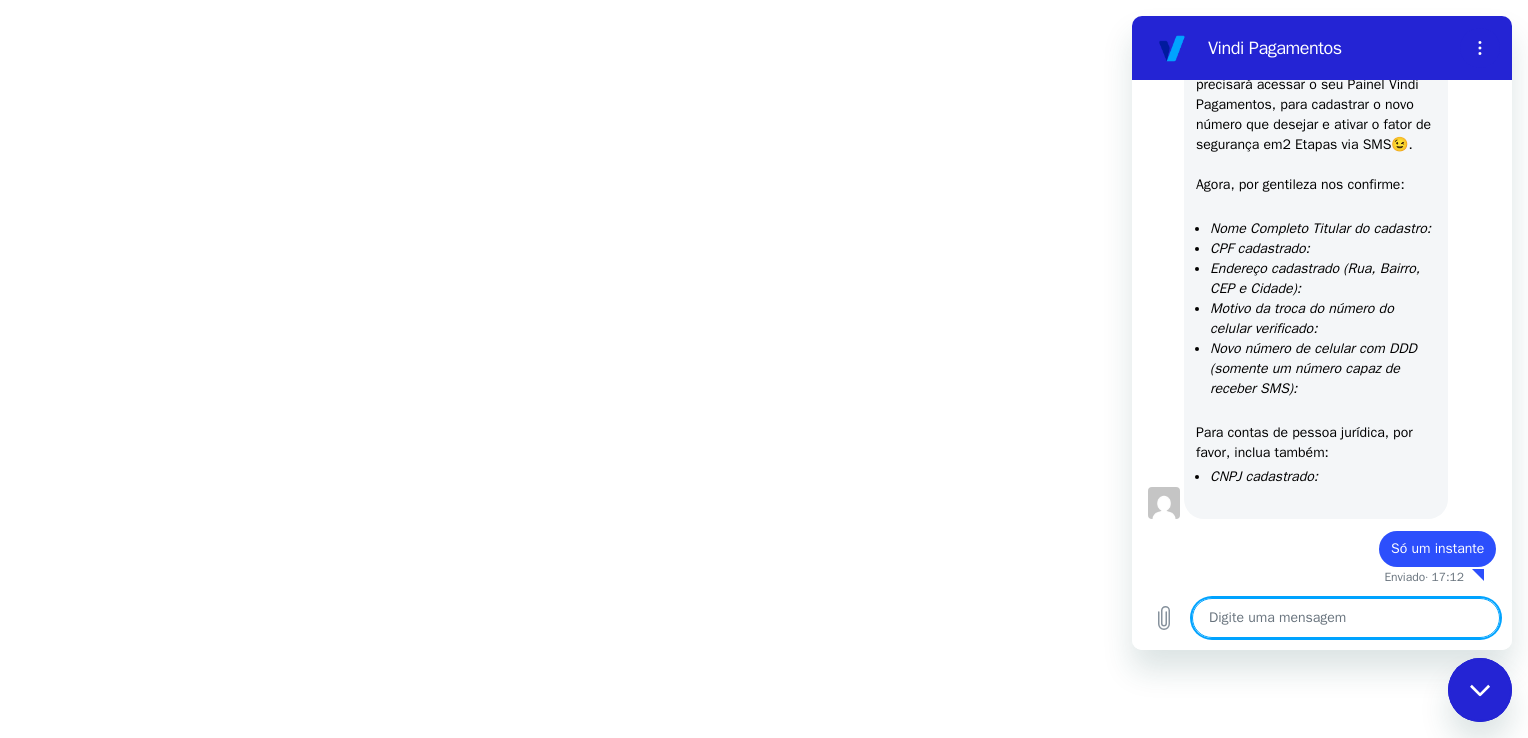 scroll, scrollTop: 2098, scrollLeft: 0, axis: vertical 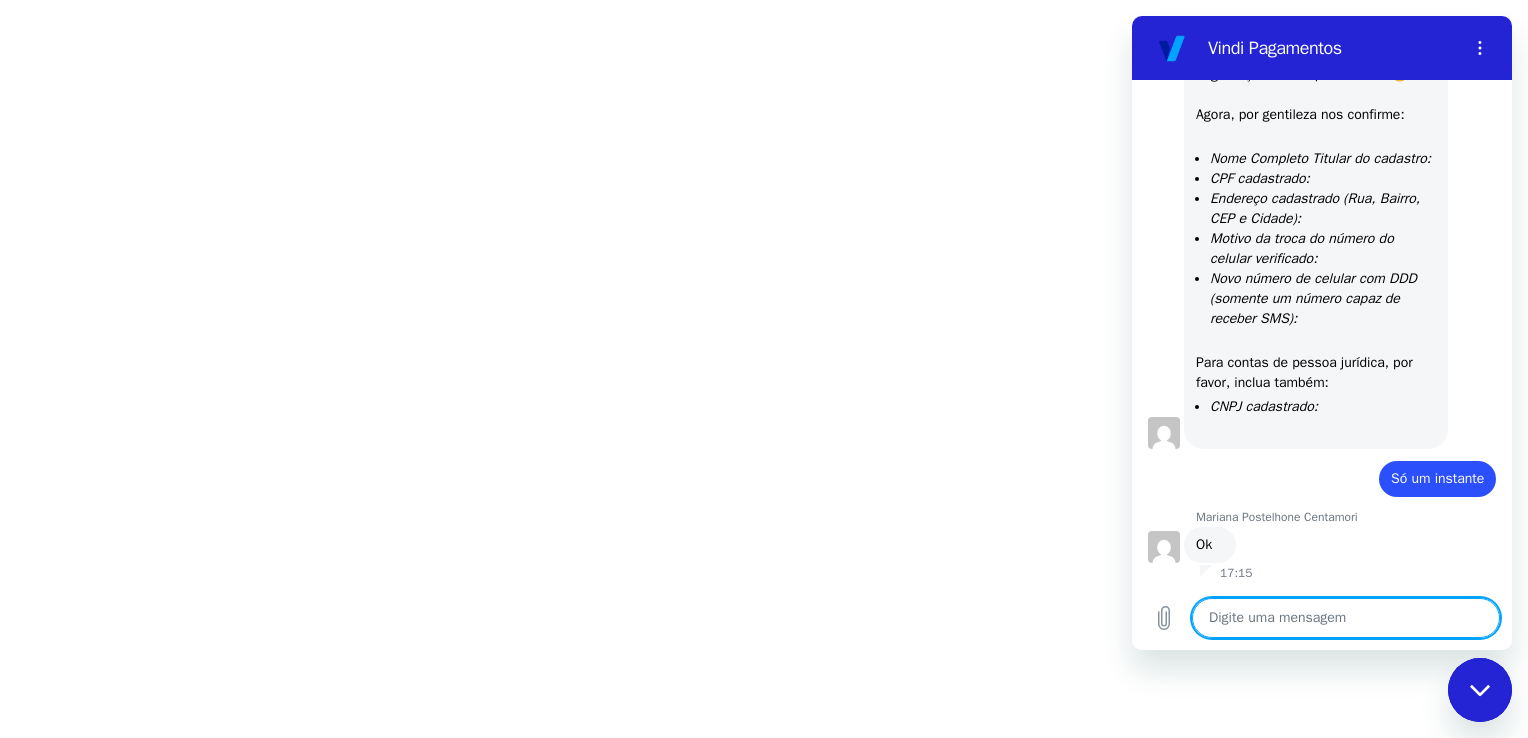 paste on "Nome Completo Titular do cadastro: [FULL_NAME]
CPF cadastrado: [CPF]
Endereço cadastrado (Rua, Bairro, CEP e Cidade): [STREET], [NEIGHBORHOOD], CEP [POSTAL_CODE], [CITY]
Motivo da troca do número do celular verificado: Não há celular cadastrado
Novo número de celular com DDD (somente um número capaz de receber SMS): [PHONE]" 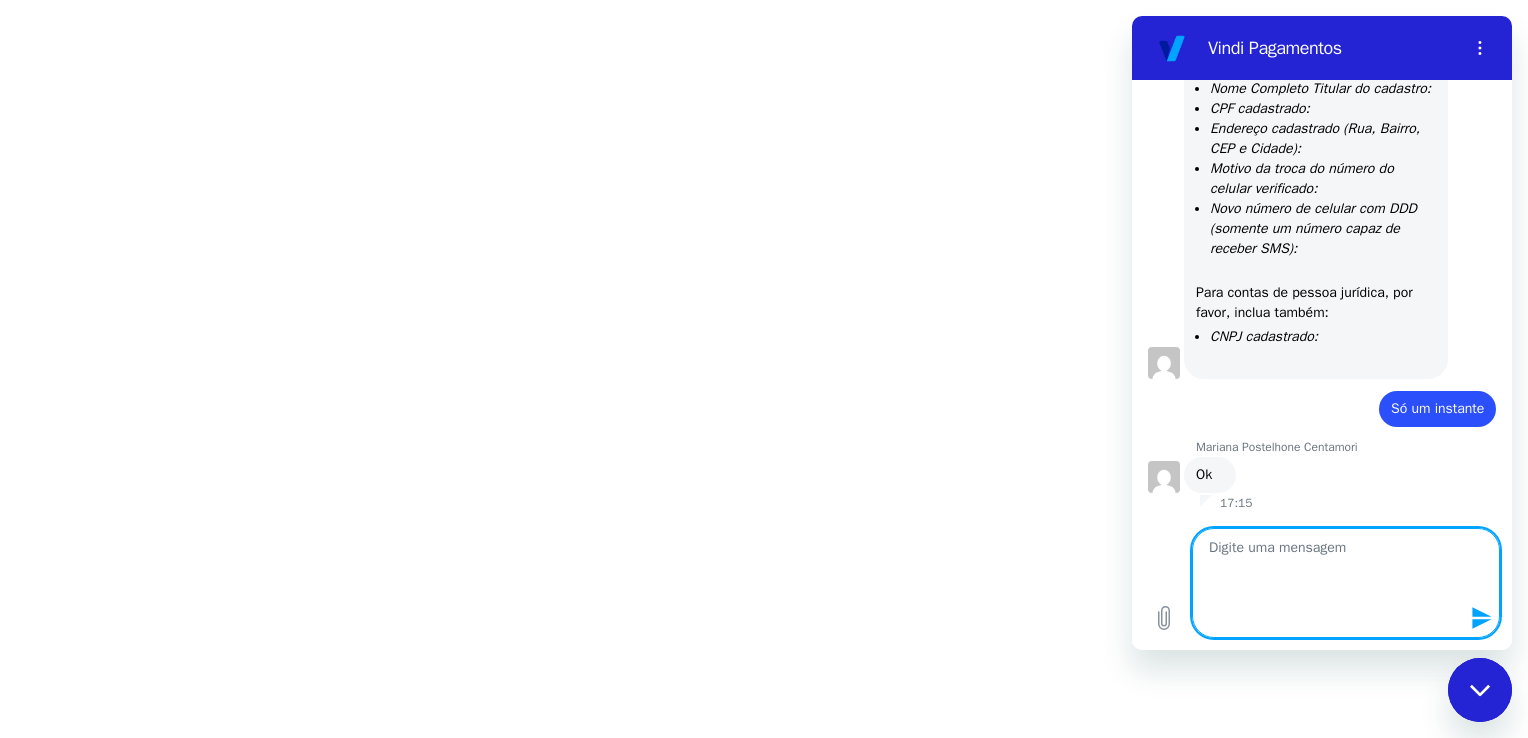 scroll, scrollTop: 0, scrollLeft: 0, axis: both 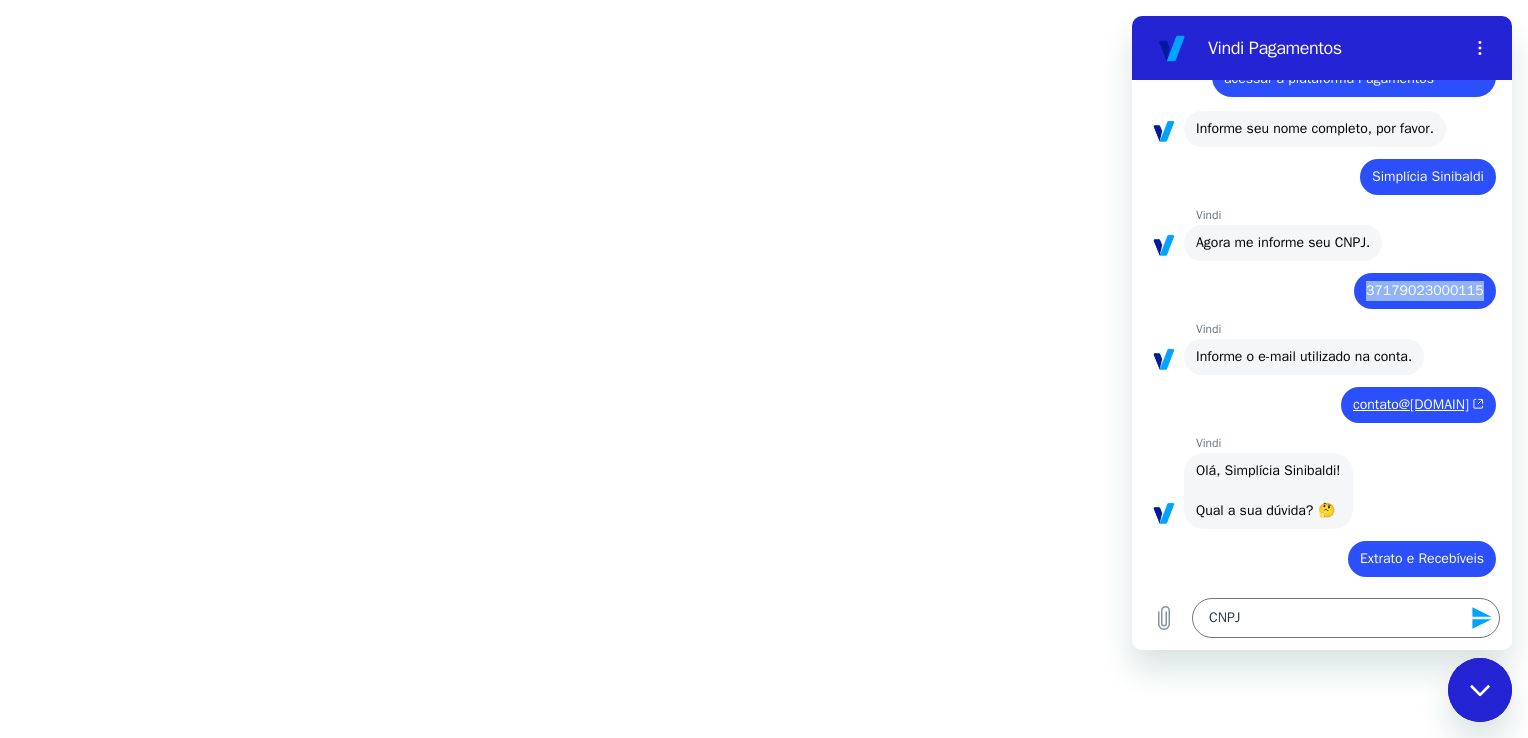 drag, startPoint x: 1352, startPoint y: 311, endPoint x: 1473, endPoint y: 307, distance: 121.0661 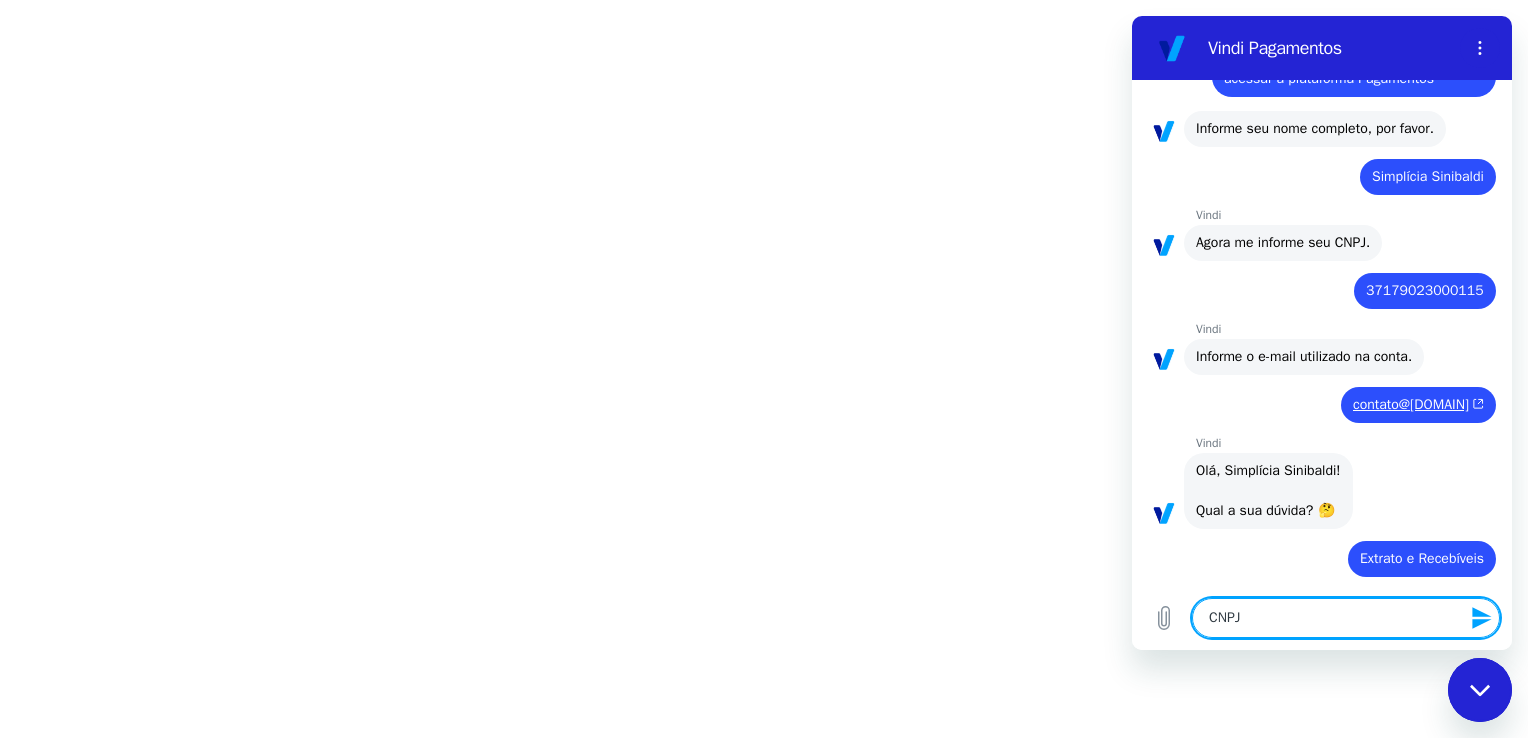 click on "CNPJ" at bounding box center [1346, 618] 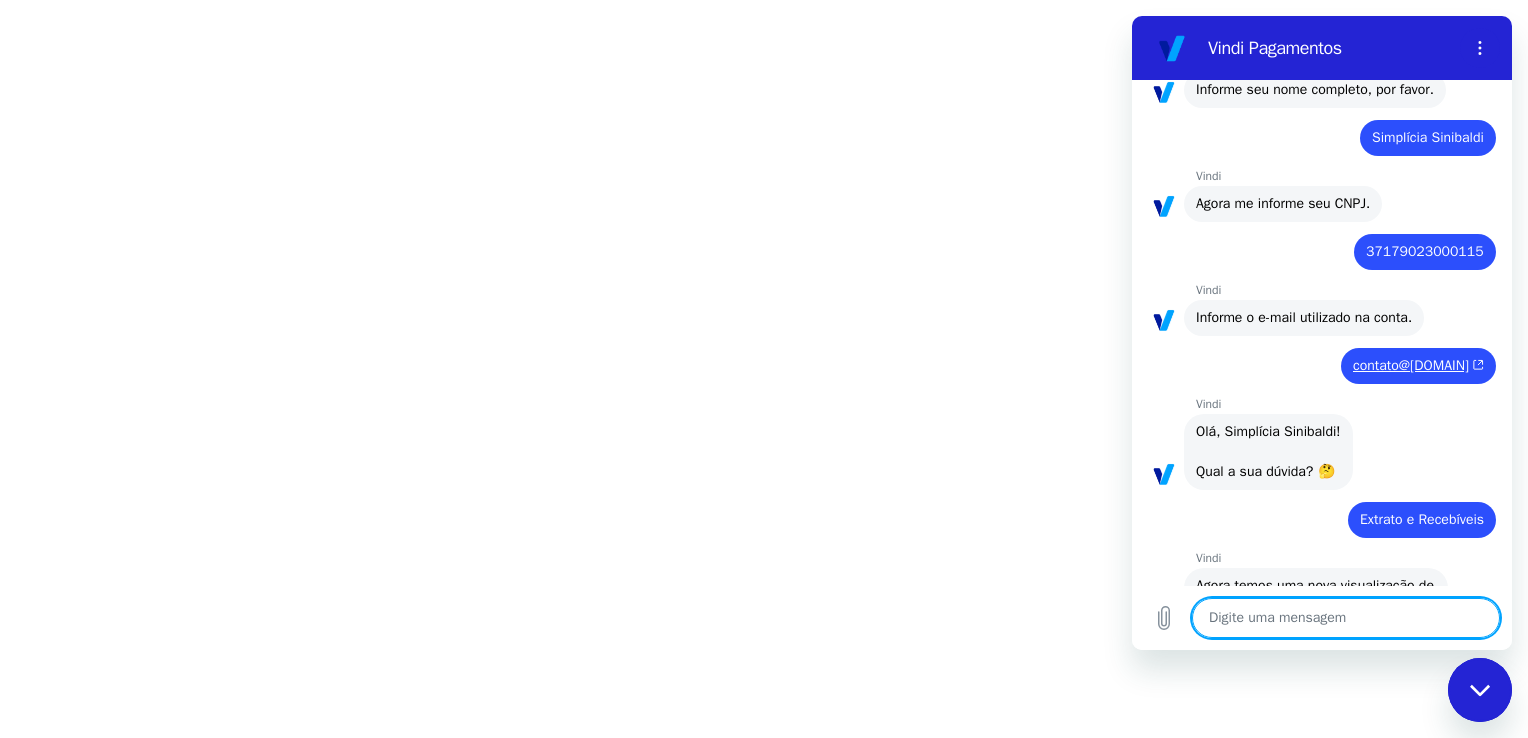scroll, scrollTop: 119, scrollLeft: 0, axis: vertical 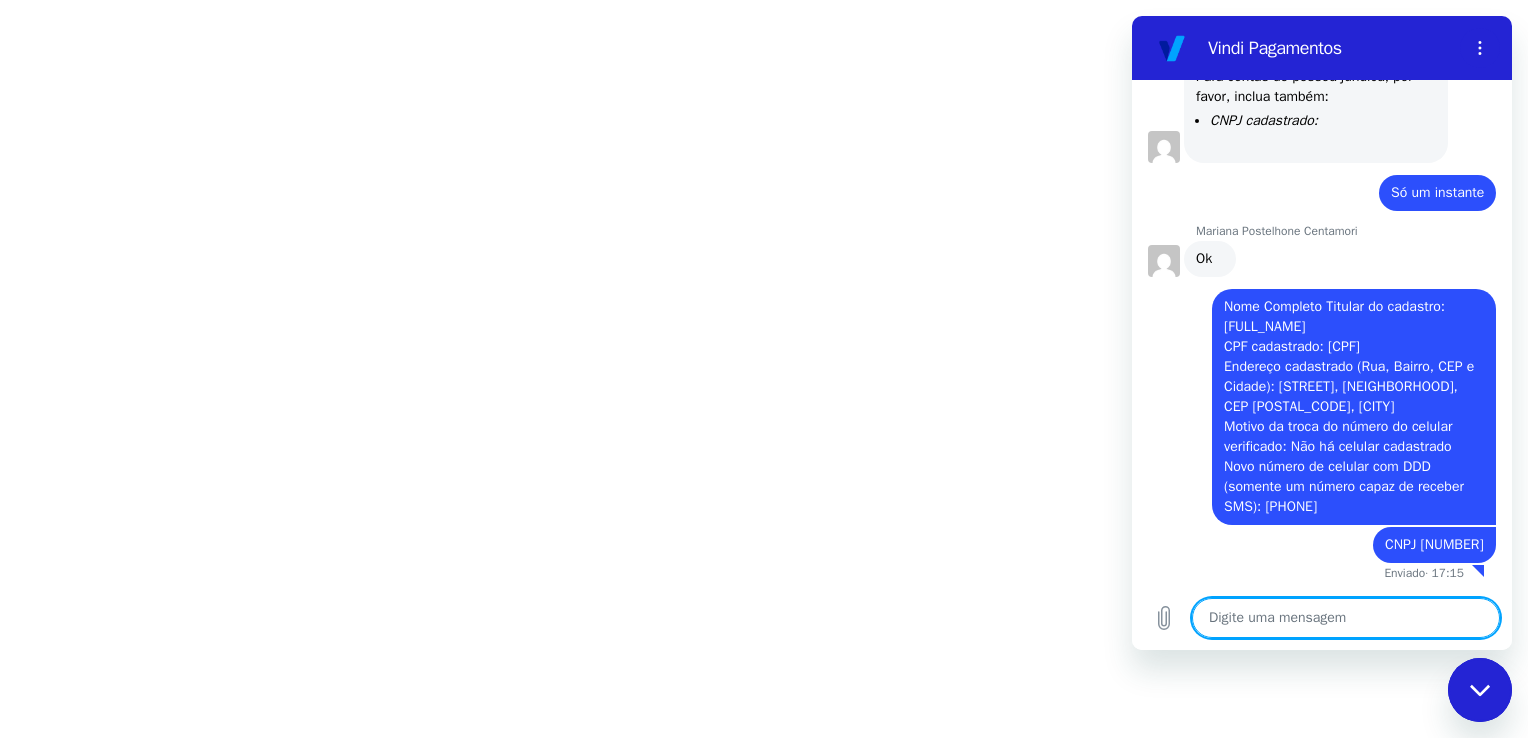 click at bounding box center [1346, 618] 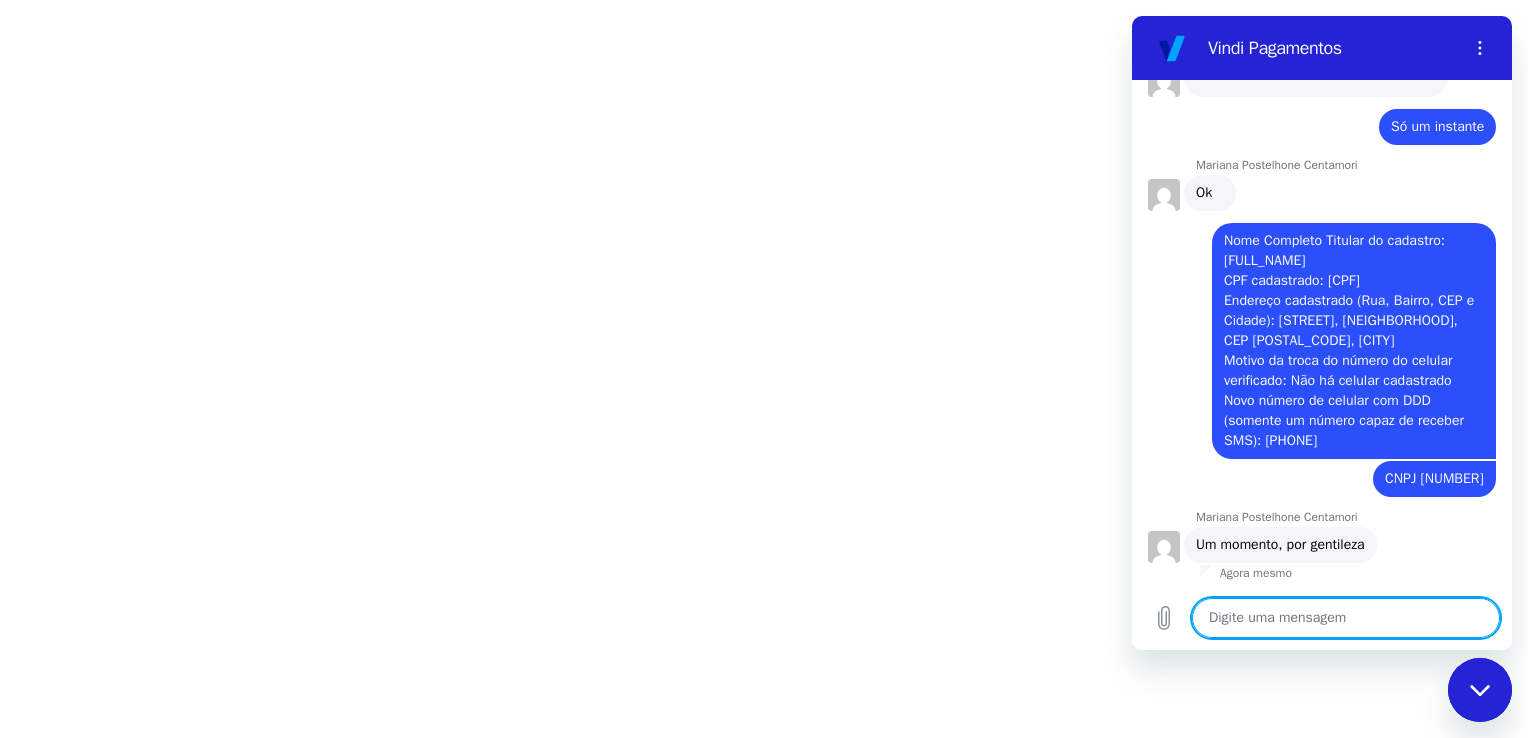 scroll, scrollTop: 2536, scrollLeft: 0, axis: vertical 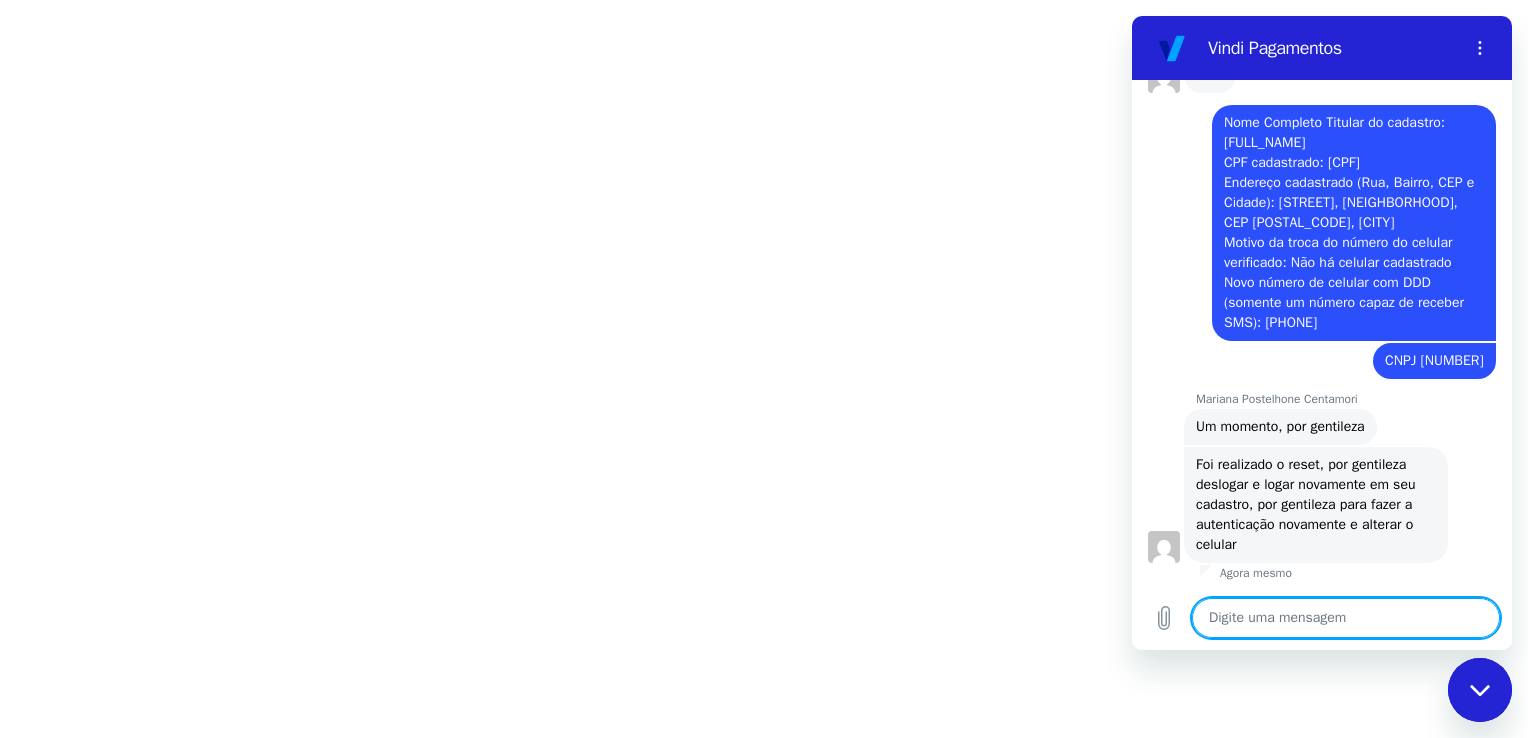 click at bounding box center [1346, 618] 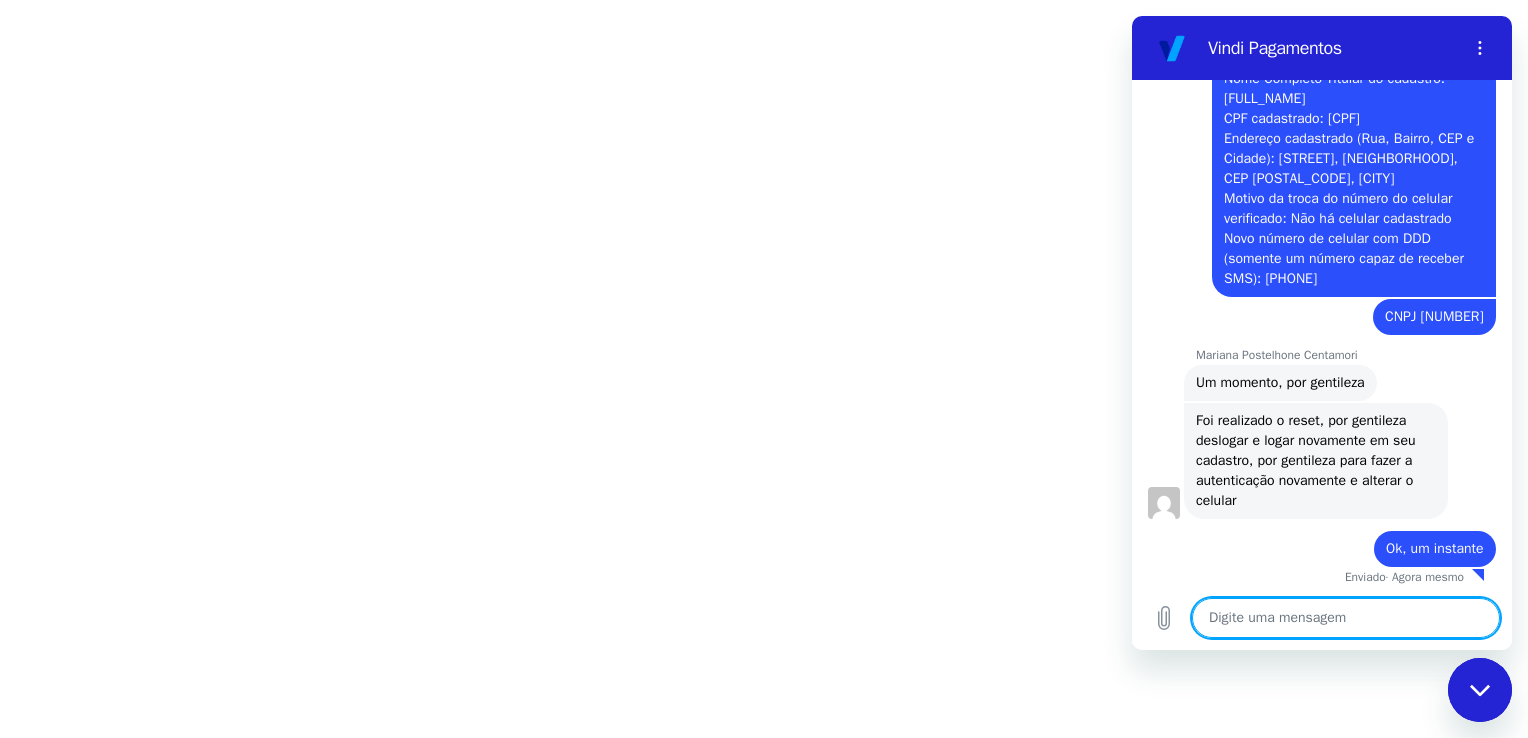 scroll, scrollTop: 2702, scrollLeft: 0, axis: vertical 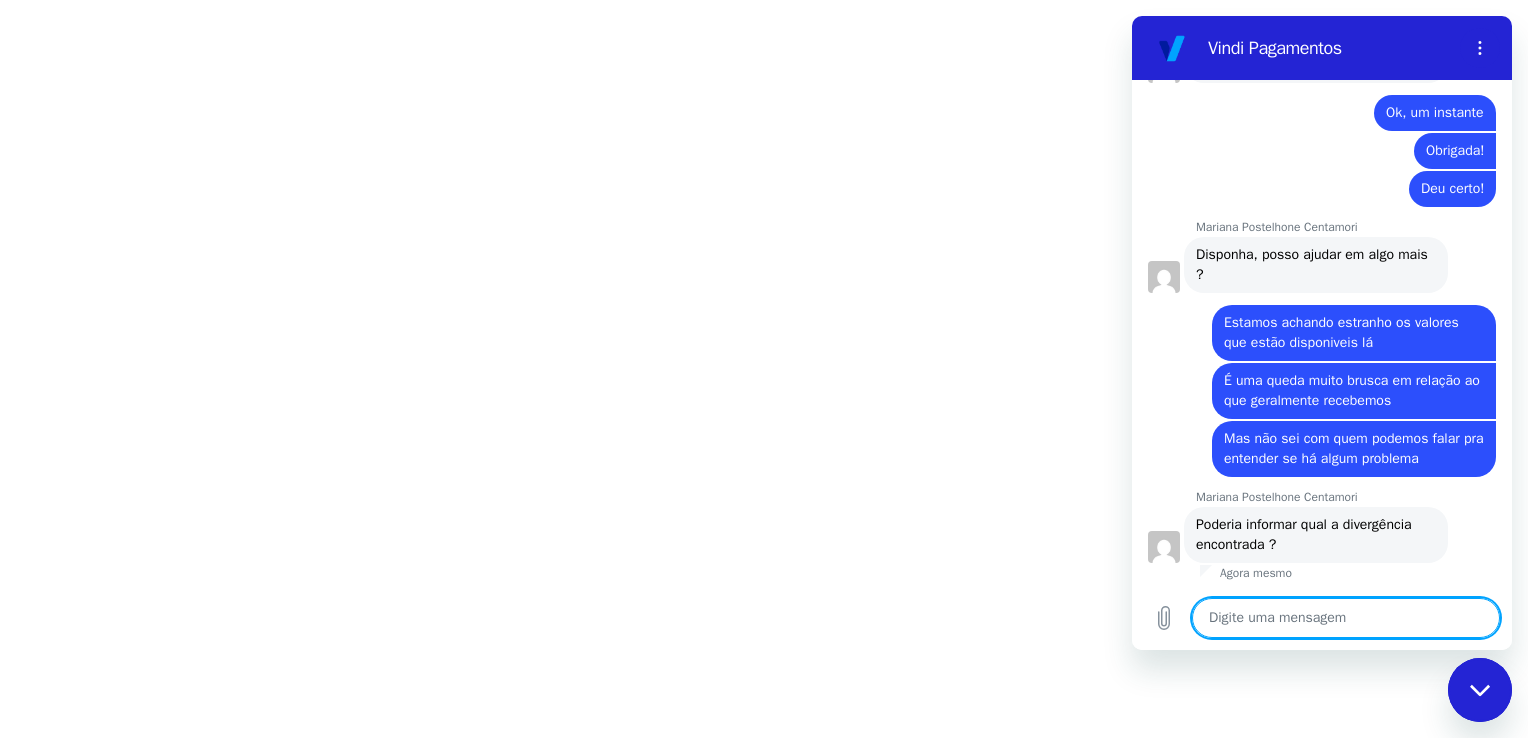 click at bounding box center [1346, 618] 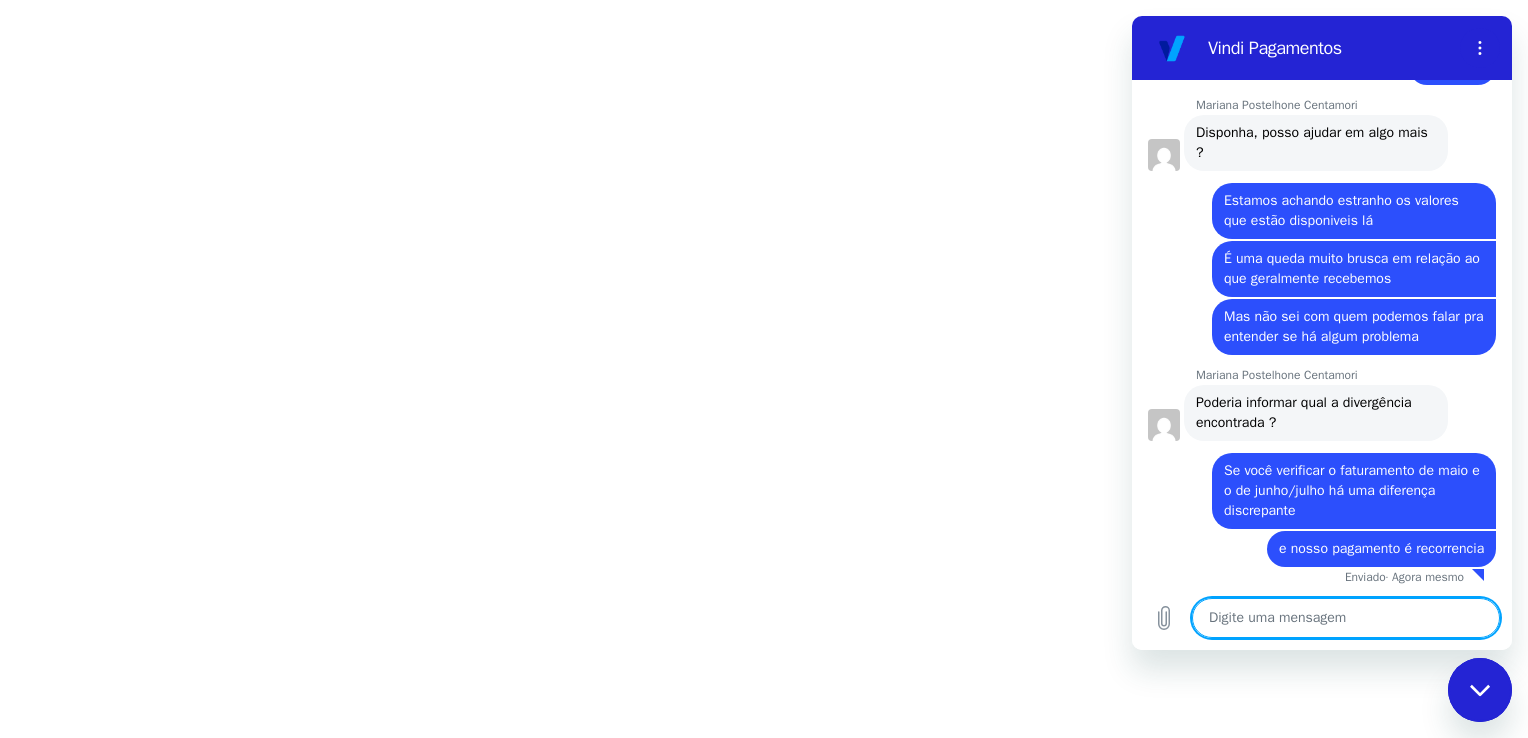 scroll, scrollTop: 3260, scrollLeft: 0, axis: vertical 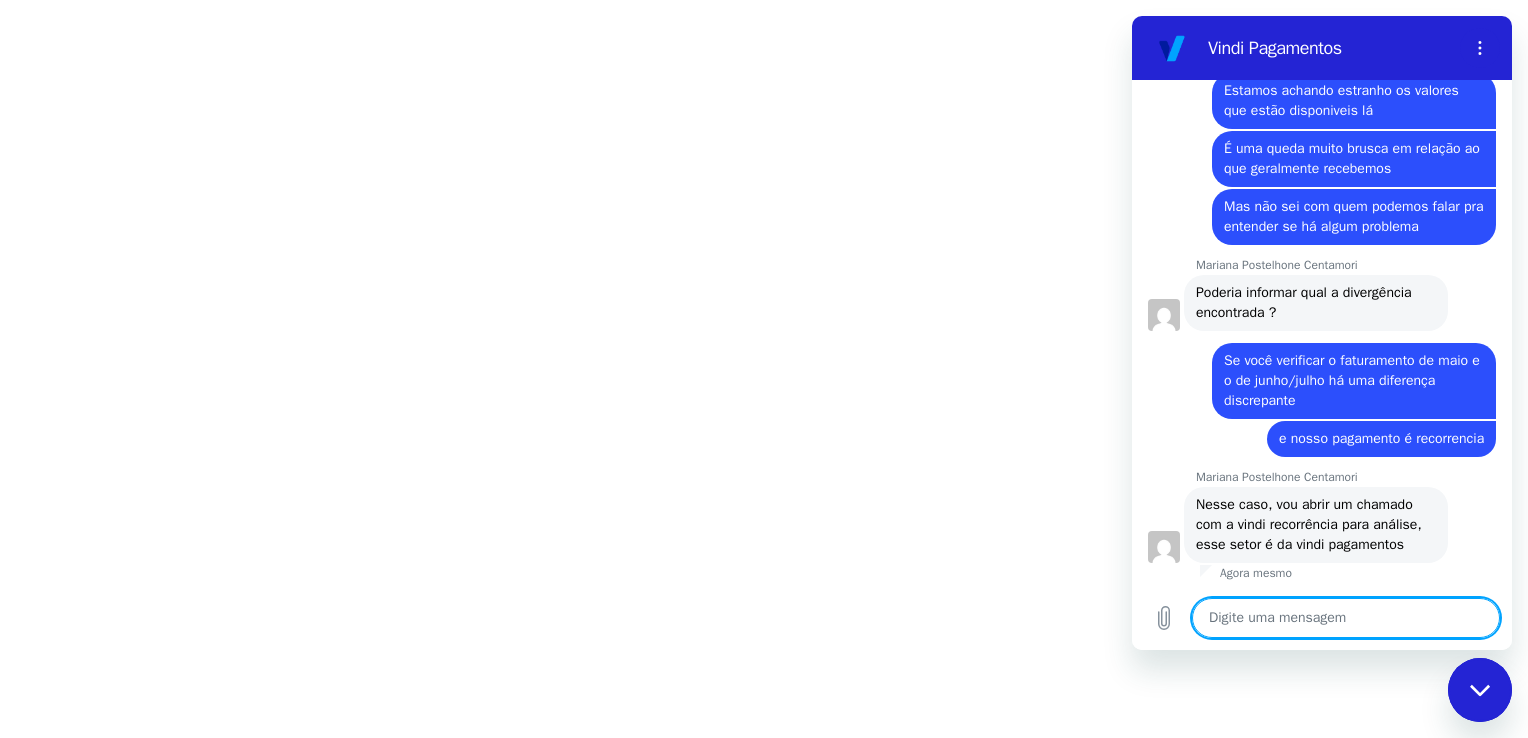 click at bounding box center [1346, 618] 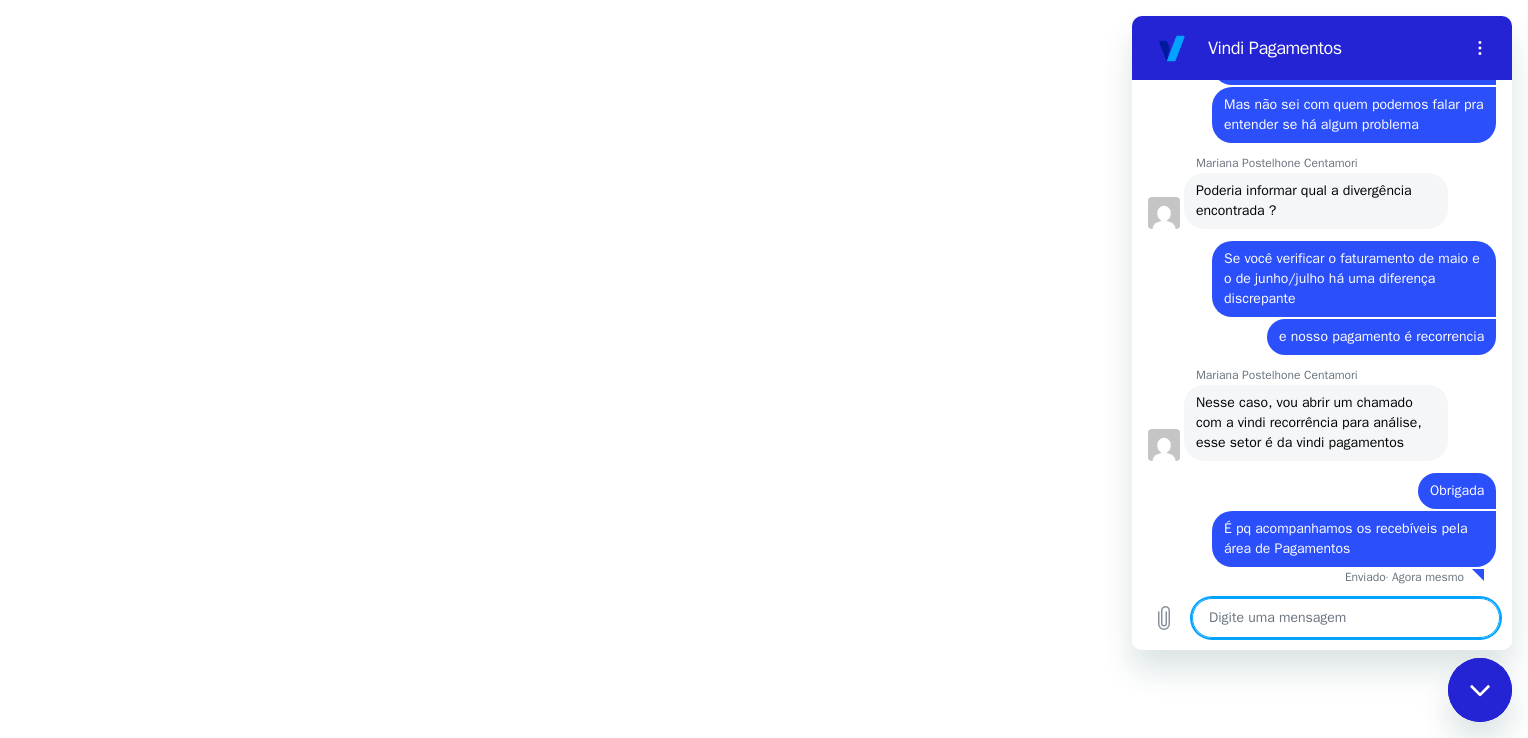 scroll, scrollTop: 3472, scrollLeft: 0, axis: vertical 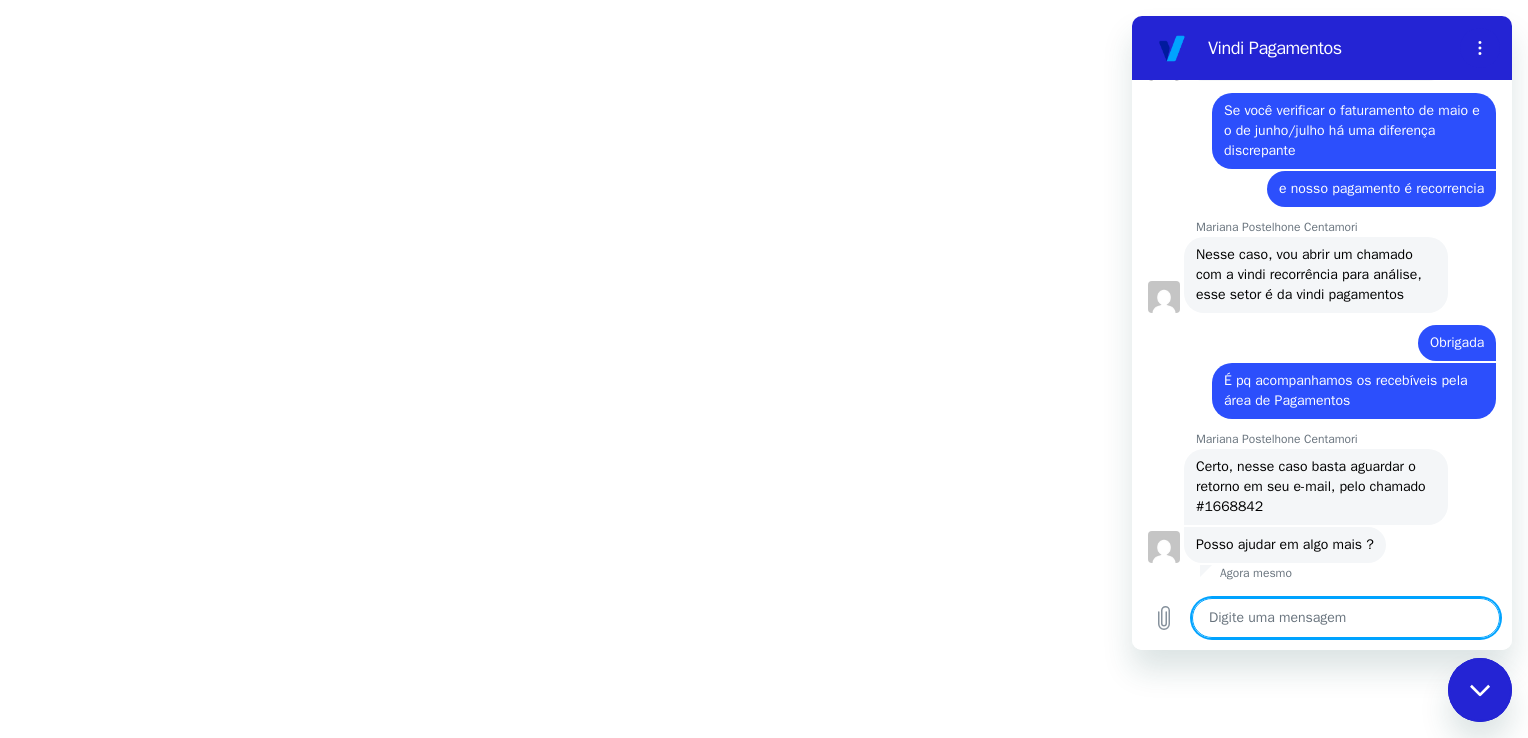 click at bounding box center [1346, 618] 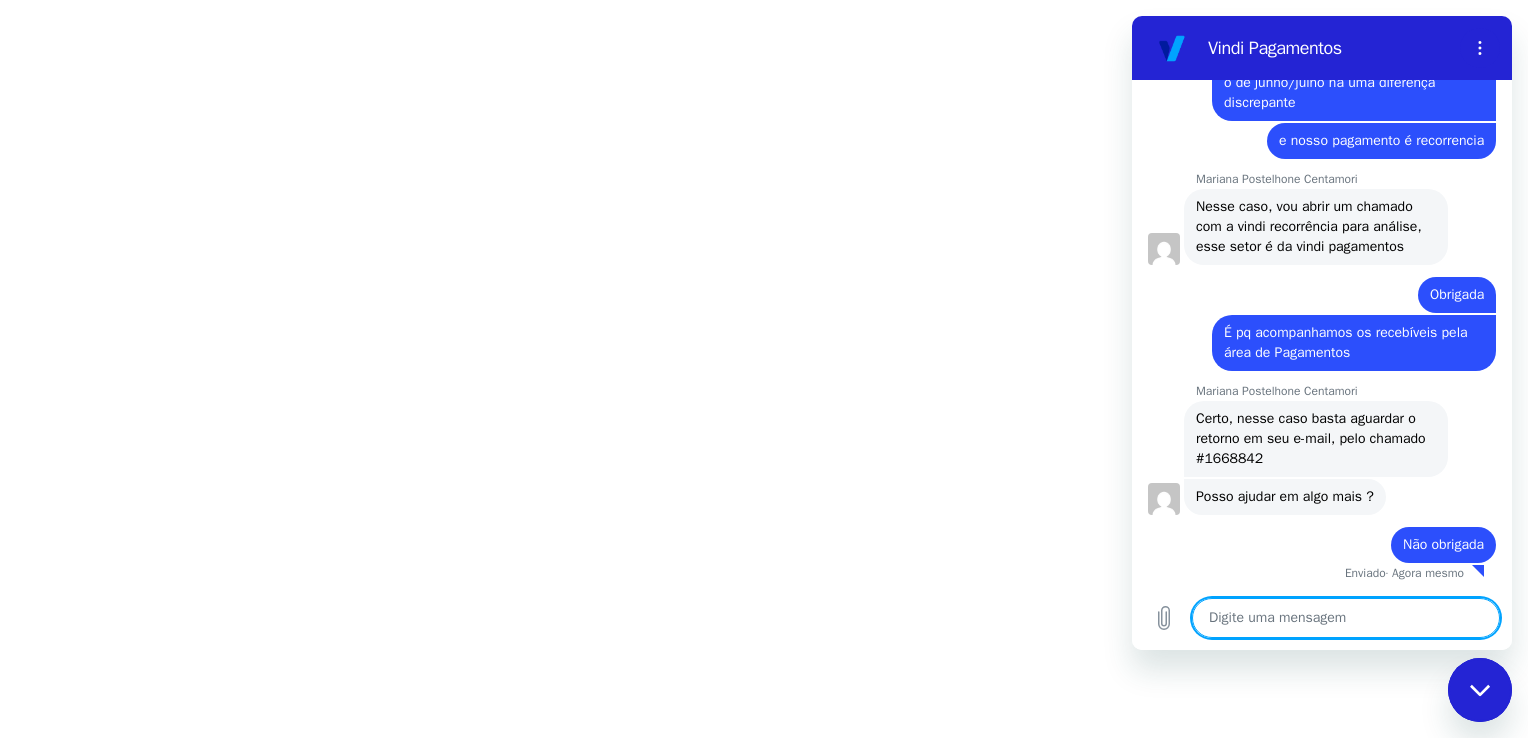 scroll, scrollTop: 3664, scrollLeft: 0, axis: vertical 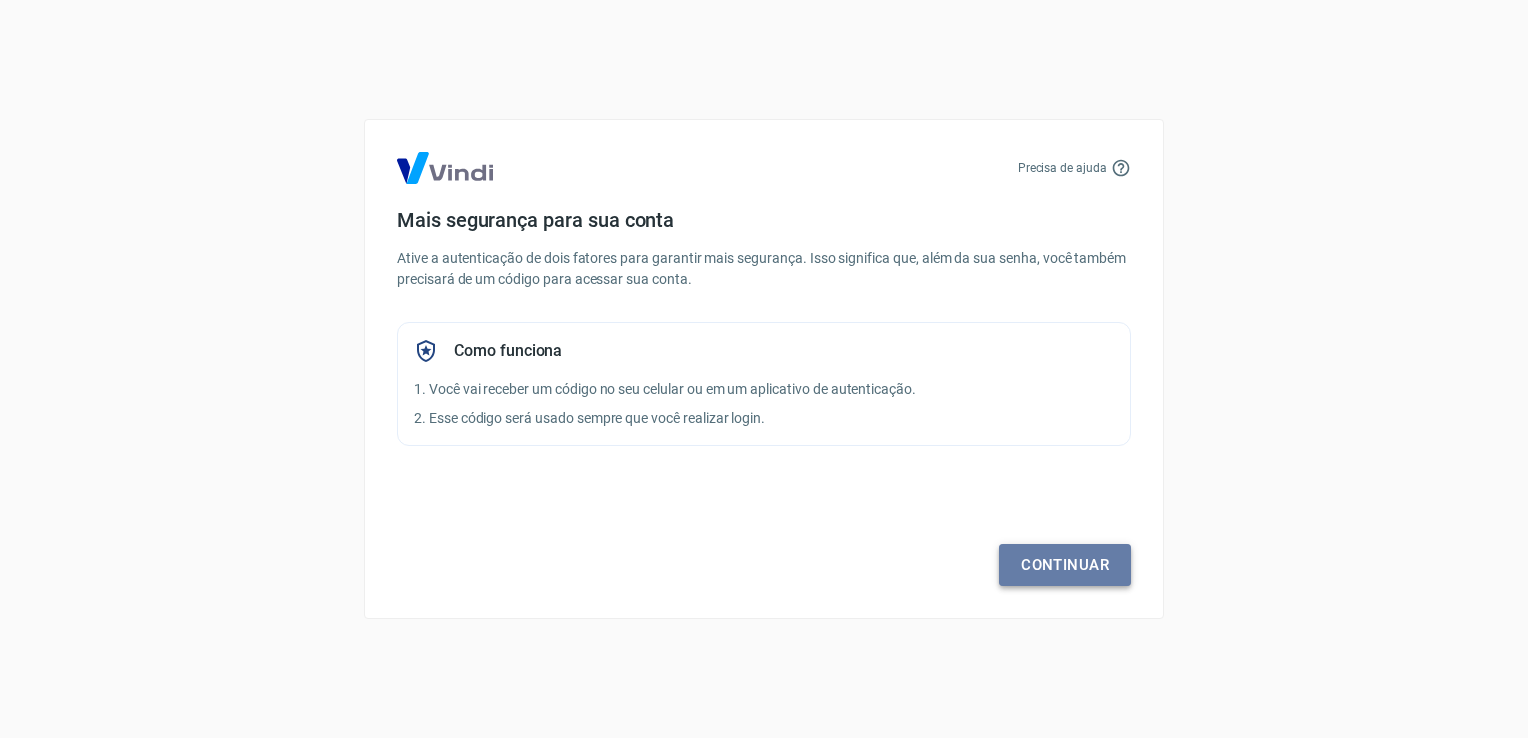 click on "Continuar" at bounding box center [1065, 565] 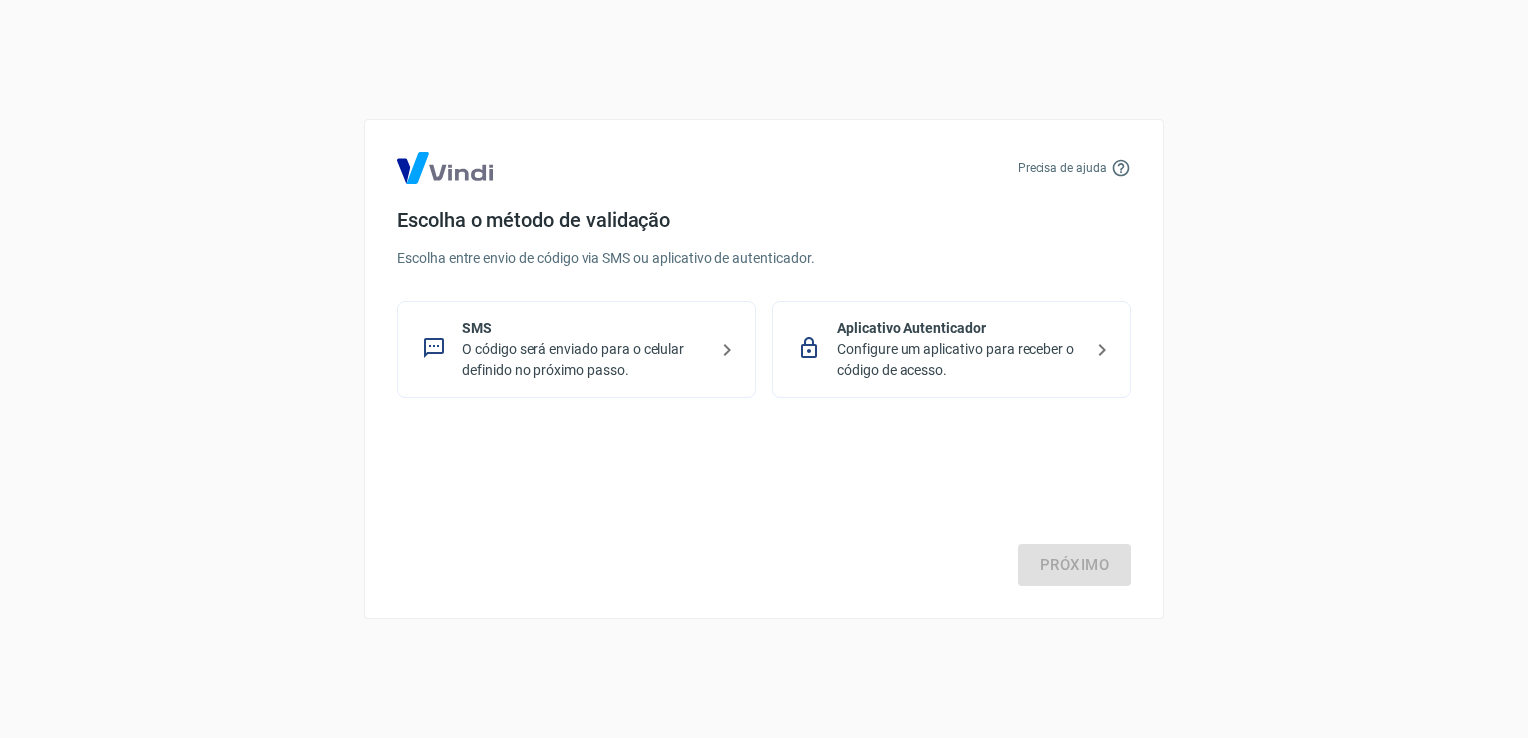 click on "O código será enviado para o celular definido no próximo passo." at bounding box center (584, 360) 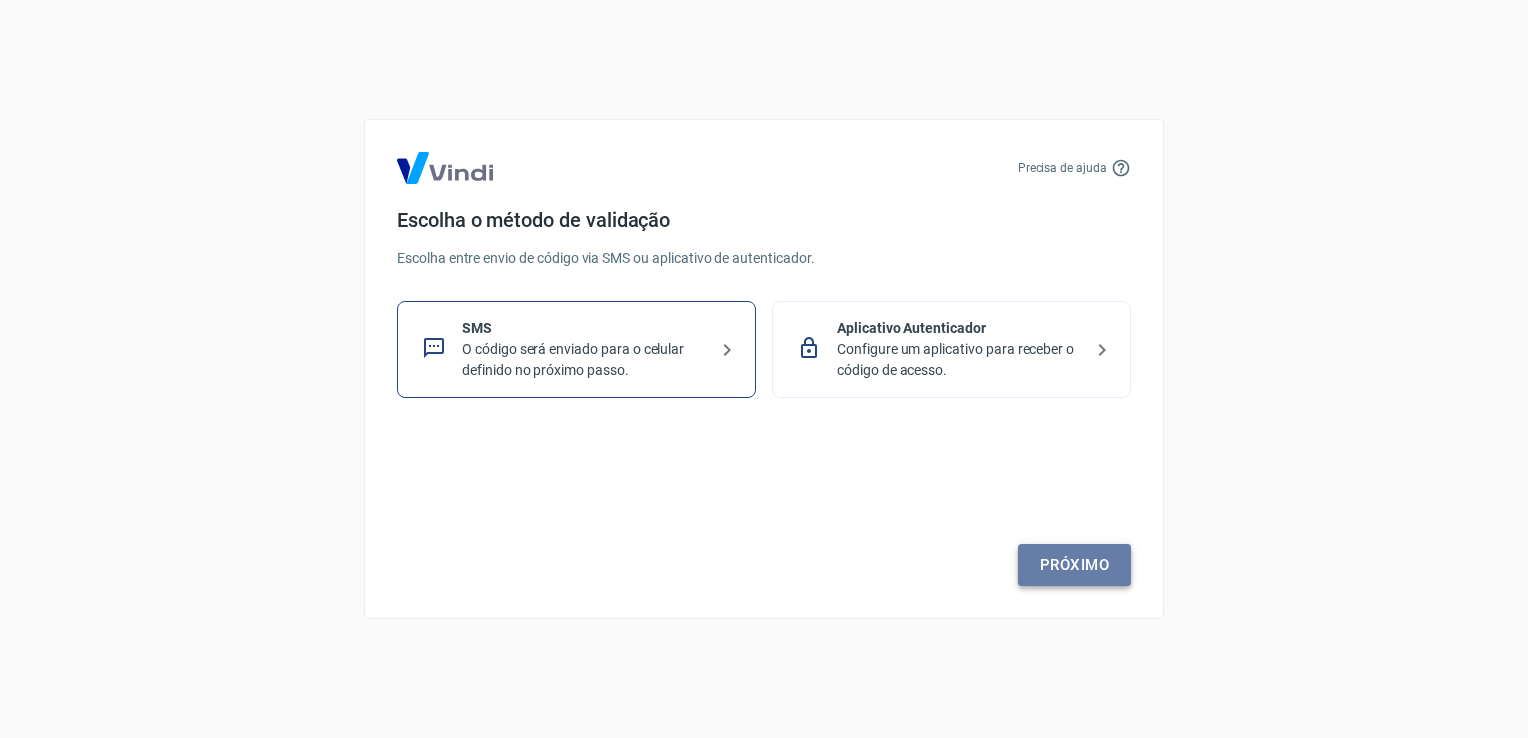 click on "Próximo" at bounding box center [1074, 565] 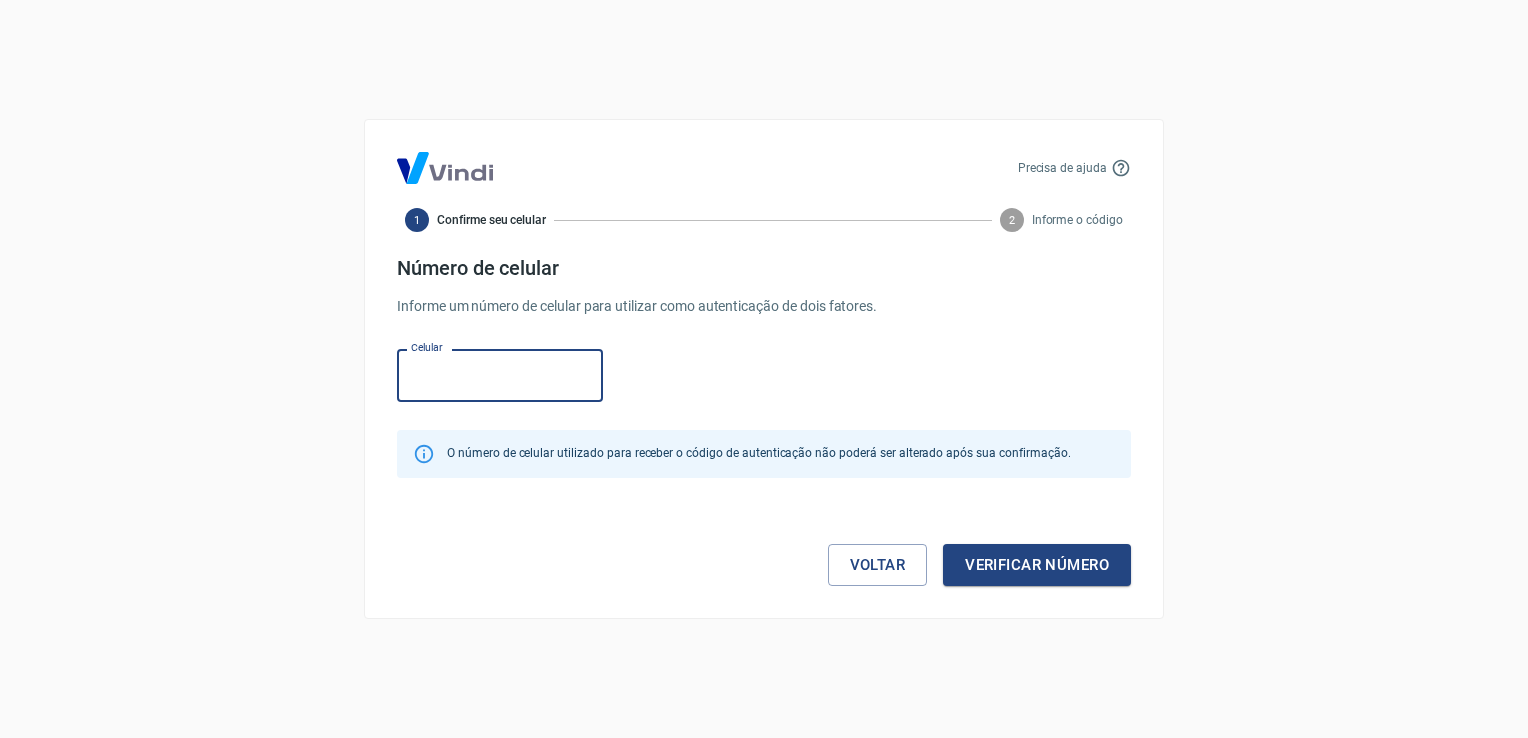 click on "Celular" at bounding box center (500, 375) 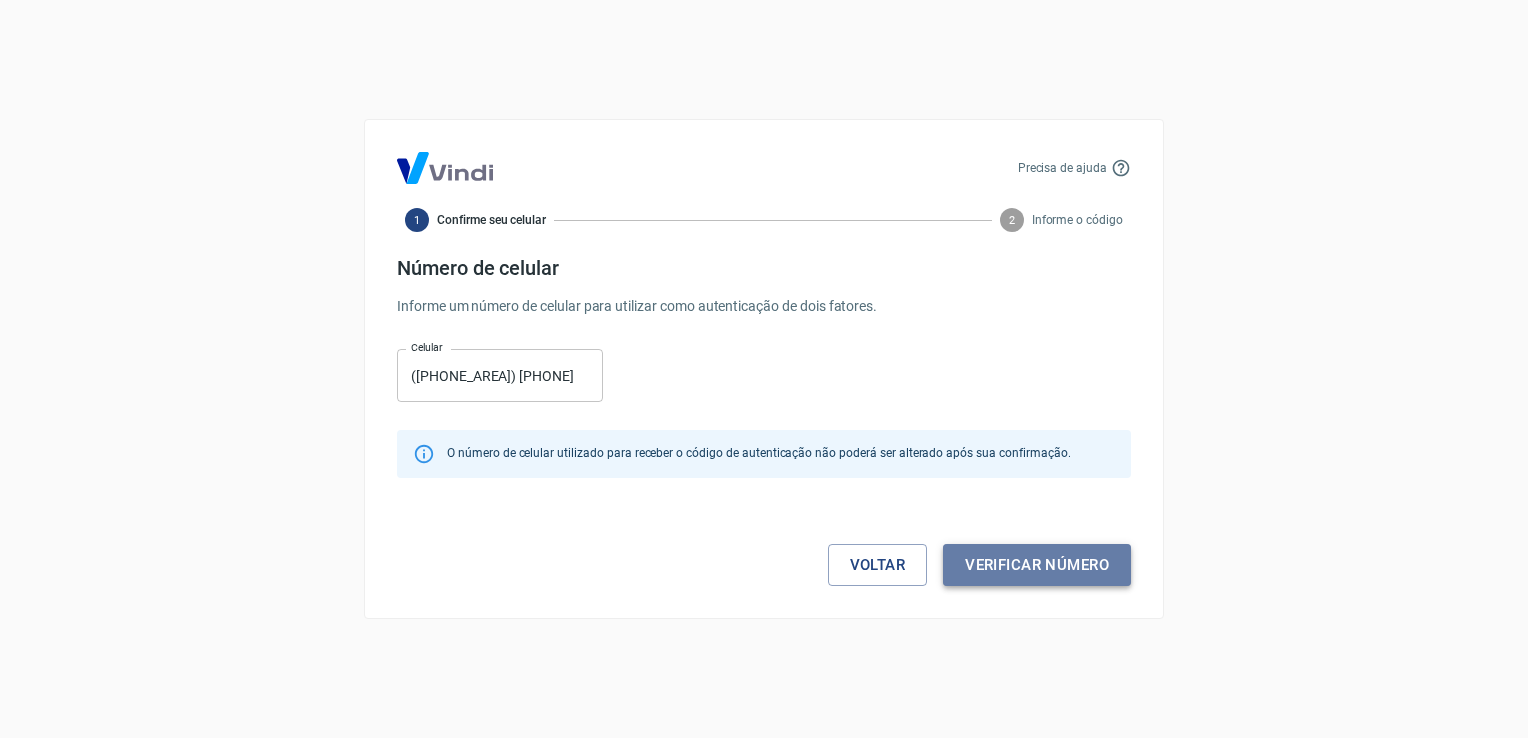 click on "Verificar número" at bounding box center [1037, 565] 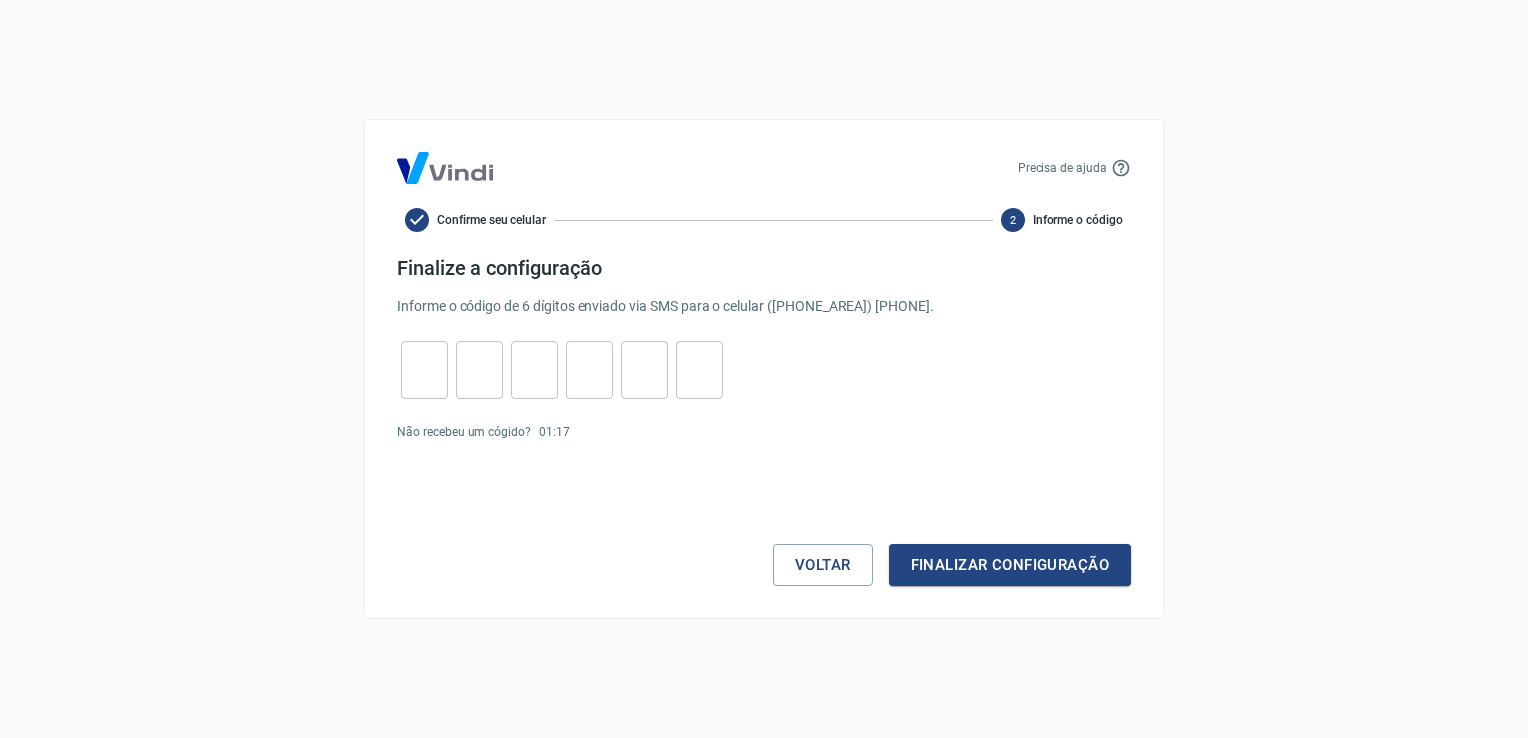 click on "​" at bounding box center (424, 370) 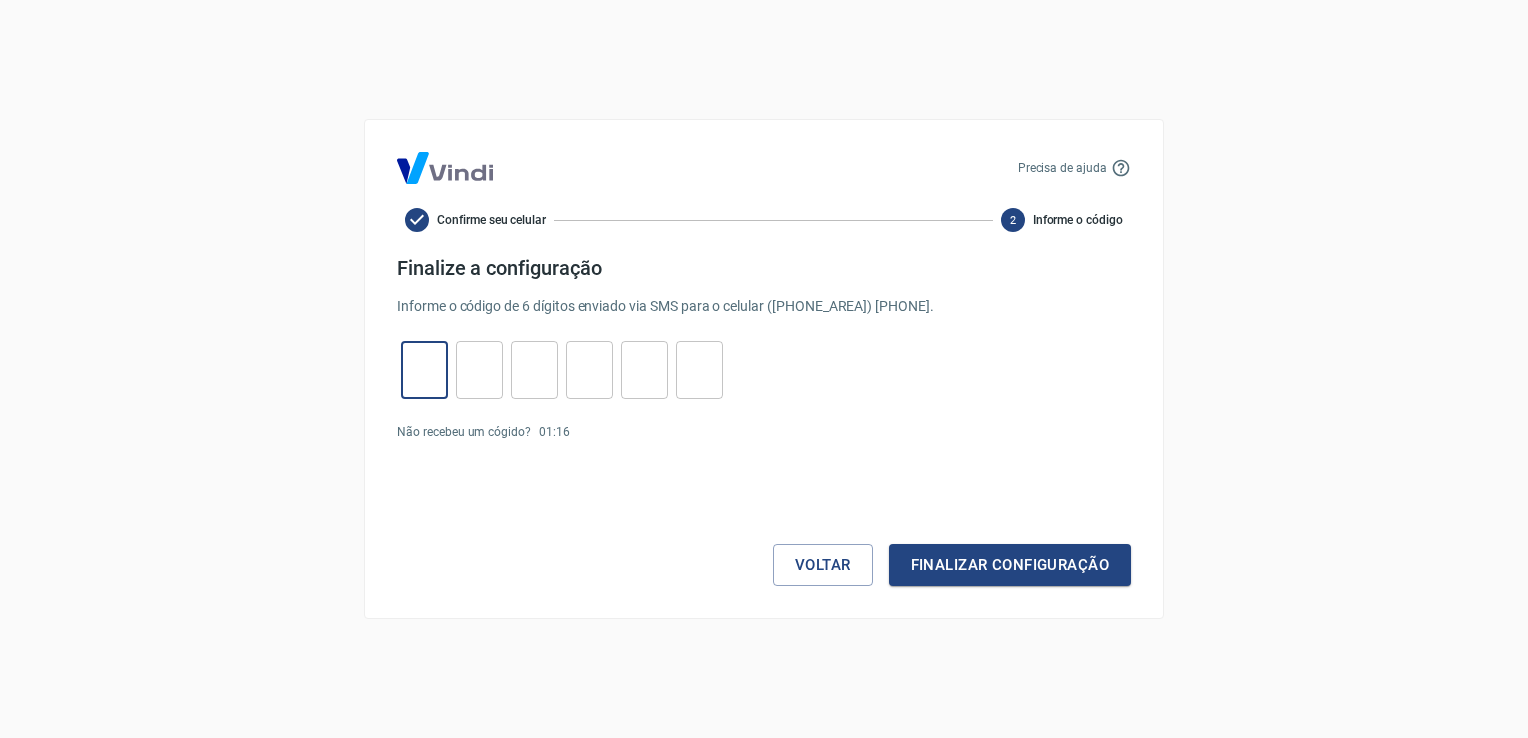 type on "4" 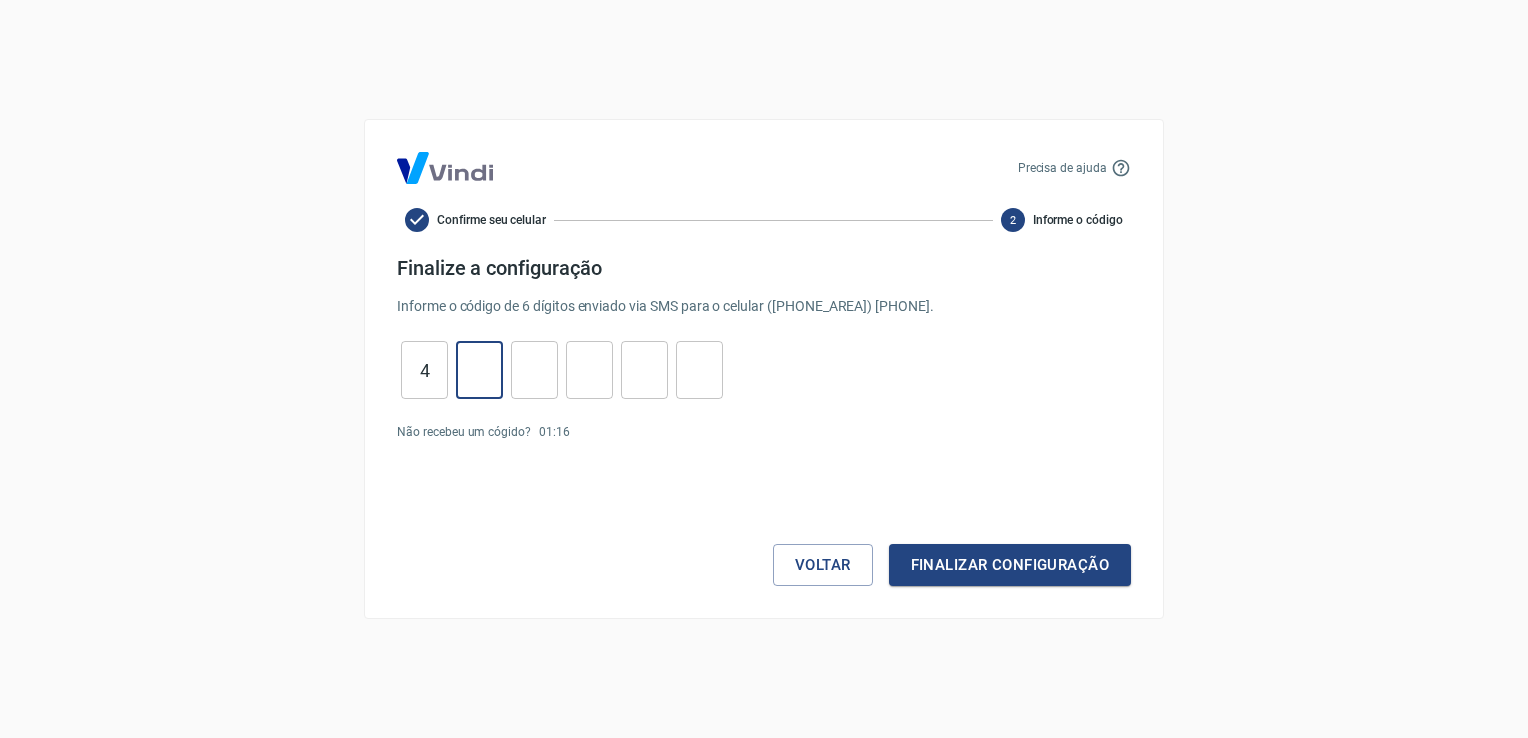 type on "2" 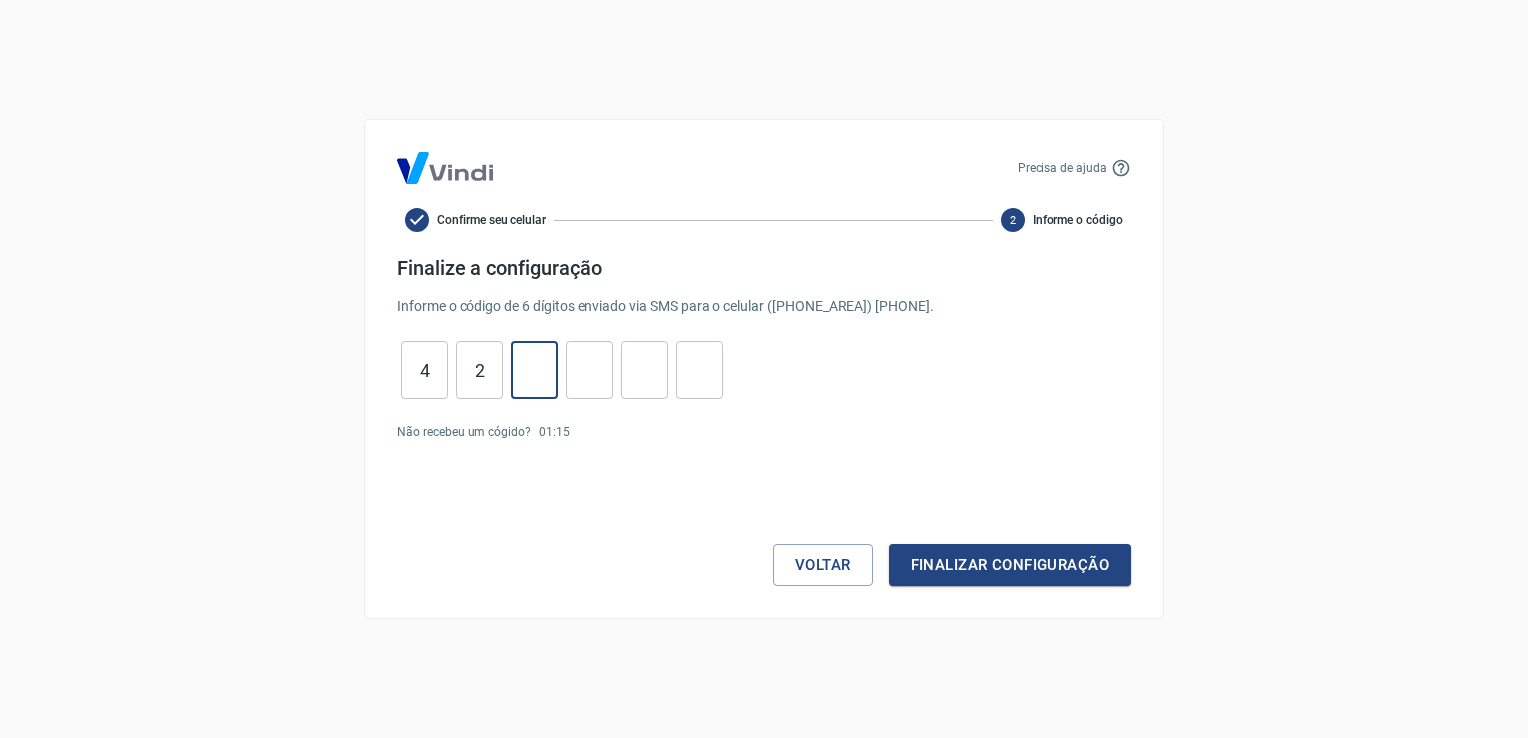 type on "7" 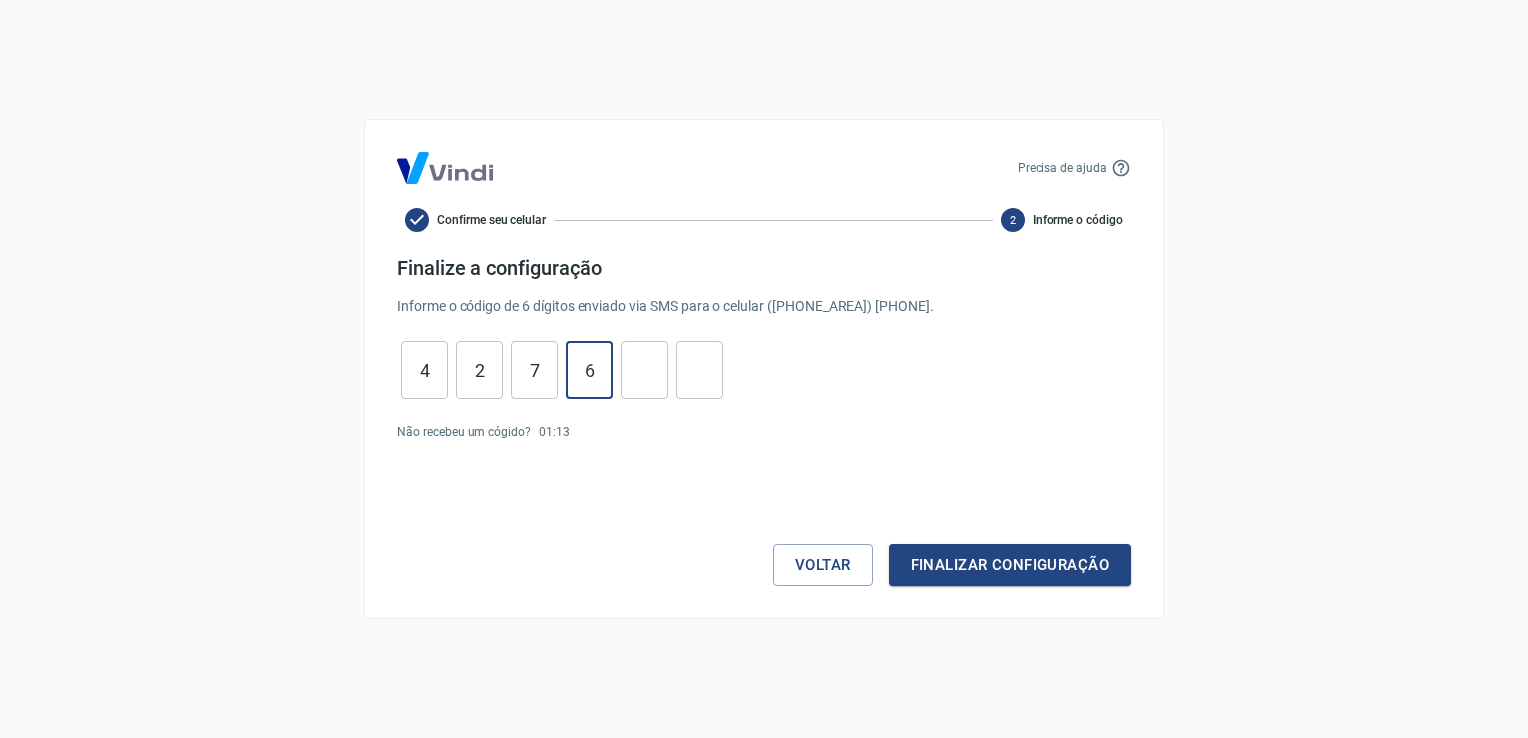 type on "6" 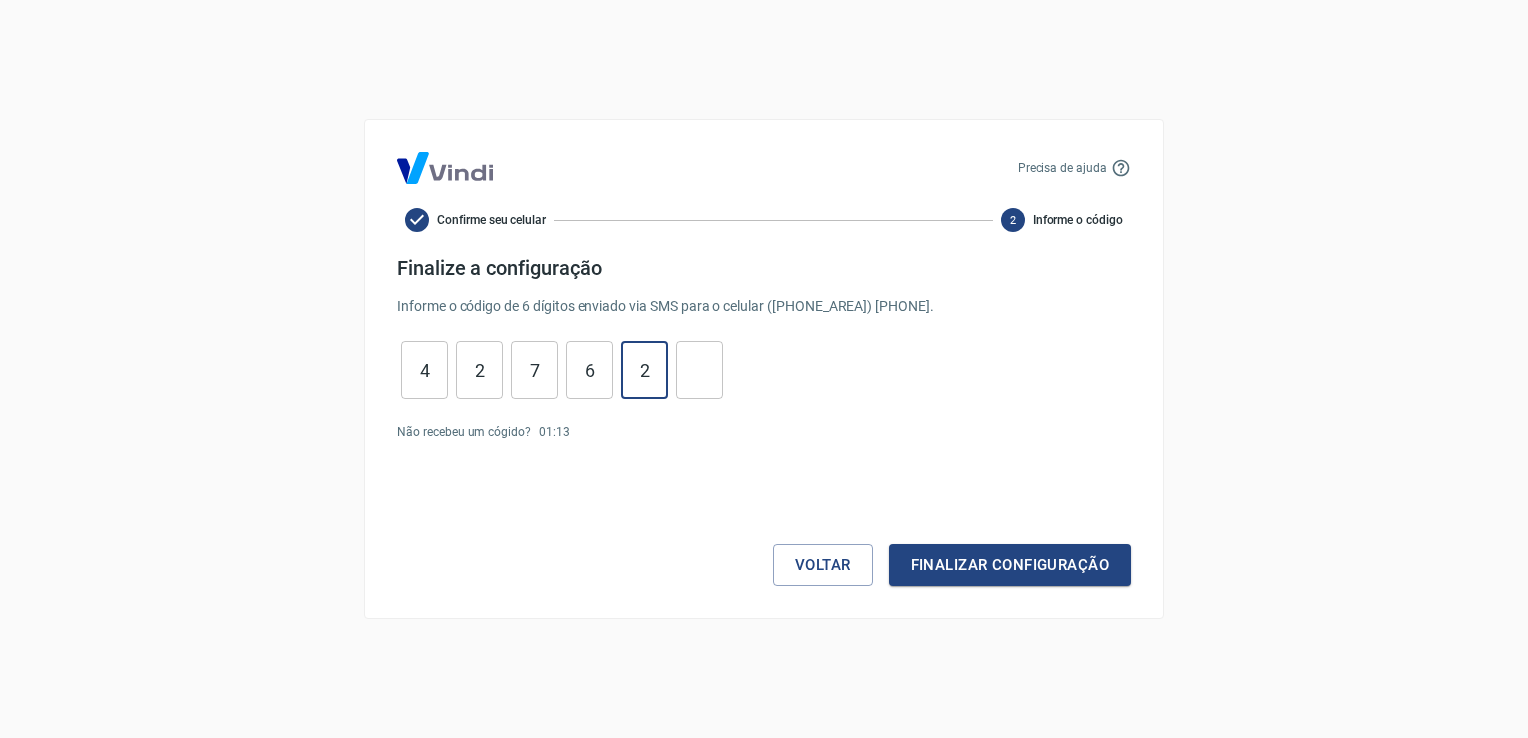 type on "2" 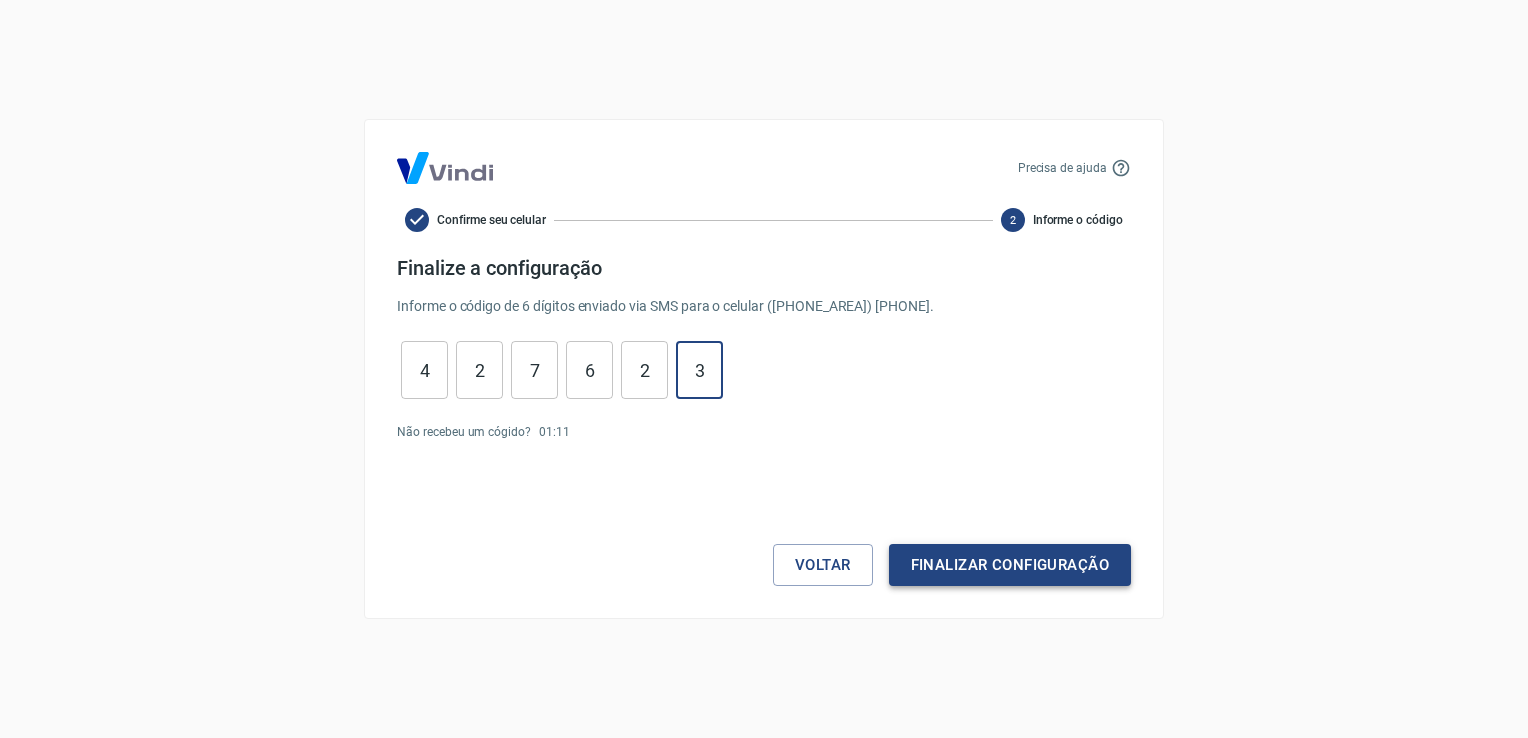 type on "3" 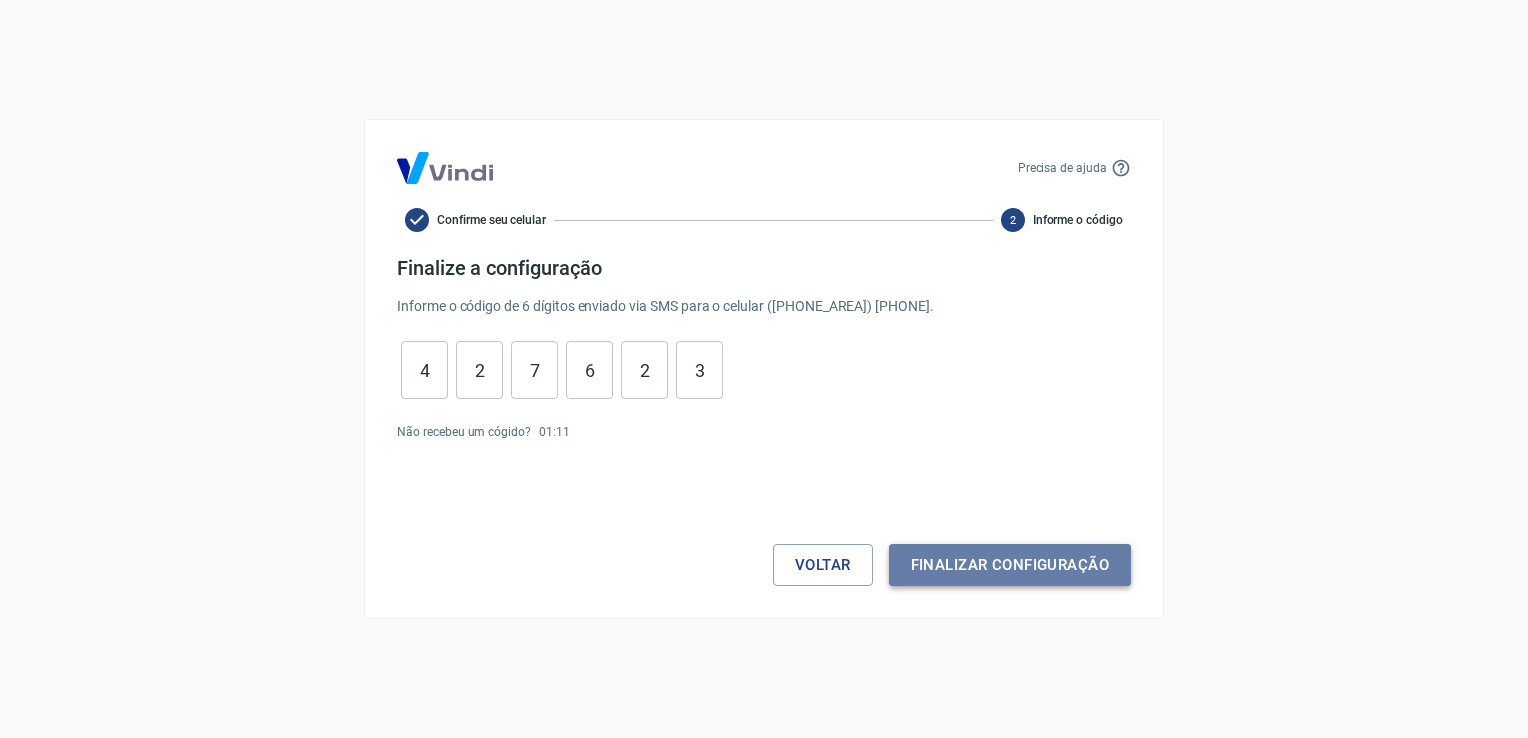 click on "Finalizar configuração" at bounding box center (1010, 565) 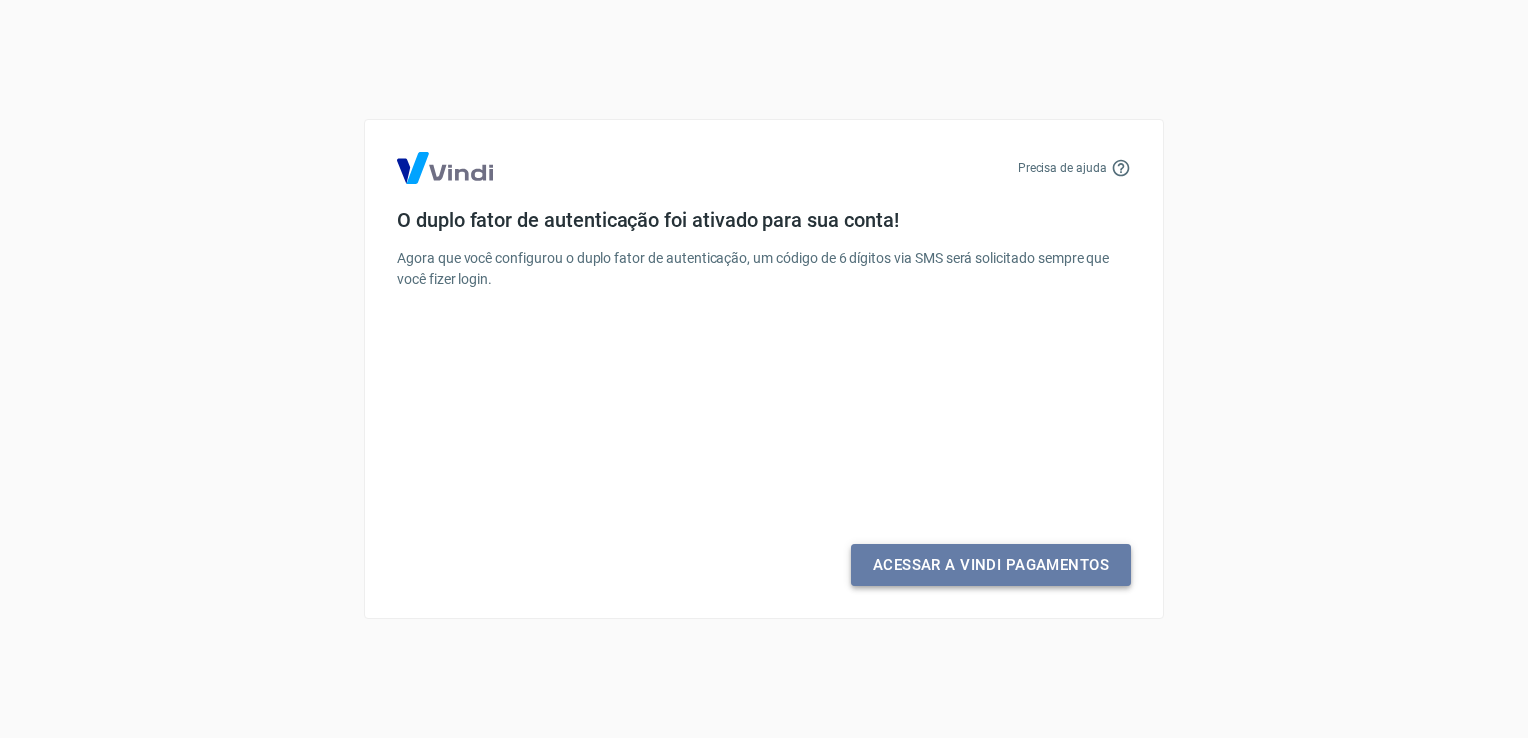 click on "Acessar a Vindi Pagamentos" at bounding box center (991, 565) 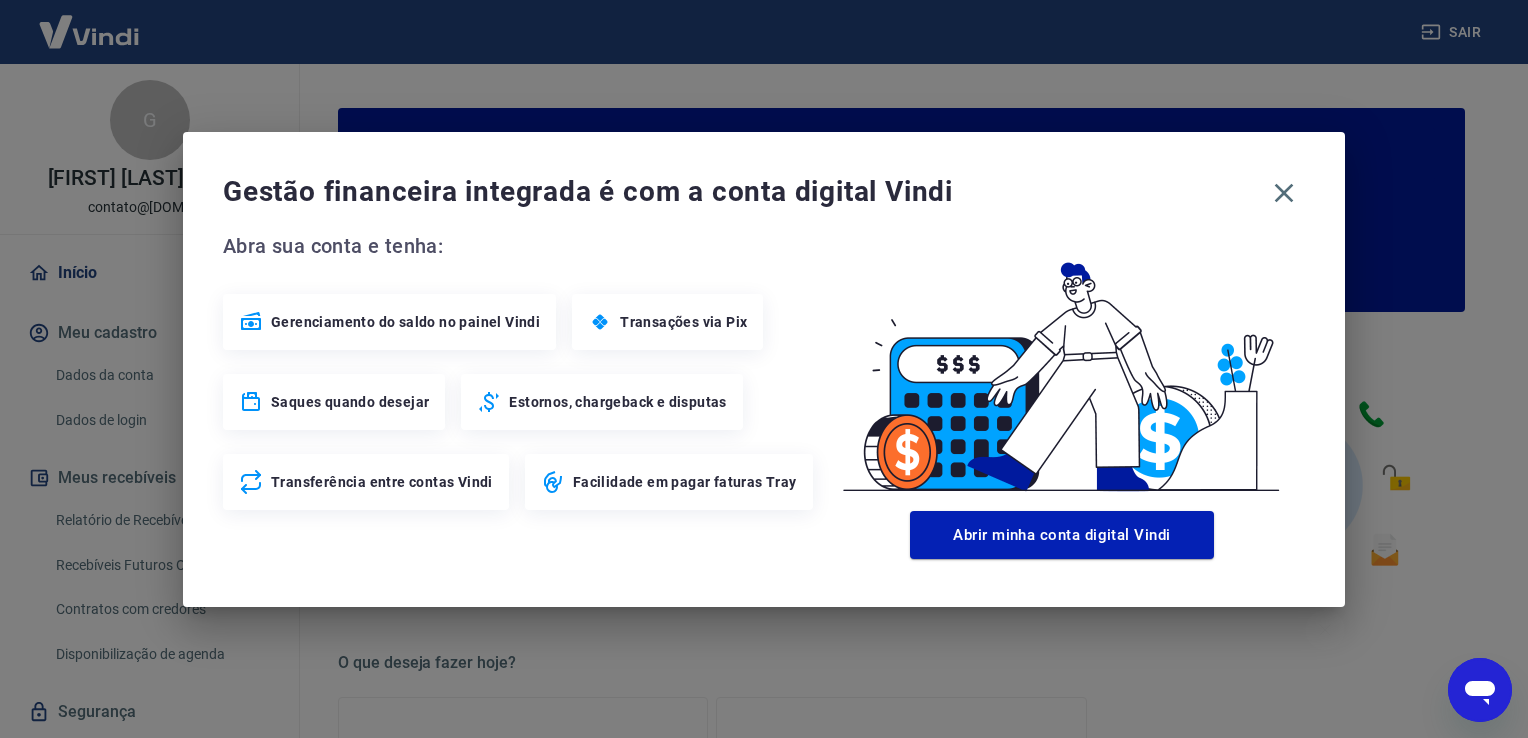 scroll, scrollTop: 0, scrollLeft: 0, axis: both 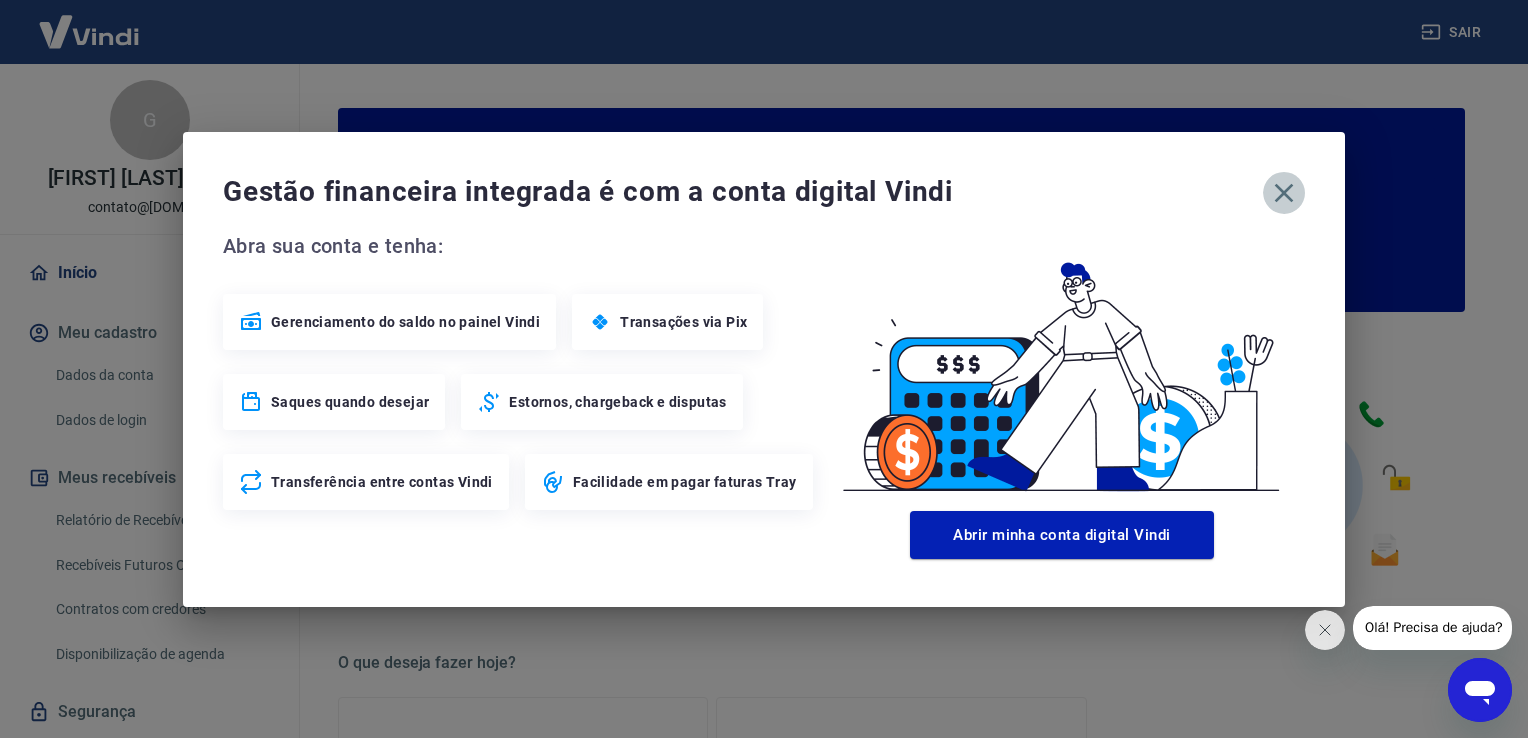 click 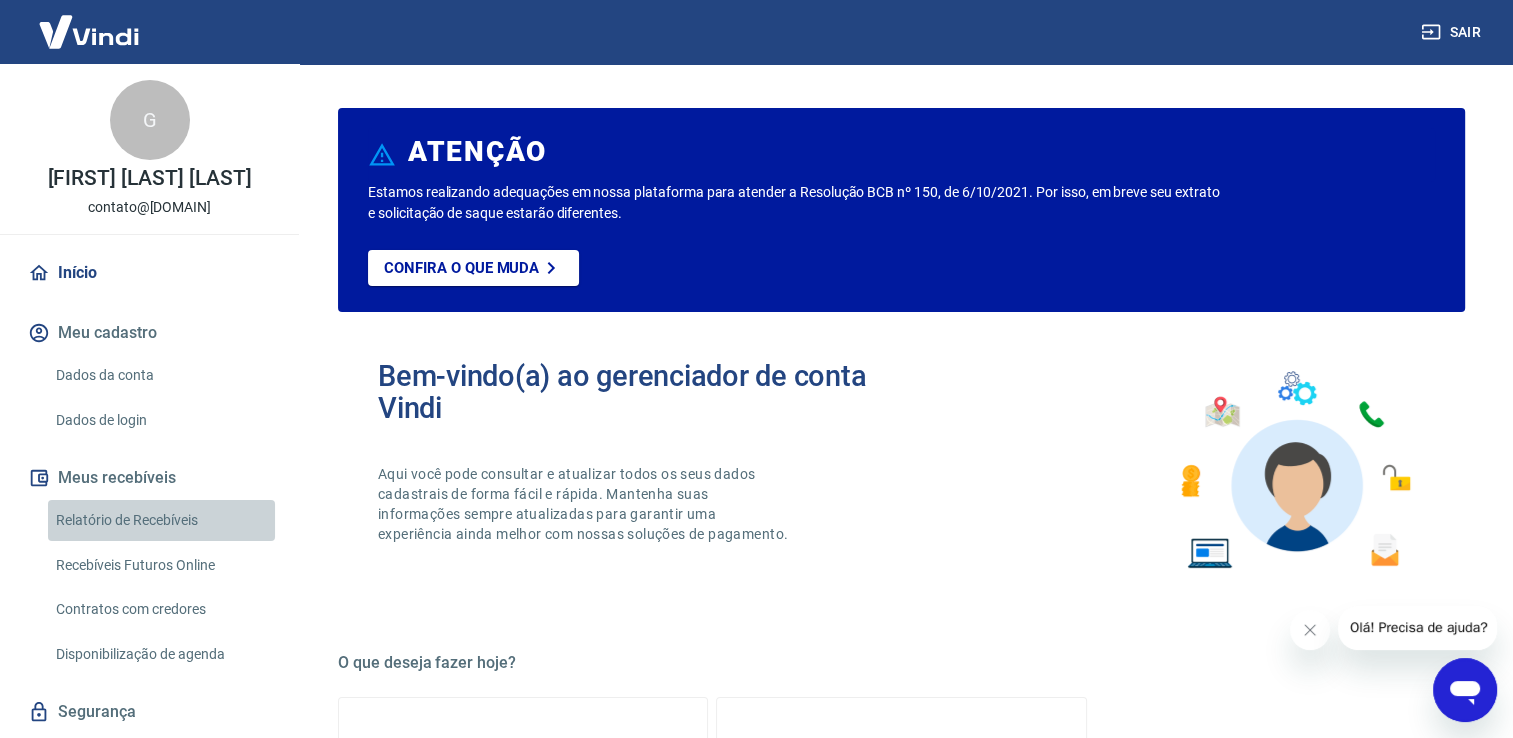 click on "Relatório de Recebíveis" at bounding box center [161, 520] 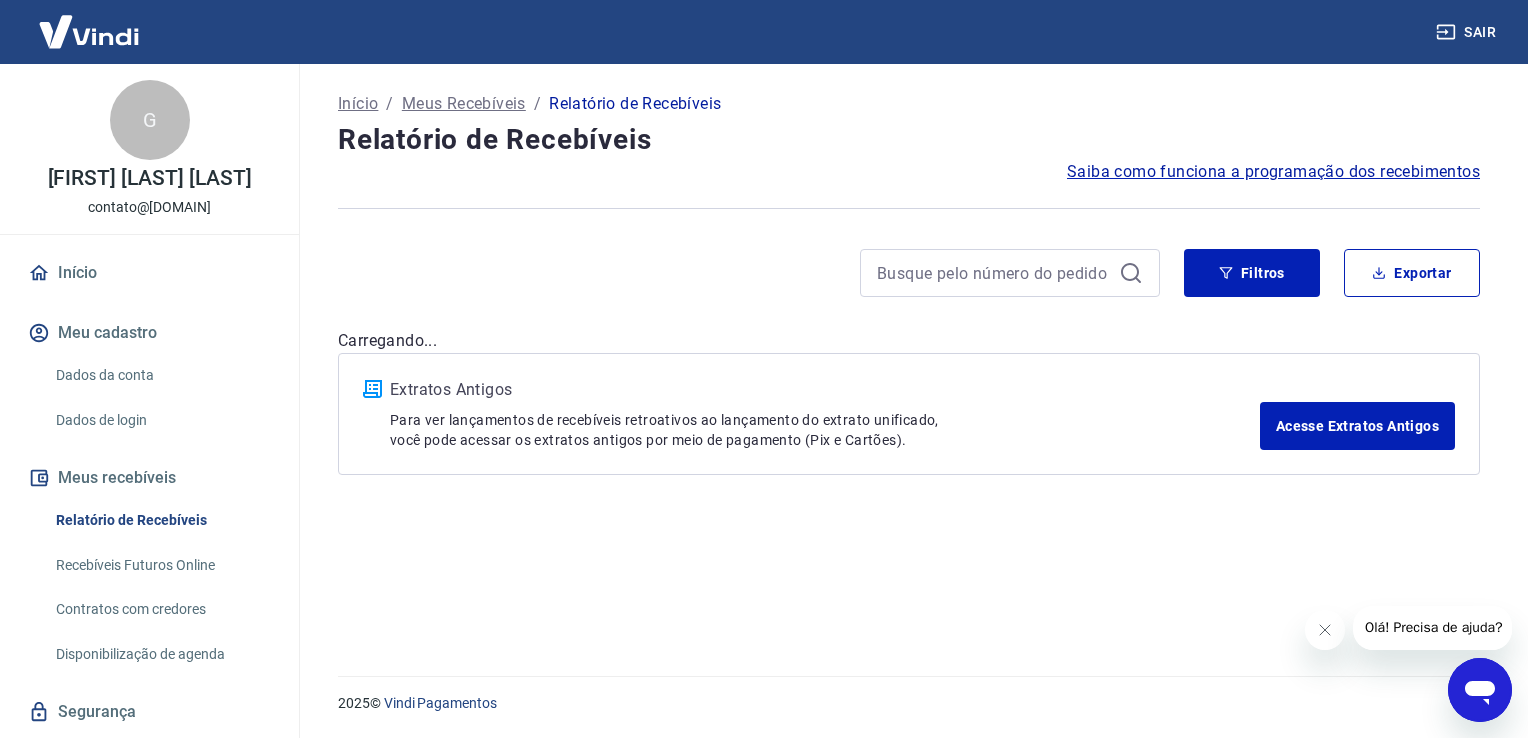 click on "Início / Meus Recebíveis / Relatório de Recebíveis Relatório de Recebíveis Saiba como funciona a programação dos recebimentos Saiba como funciona a programação dos recebimentos Filtros Exportar Carregando...   Extratos Antigos Para ver lançamentos de recebíveis retroativos ao lançamento do extrato unificado,   você pode acessar os extratos antigos por meio de pagamento (Pix e Cartões). Acesse Extratos Antigos" at bounding box center [909, 358] 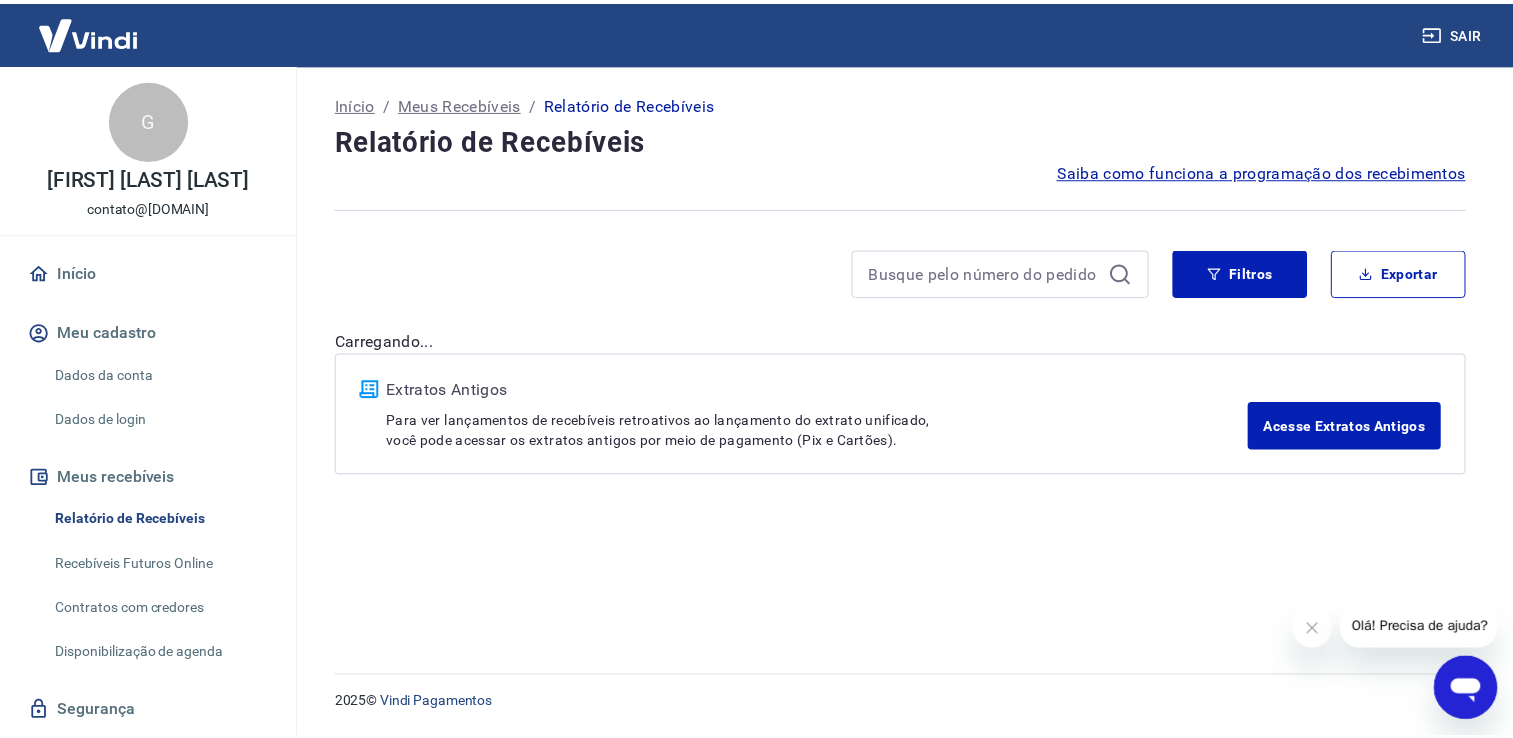 scroll, scrollTop: 76, scrollLeft: 0, axis: vertical 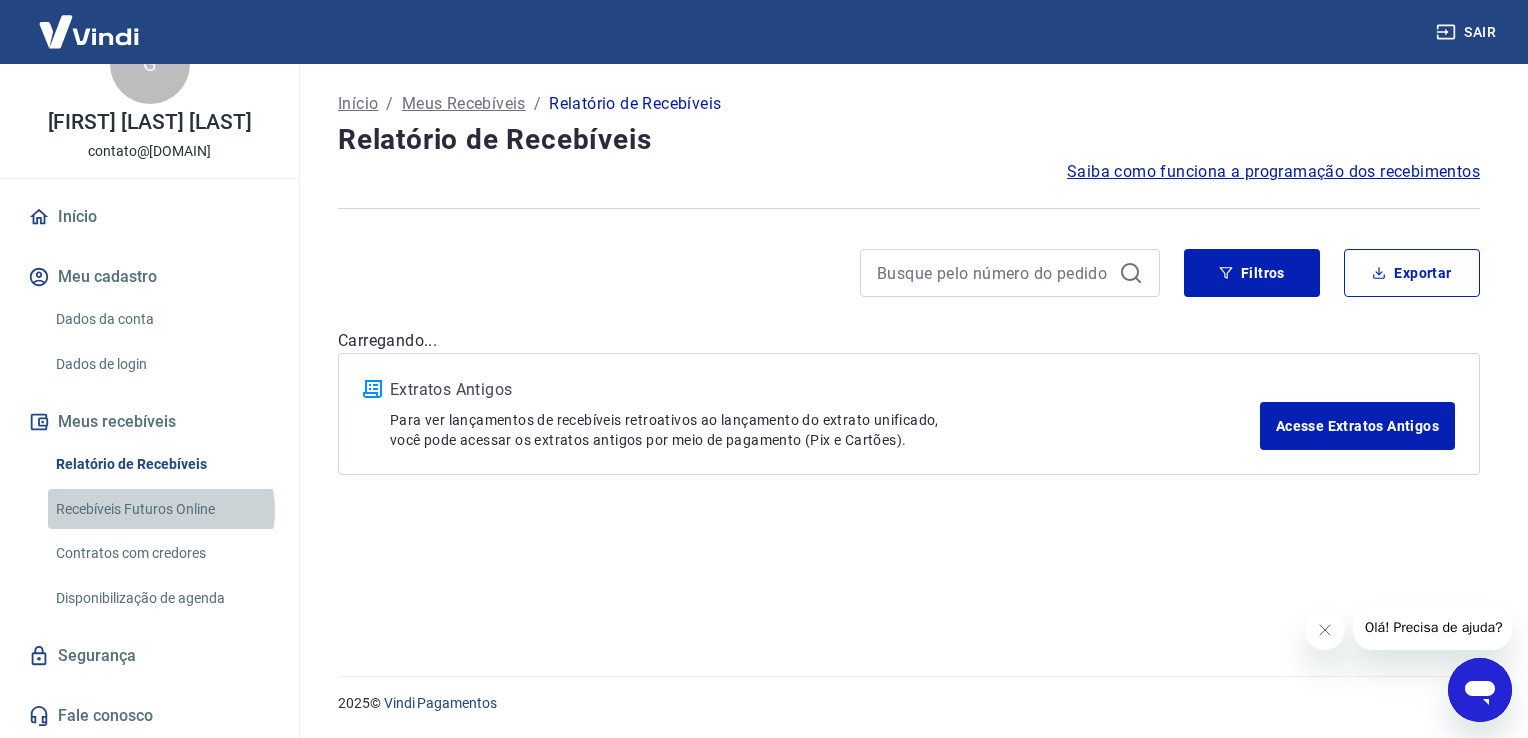click on "Recebíveis Futuros Online" at bounding box center [161, 509] 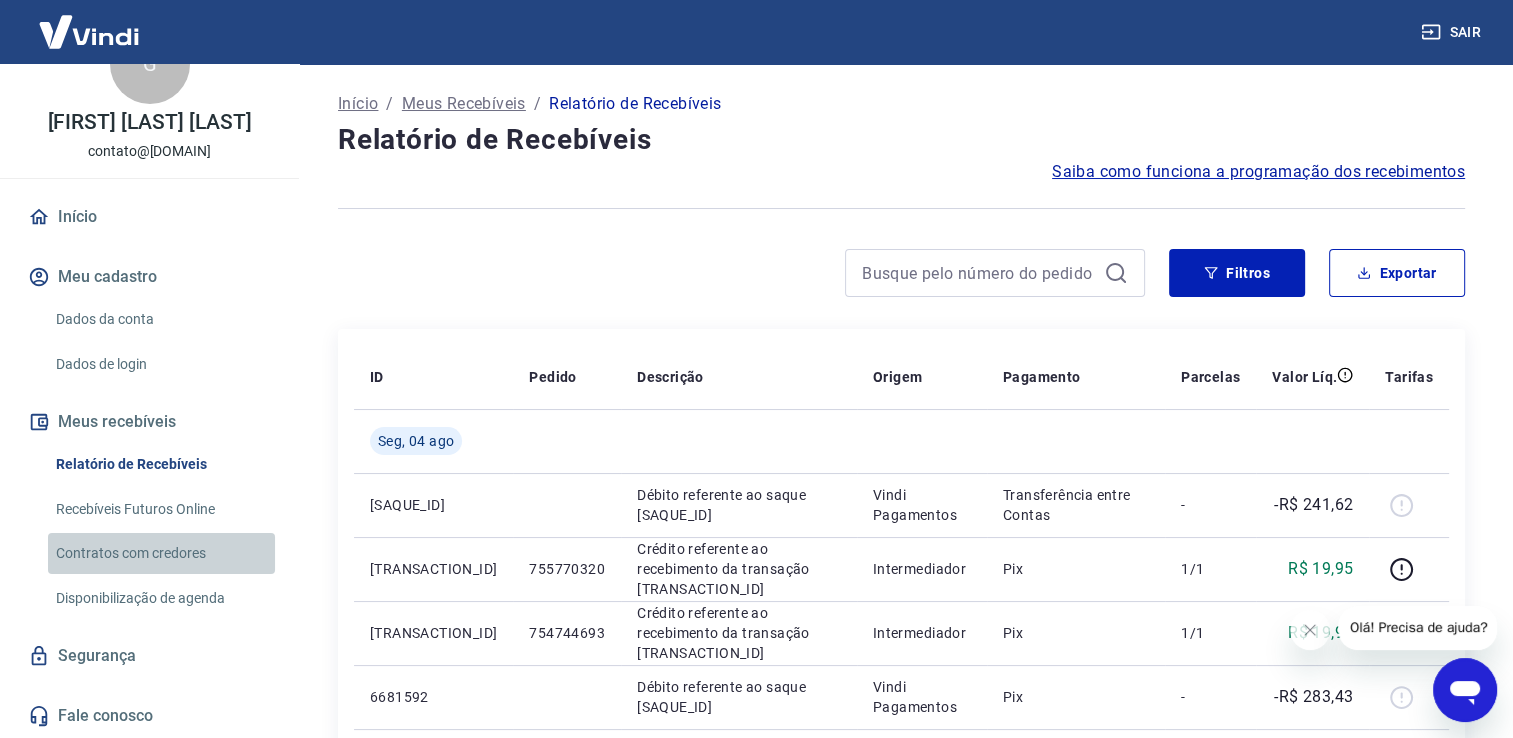 click on "Contratos com credores" at bounding box center (161, 553) 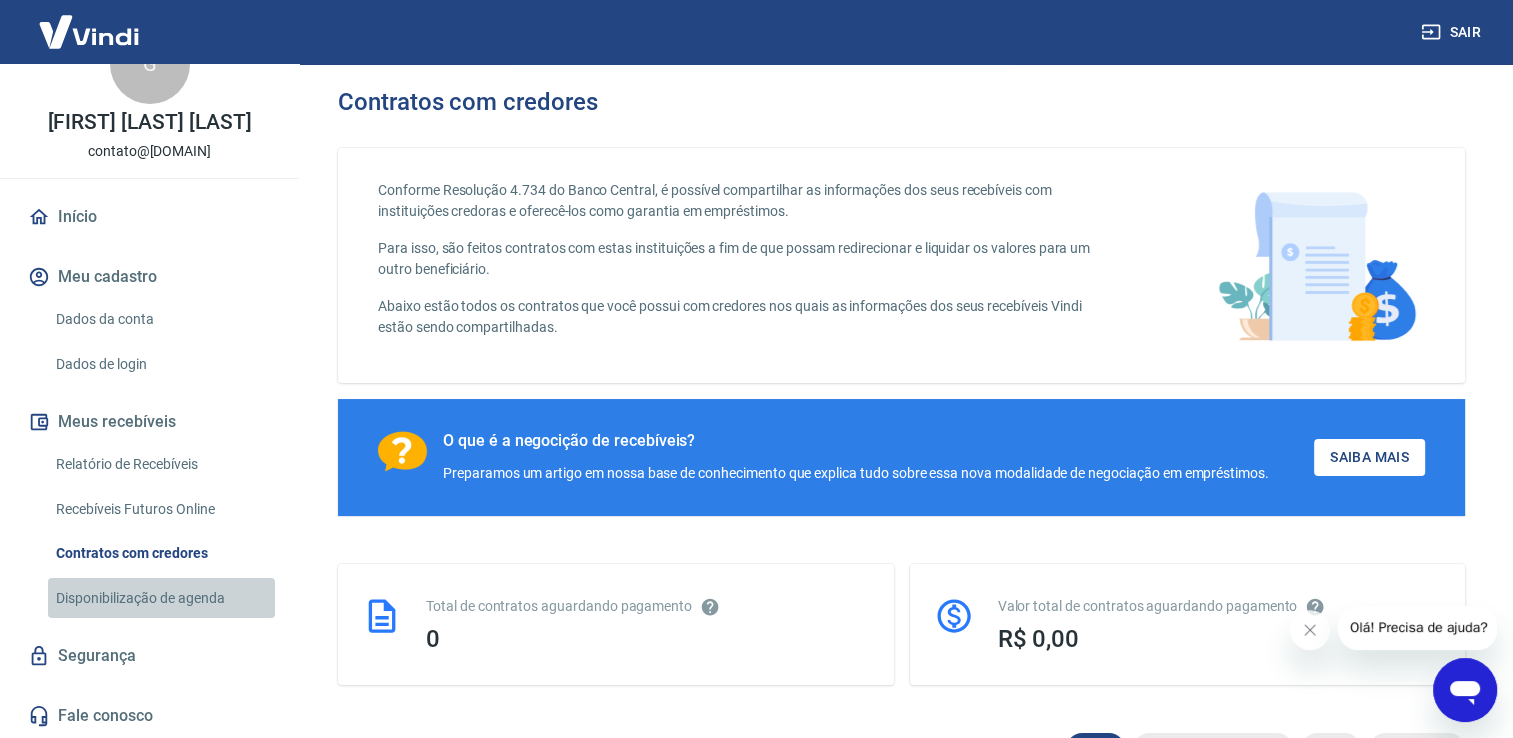 click on "Disponibilização de agenda" at bounding box center (161, 598) 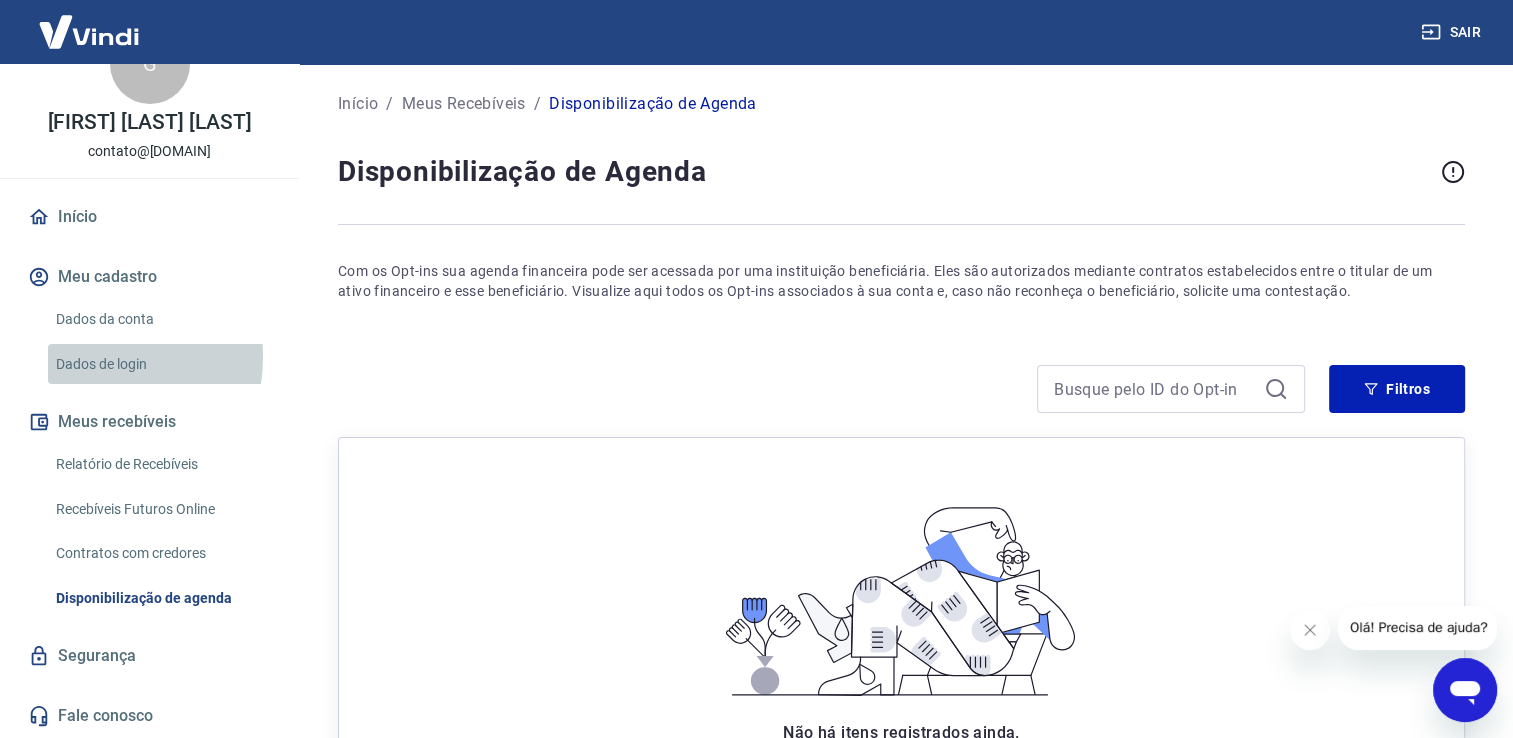 click on "Dados de login" at bounding box center [161, 364] 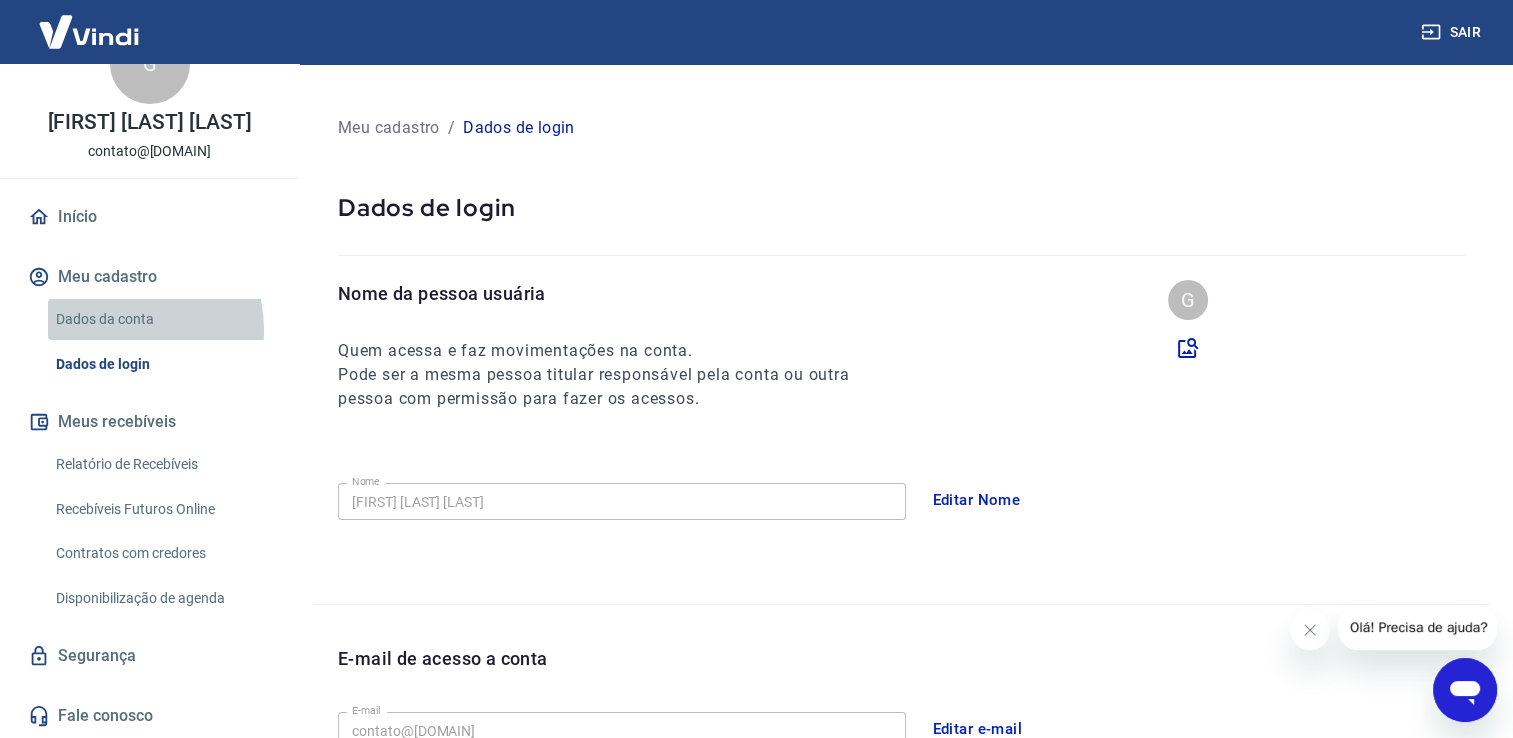 click on "Dados da conta" at bounding box center (161, 319) 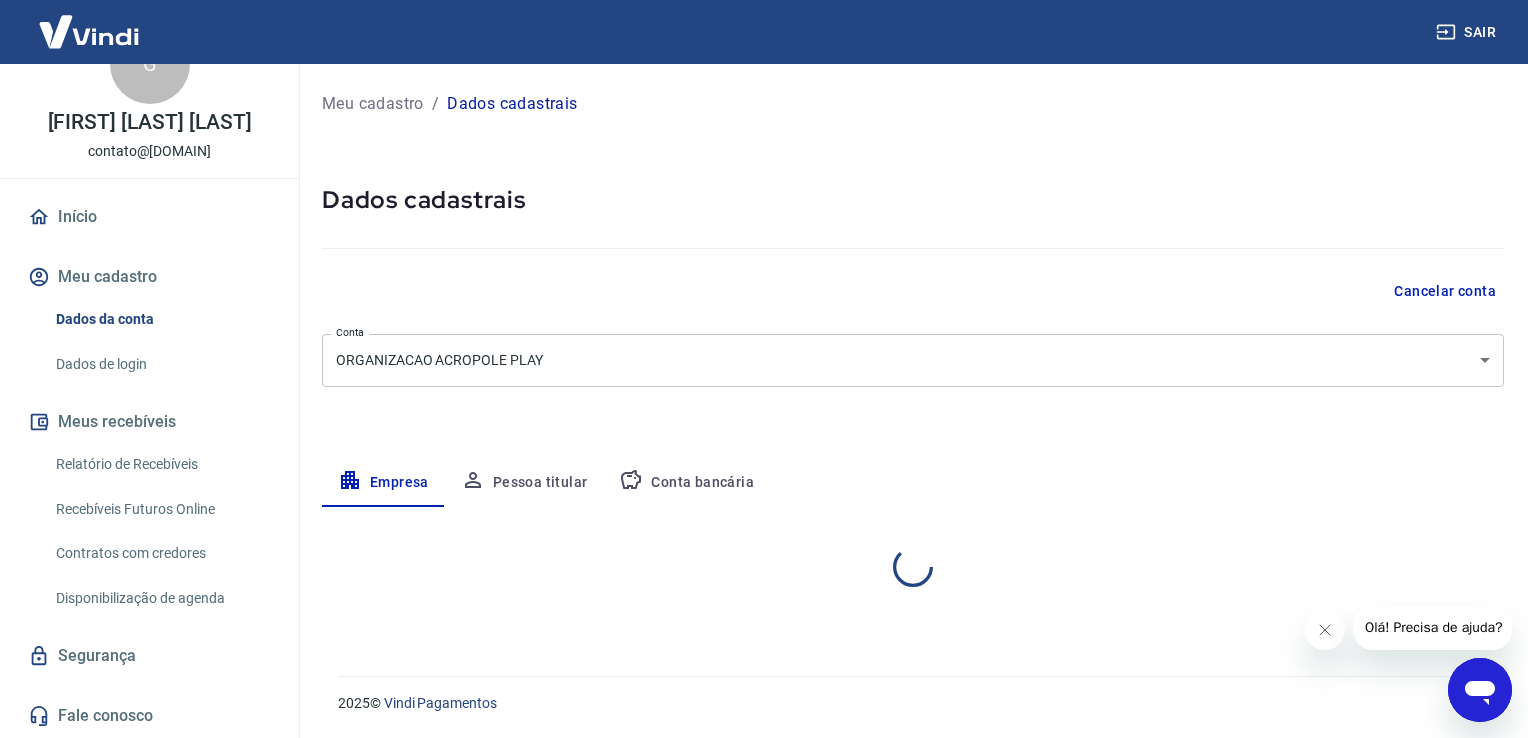 select on "CE" 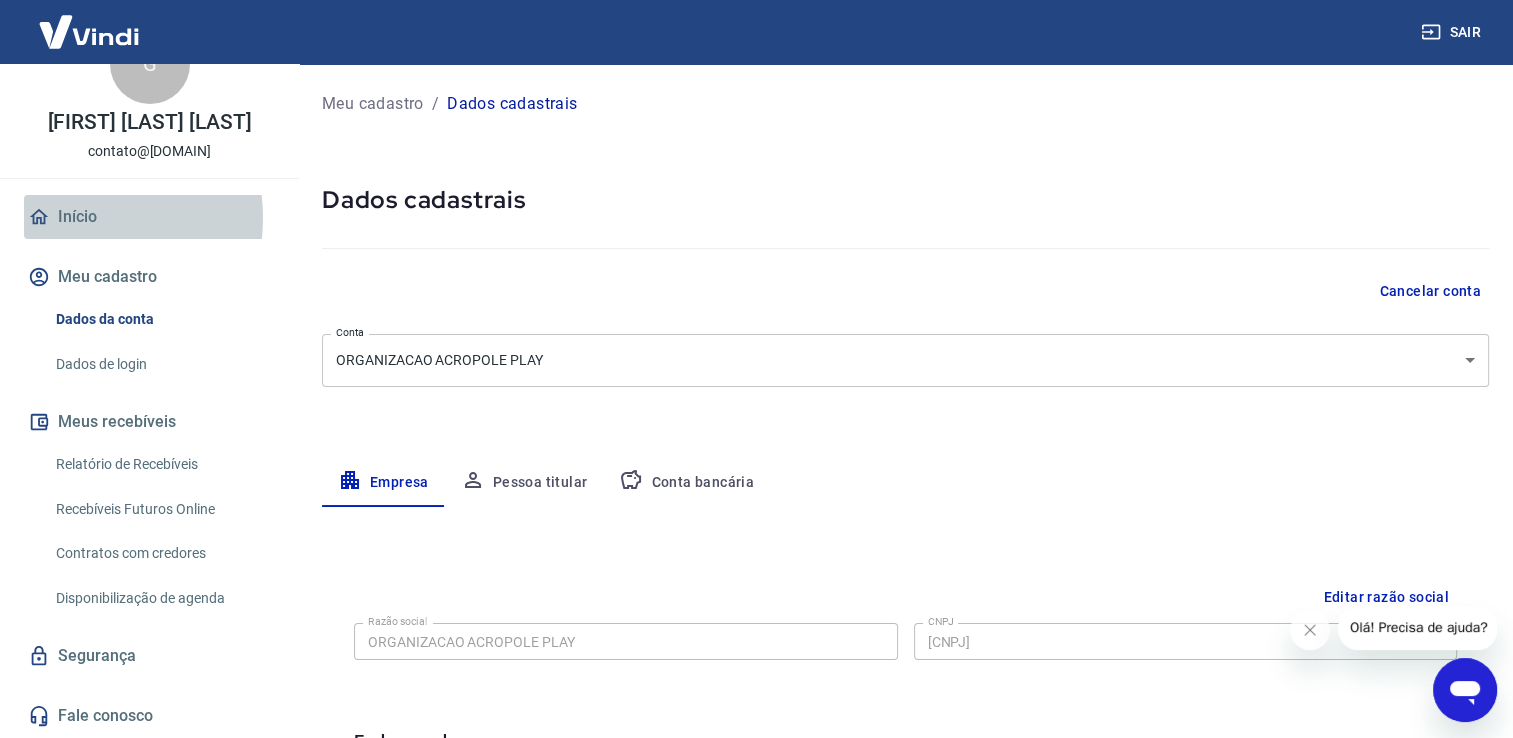 click on "Início" at bounding box center (149, 217) 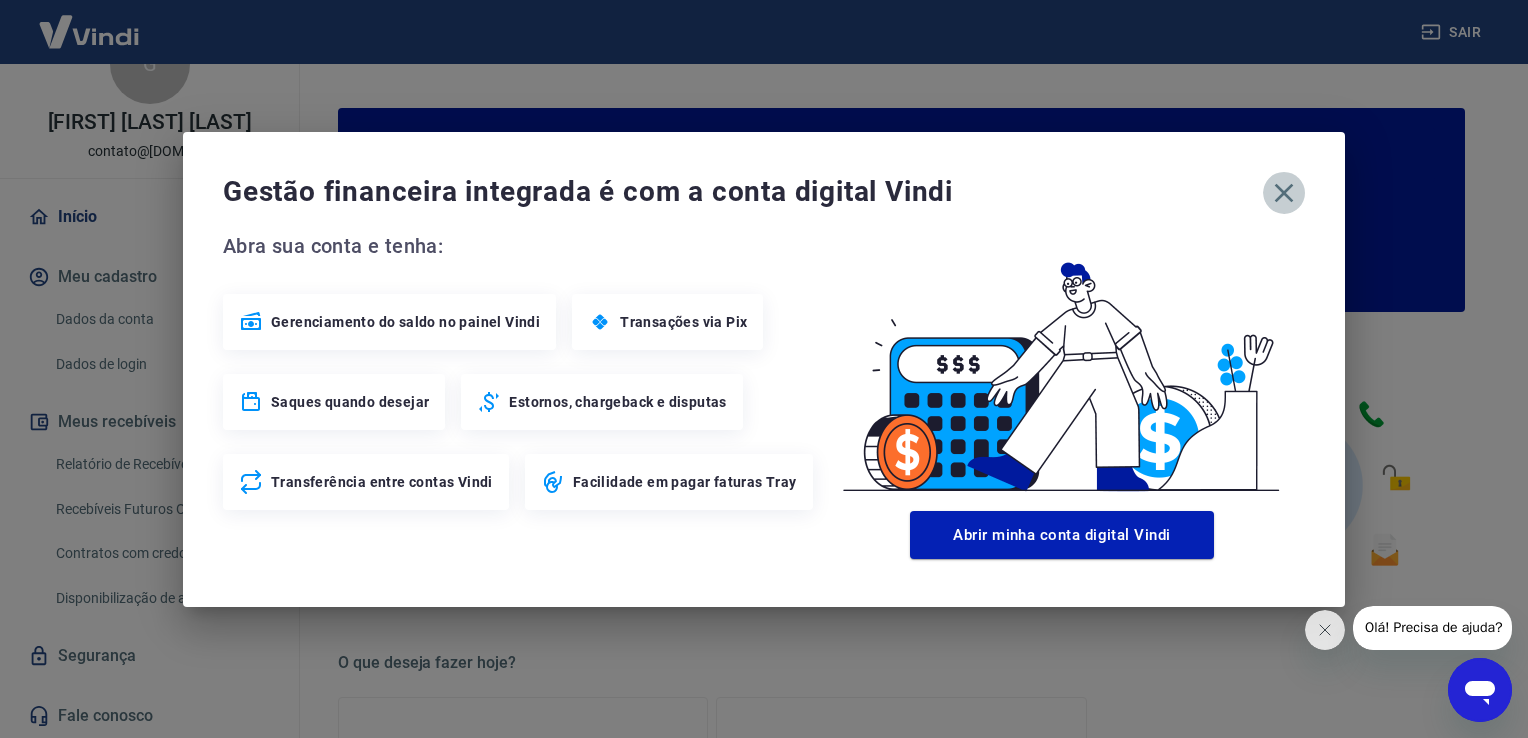 click 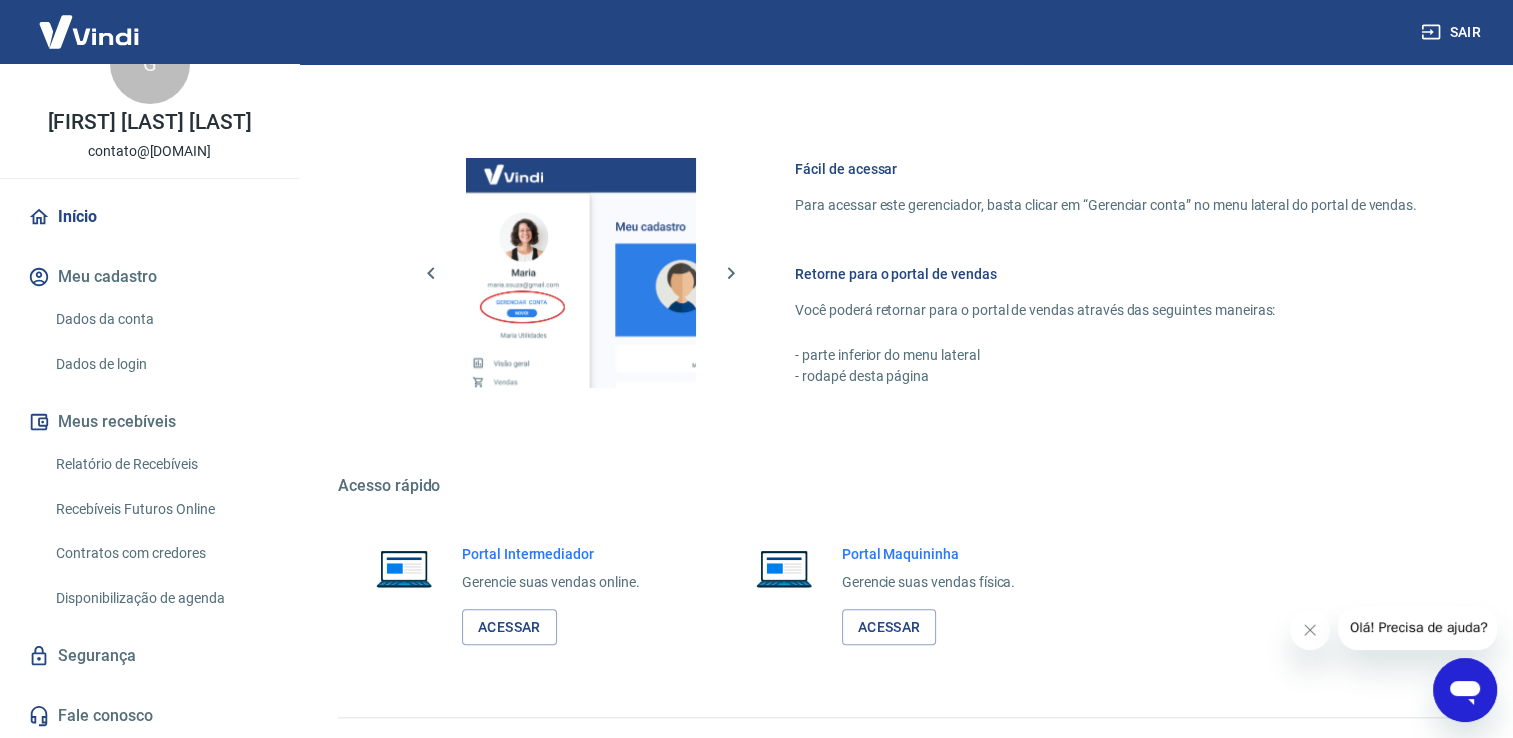 scroll, scrollTop: 1043, scrollLeft: 0, axis: vertical 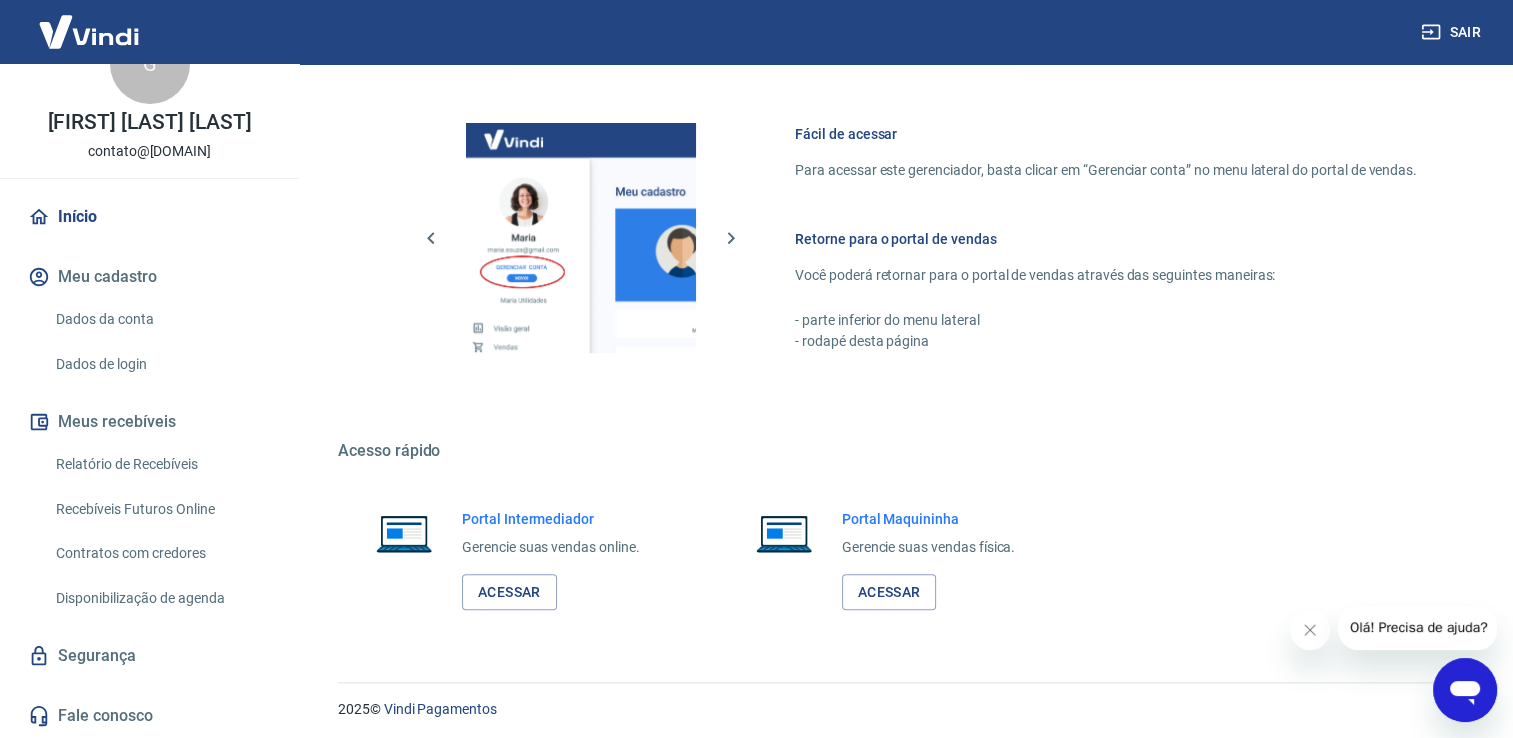 click on "Recebíveis Futuros Online" at bounding box center (161, 509) 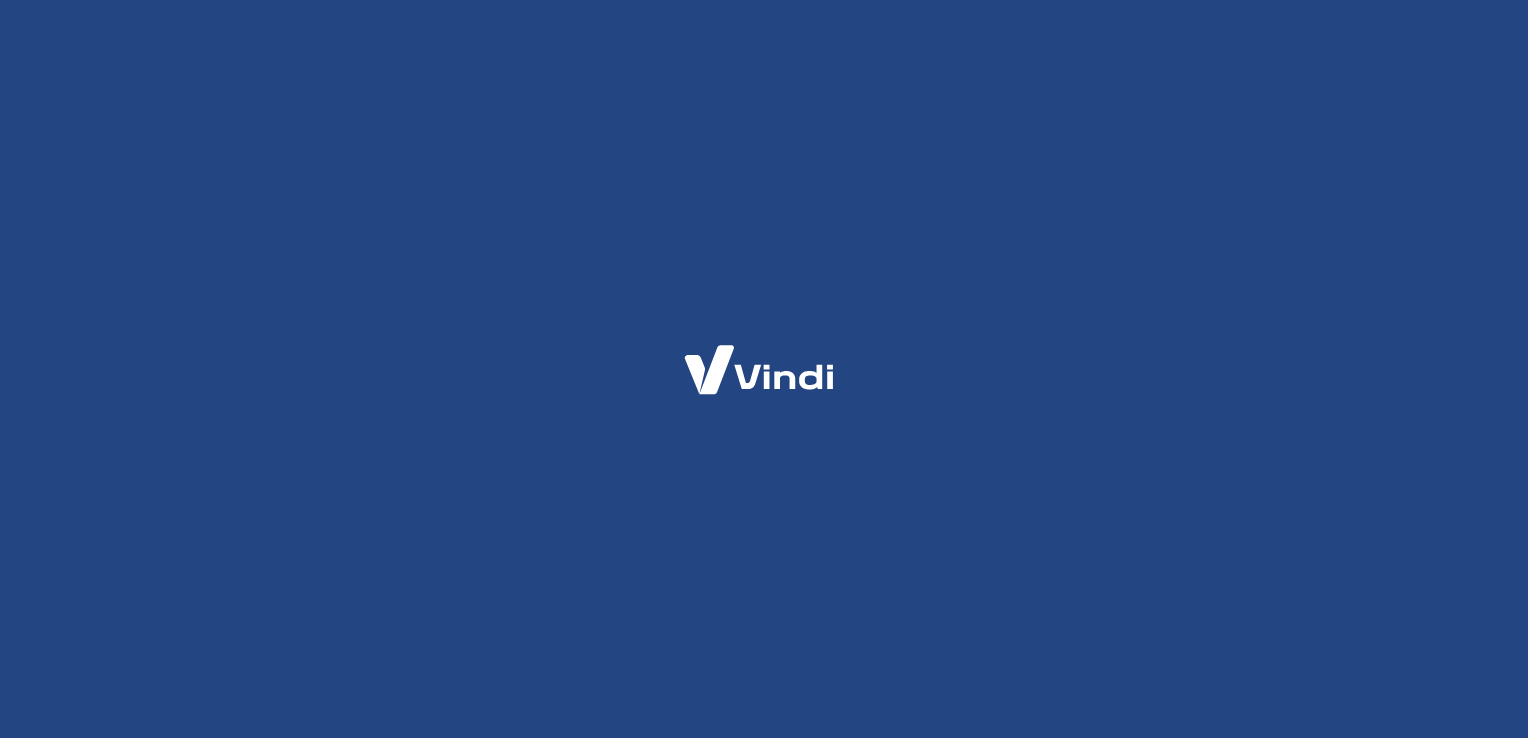 scroll, scrollTop: 0, scrollLeft: 0, axis: both 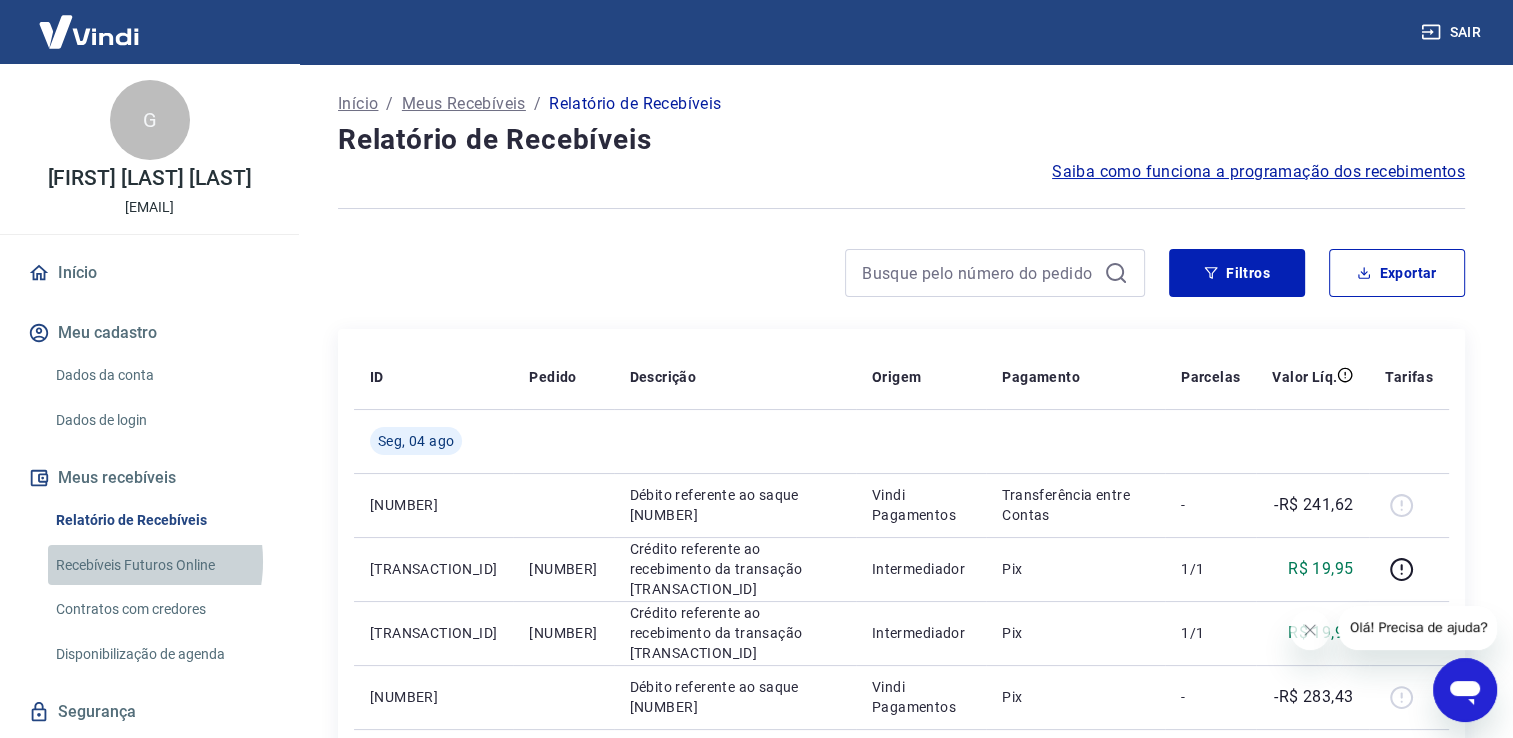 click on "Recebíveis Futuros Online" at bounding box center (161, 565) 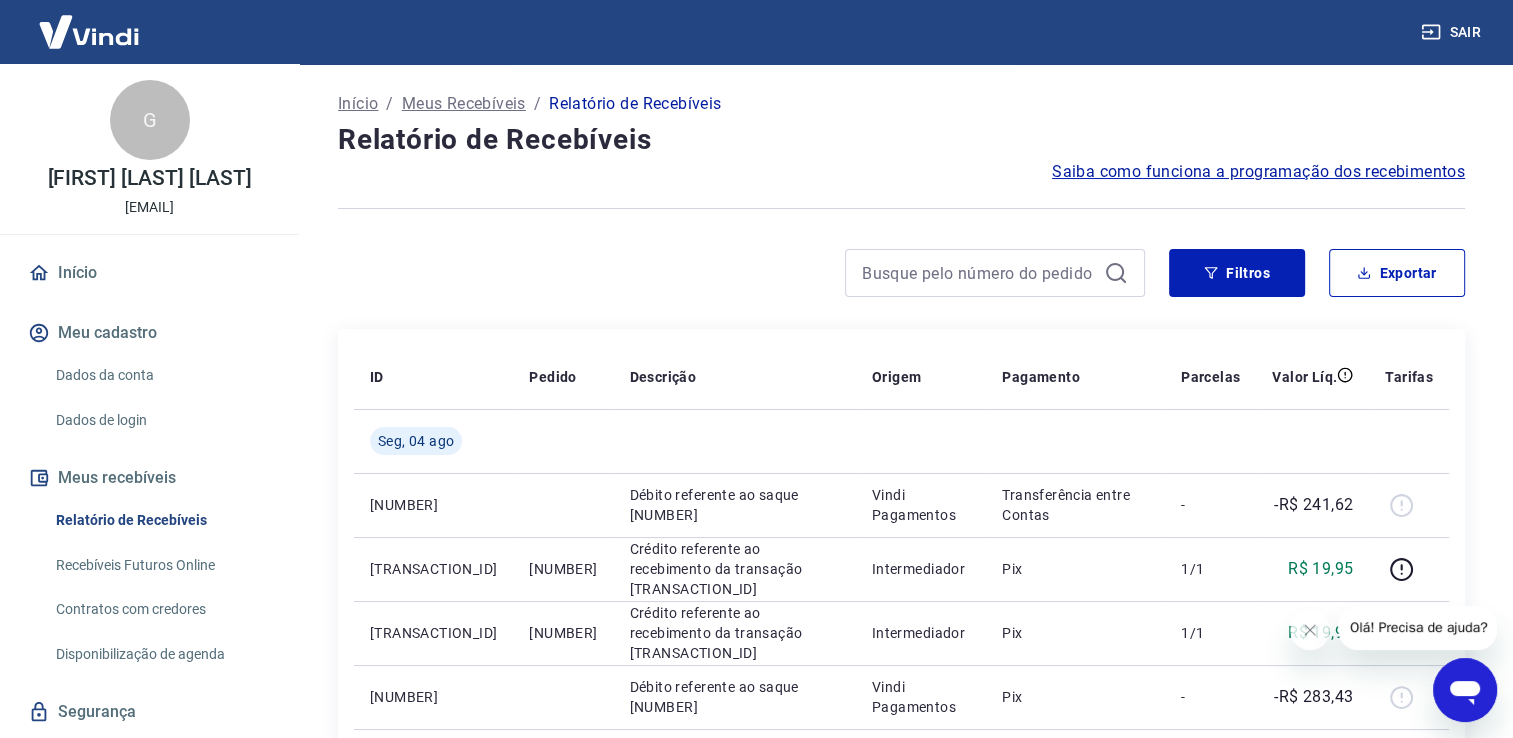 scroll, scrollTop: 76, scrollLeft: 0, axis: vertical 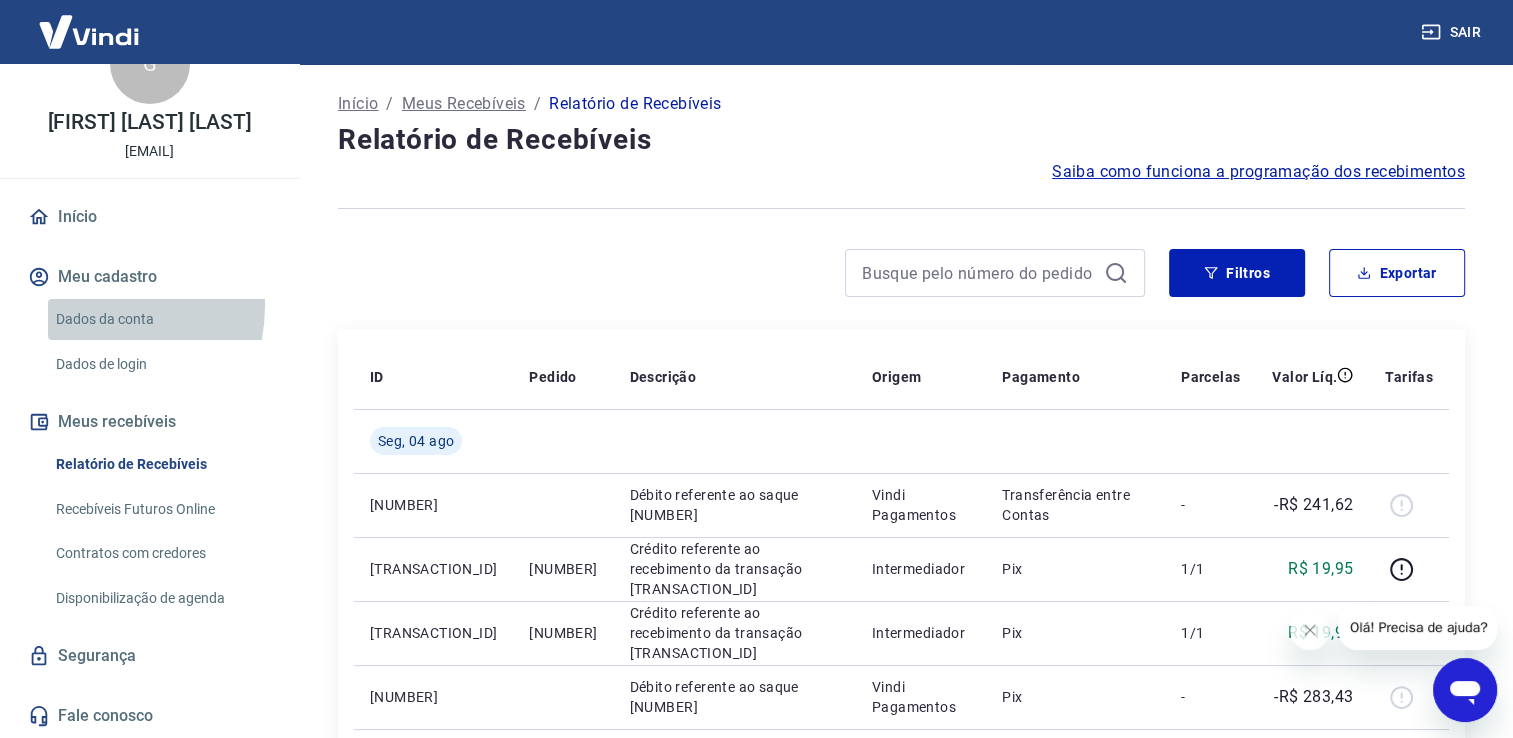 click on "Dados da conta" at bounding box center [161, 319] 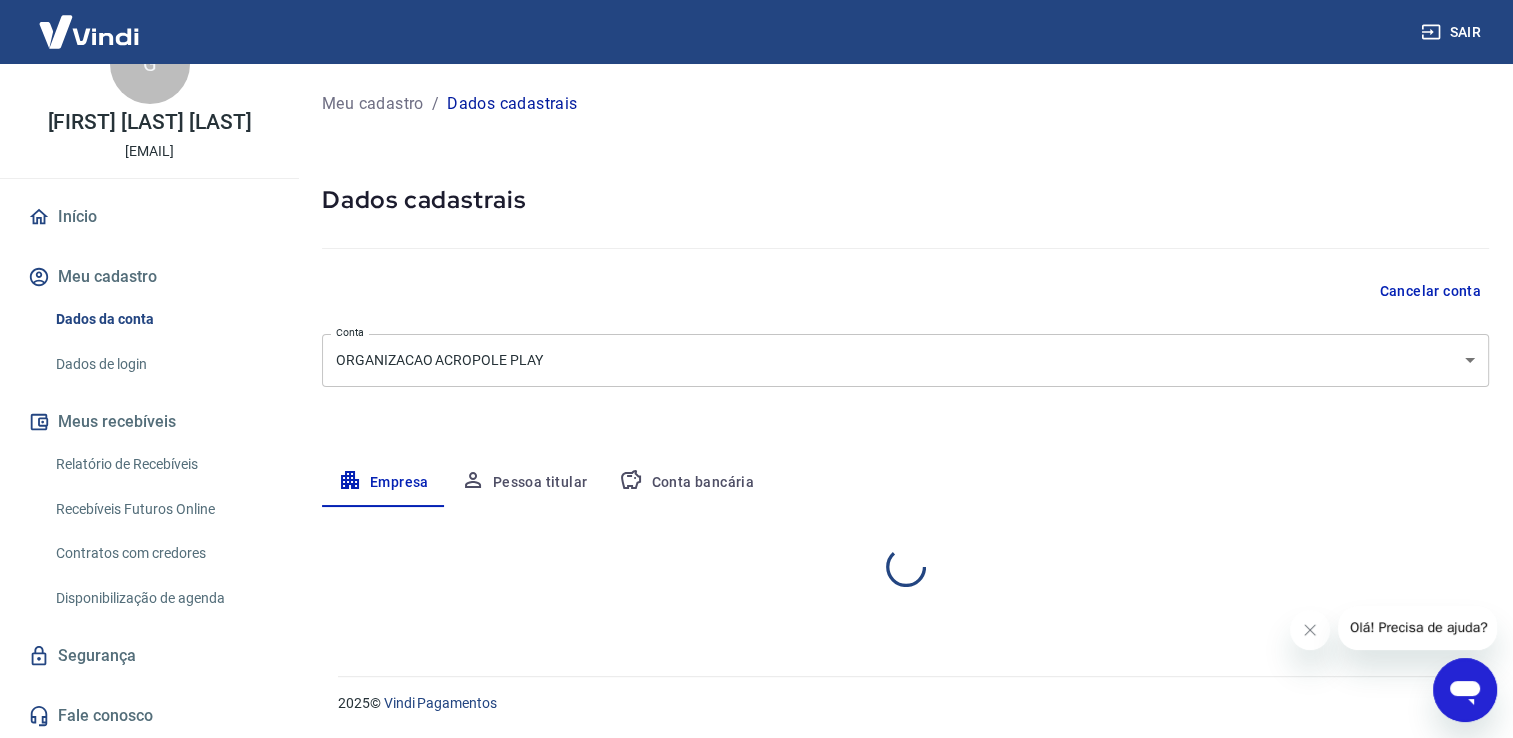 select on "CE" 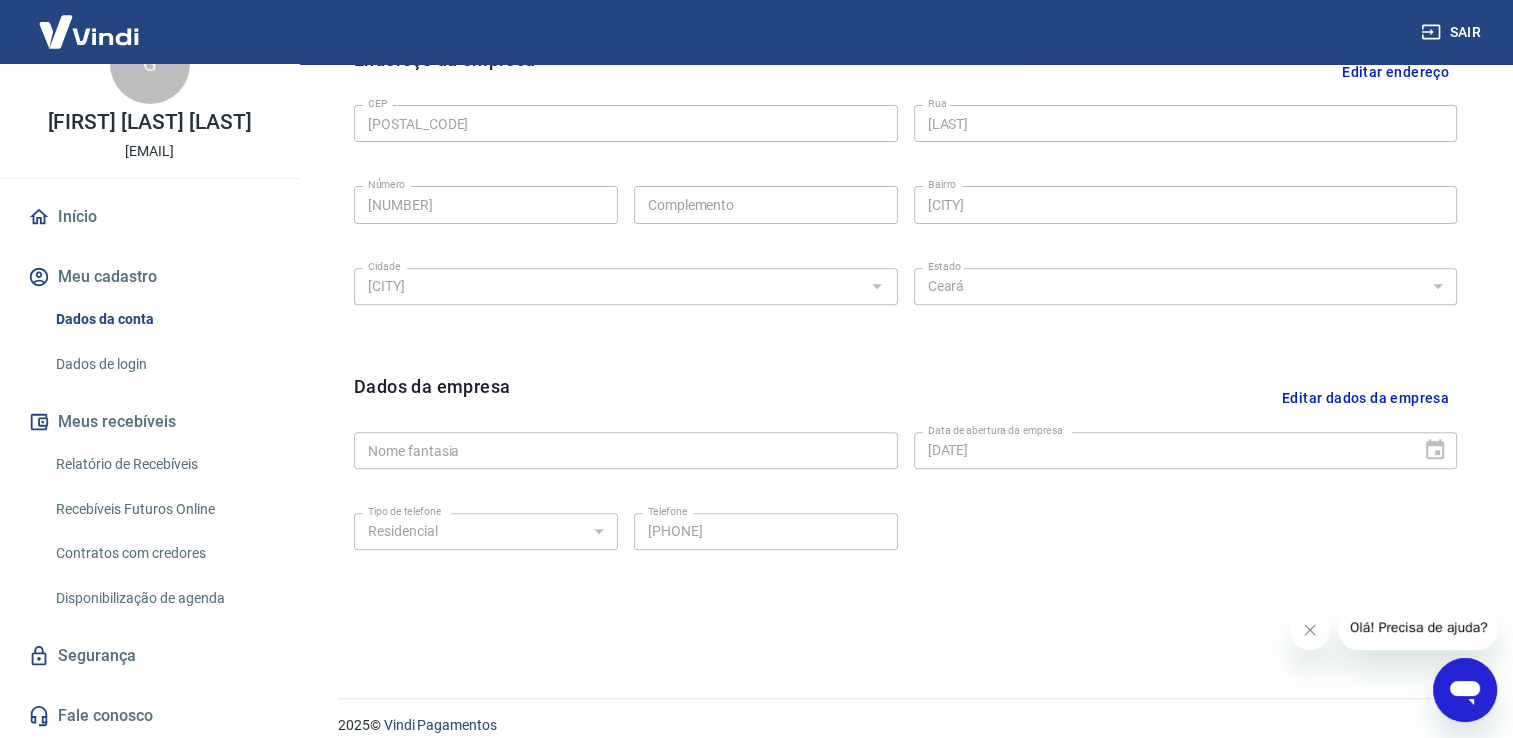 scroll, scrollTop: 202, scrollLeft: 0, axis: vertical 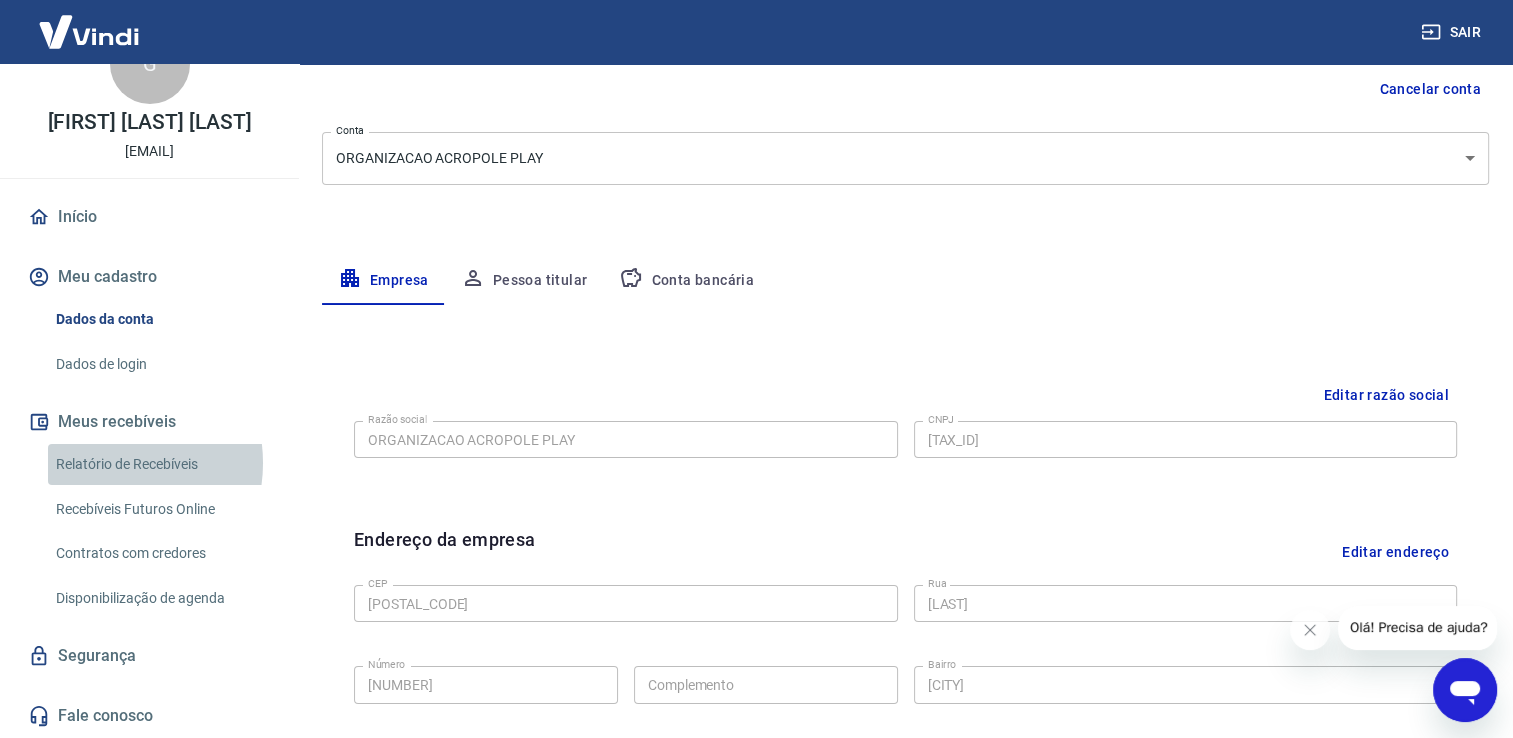 click on "Relatório de Recebíveis" at bounding box center (161, 464) 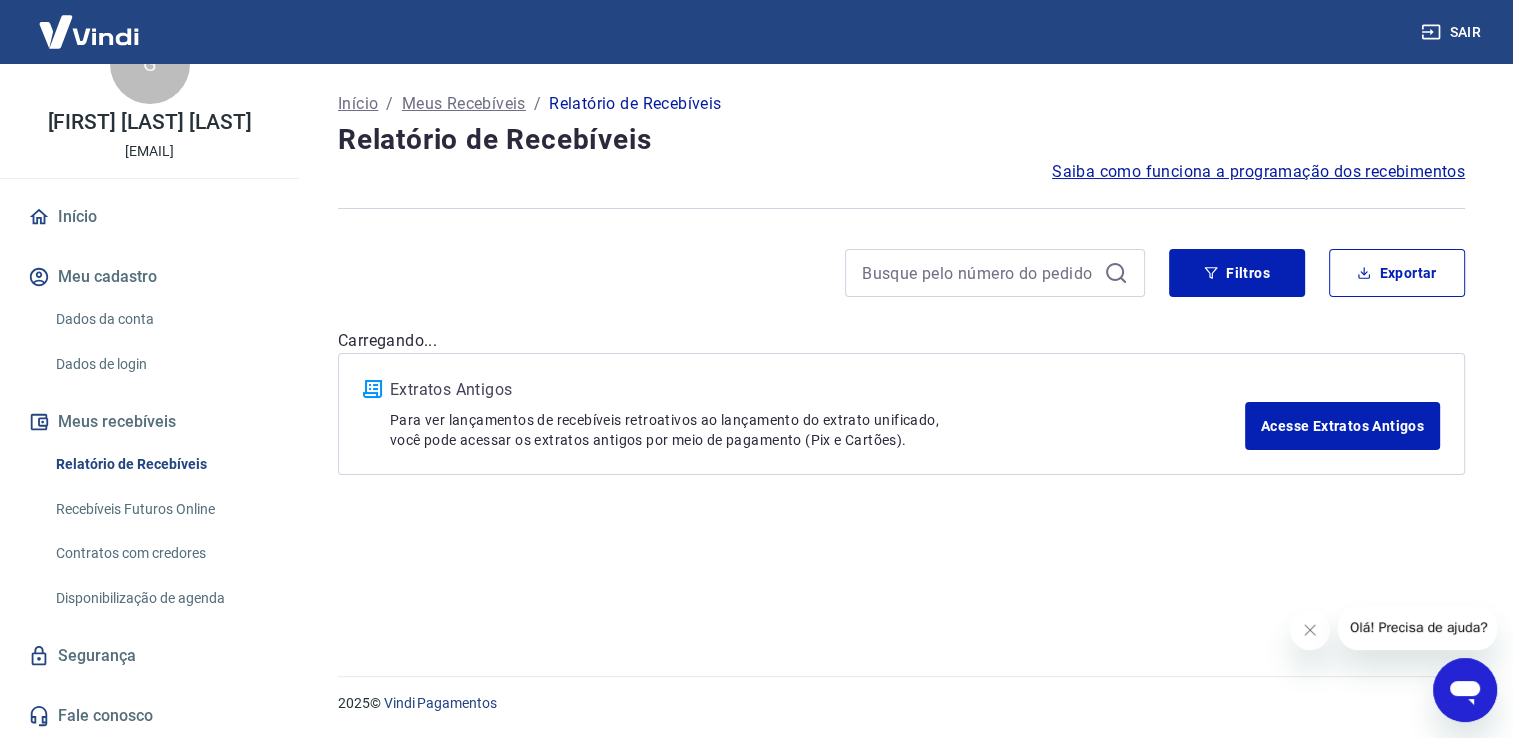 scroll, scrollTop: 0, scrollLeft: 0, axis: both 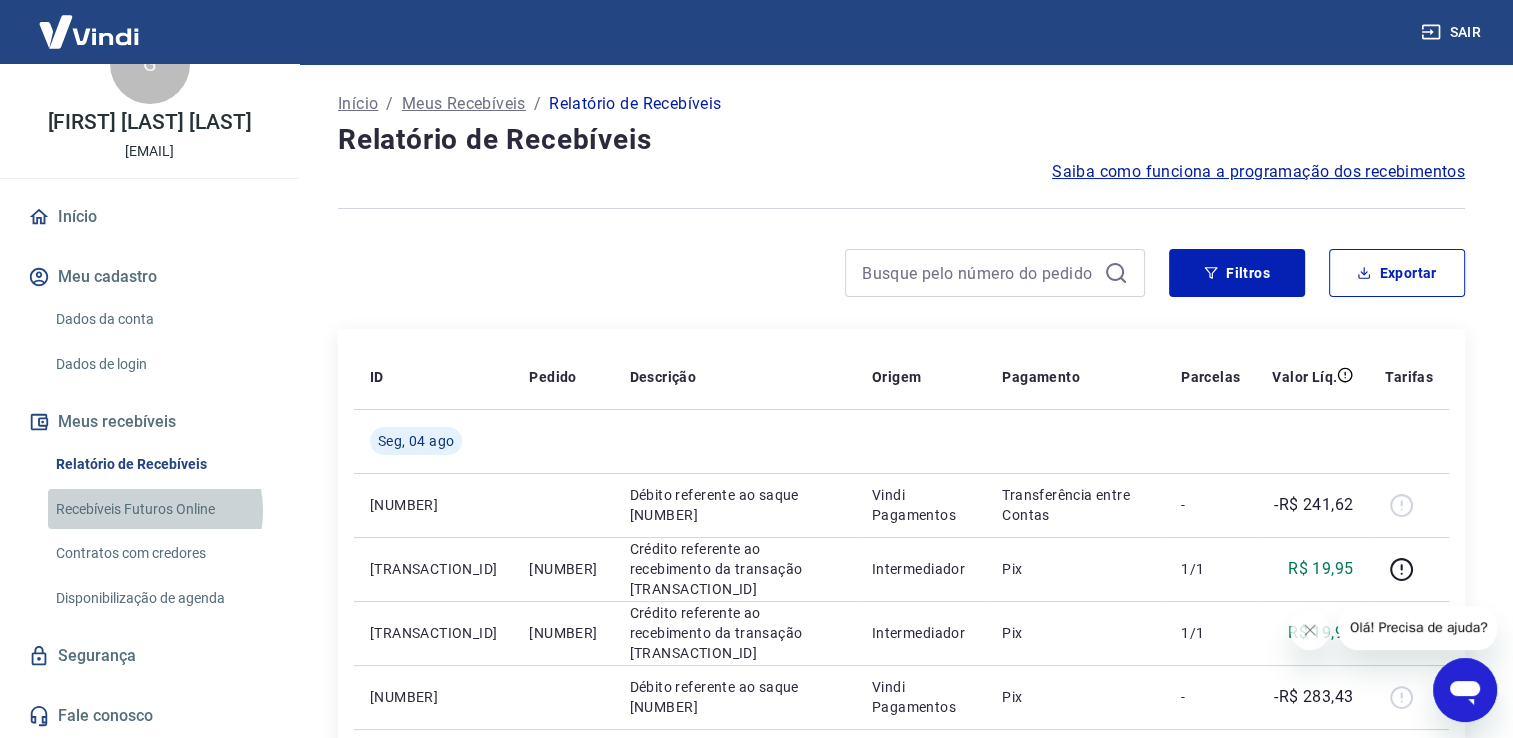 click on "Recebíveis Futuros Online" at bounding box center [161, 509] 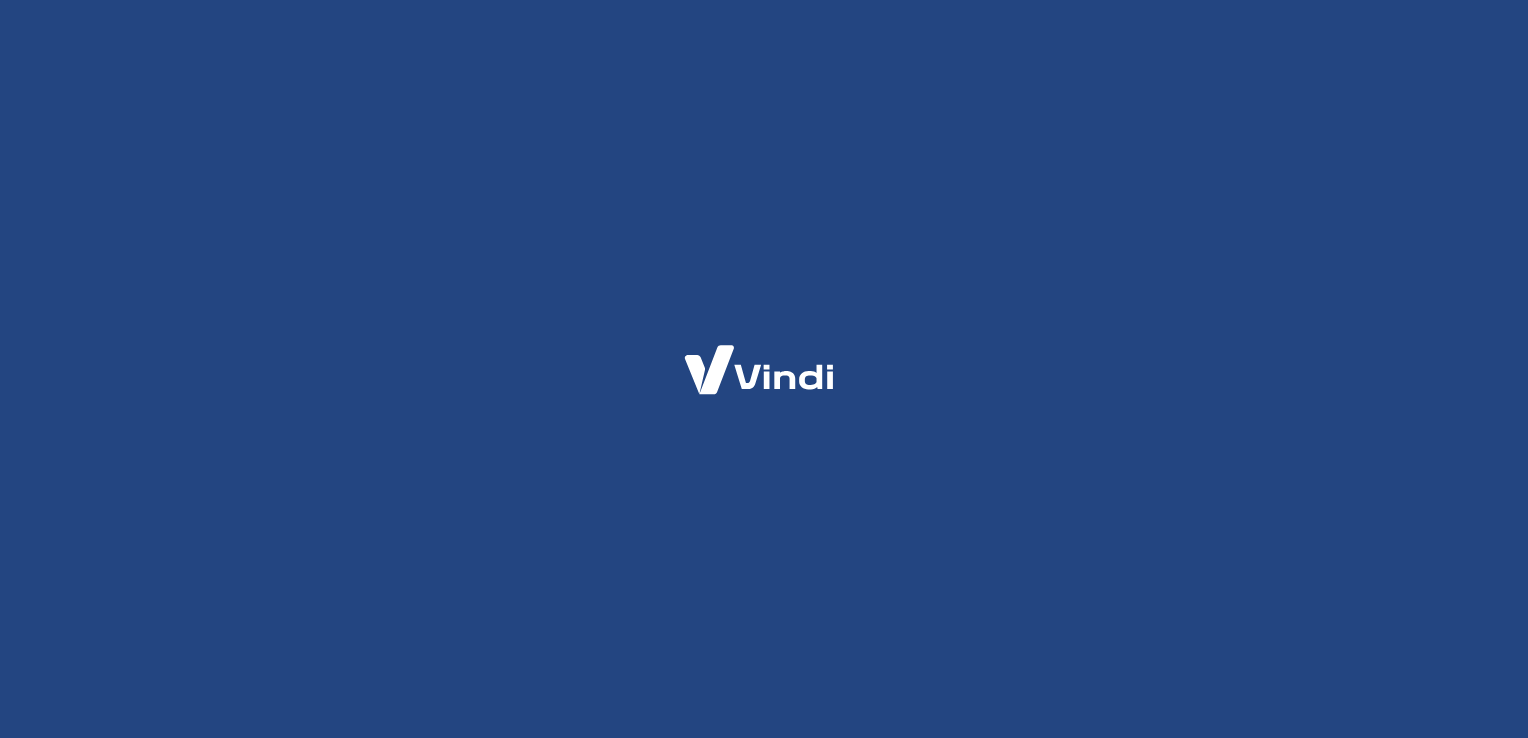 scroll, scrollTop: 0, scrollLeft: 0, axis: both 